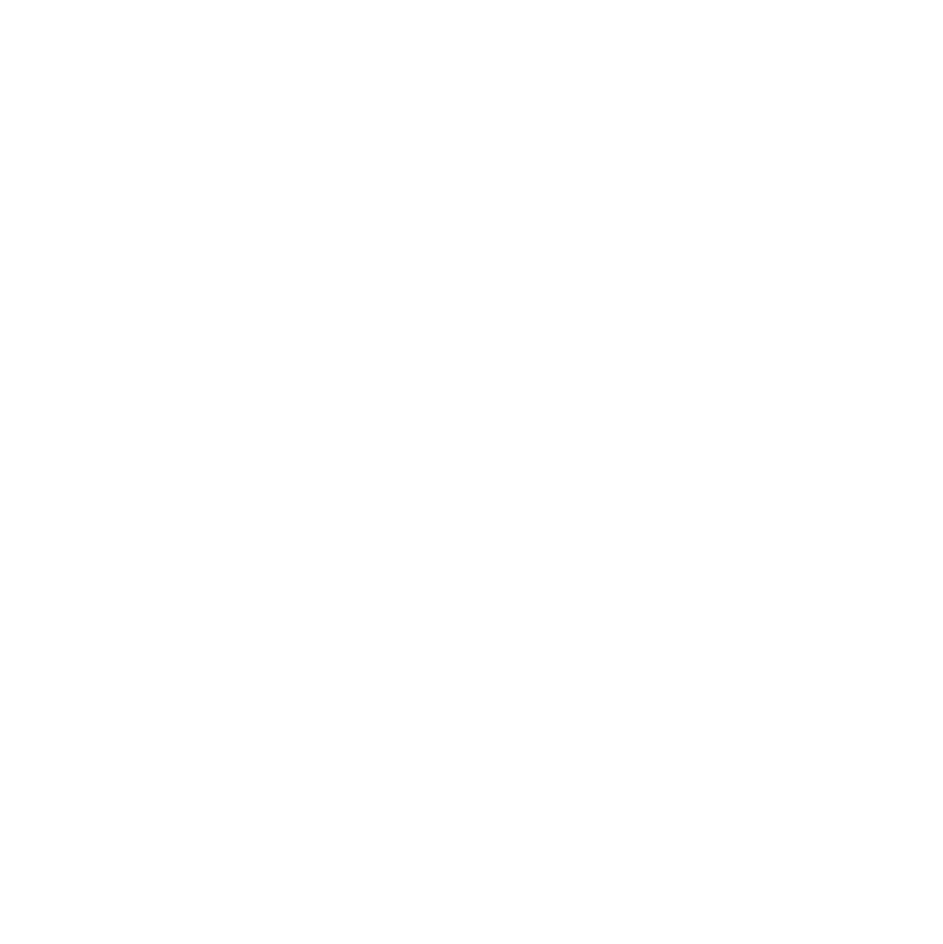 scroll, scrollTop: 0, scrollLeft: 0, axis: both 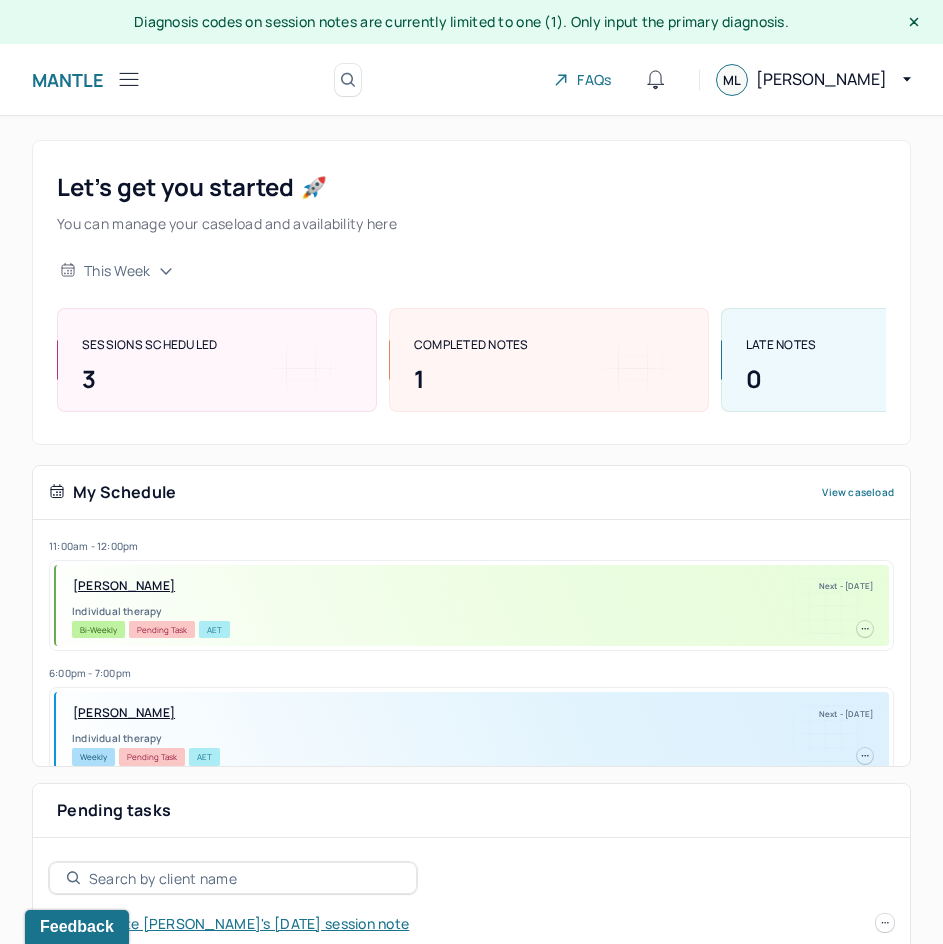 click 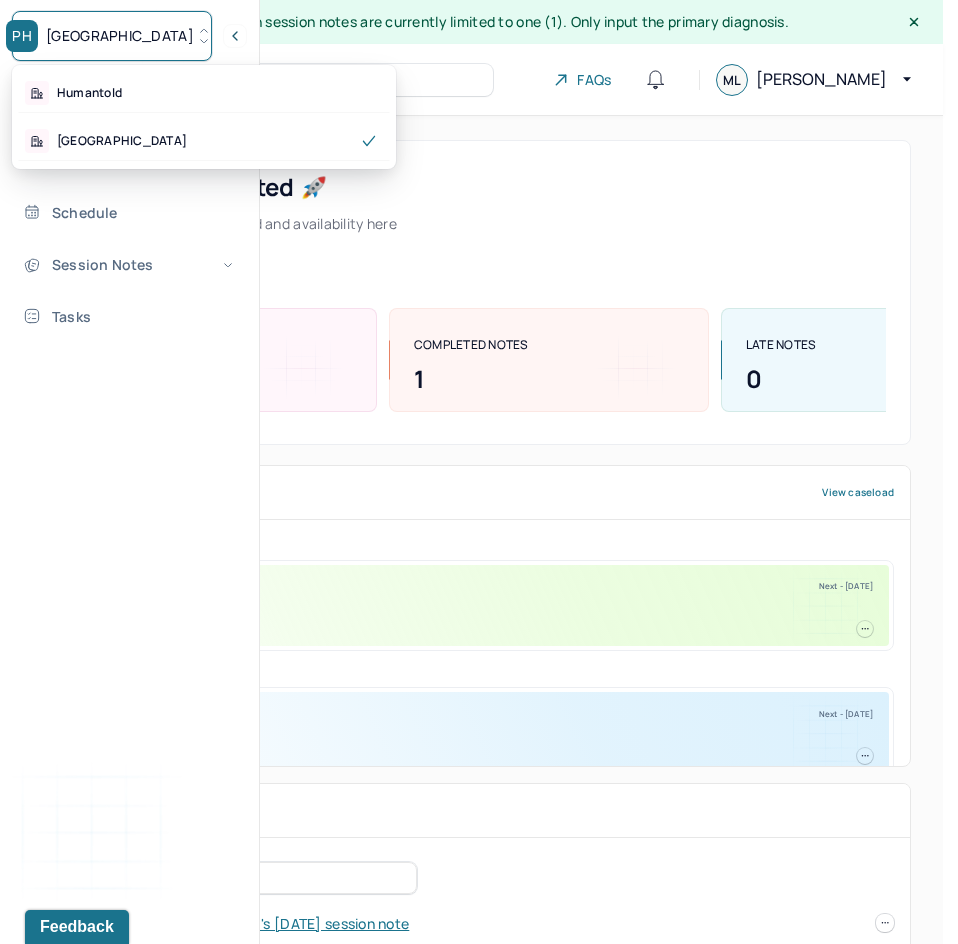 click on "PH Park Hill" at bounding box center (112, 36) 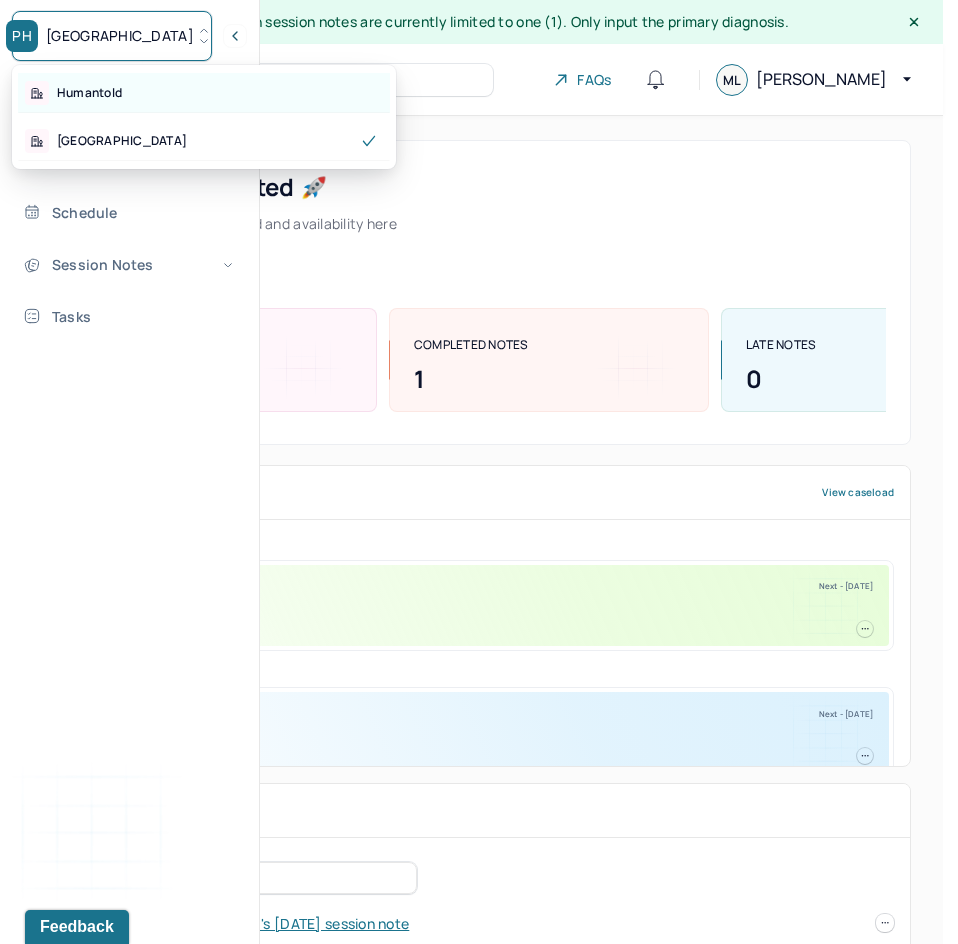 click on "Humantold" at bounding box center [89, 93] 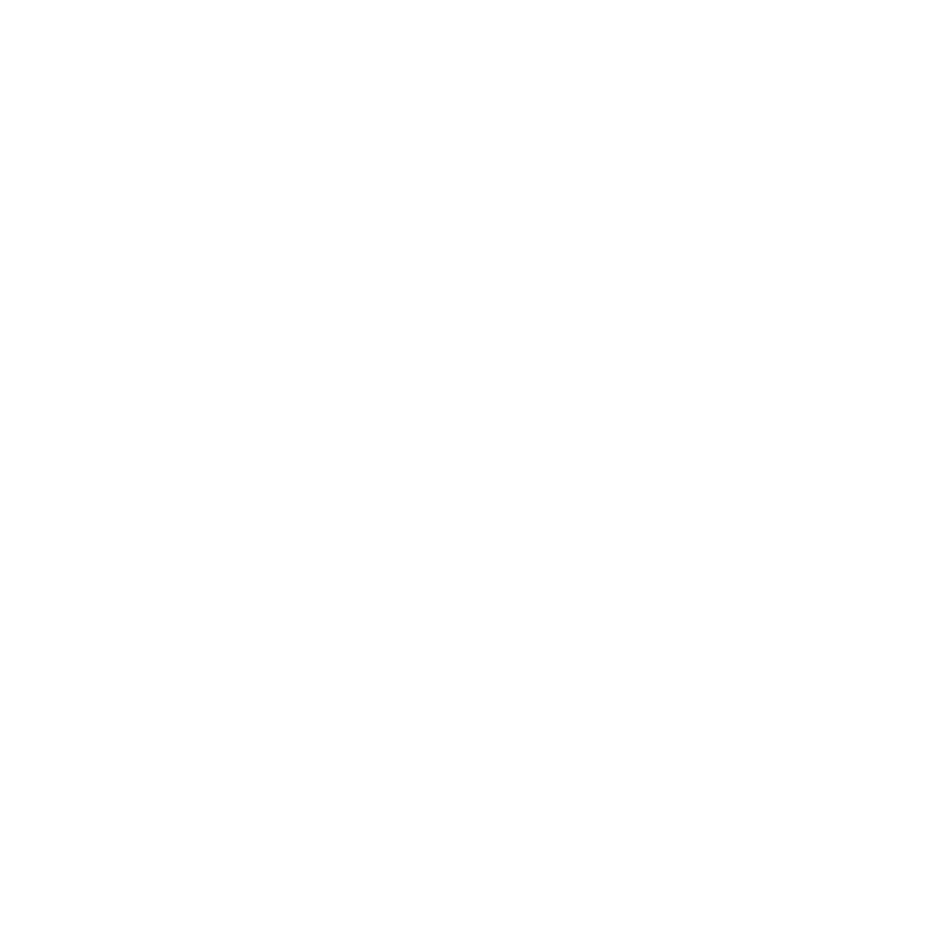 scroll, scrollTop: 0, scrollLeft: 0, axis: both 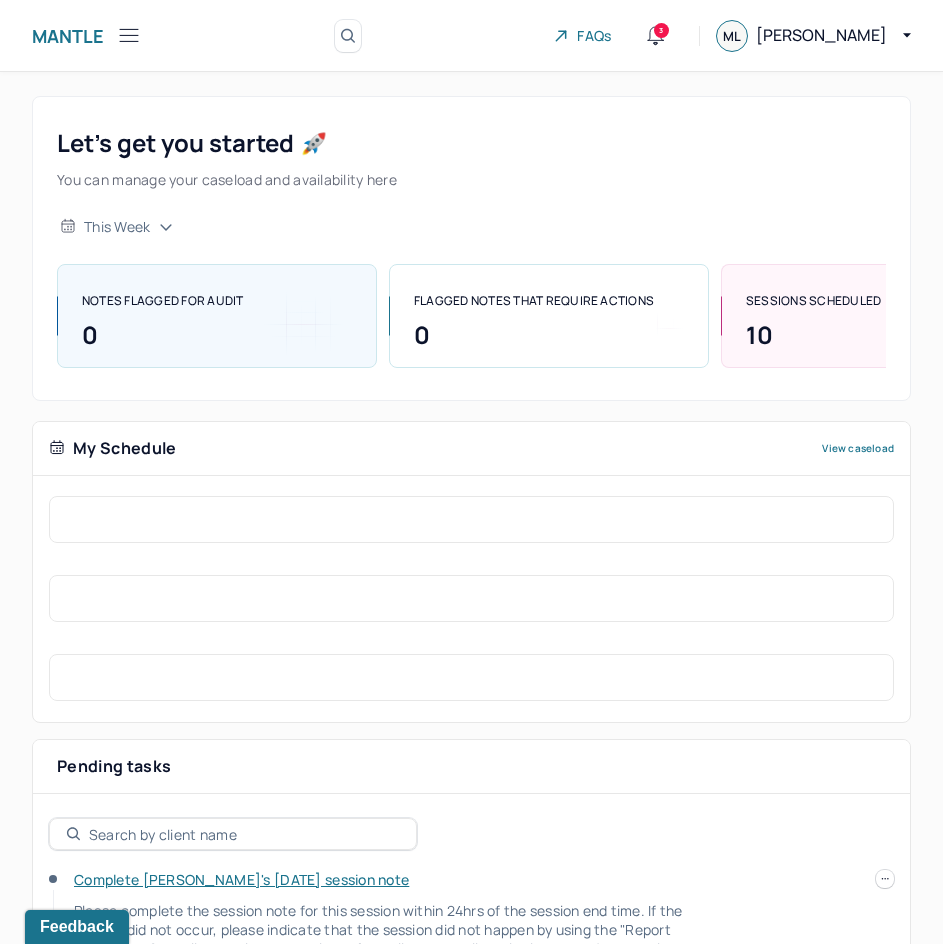 click on "Mantle       Search by client name, chart number     FAQs   3   ML [PERSON_NAME]" at bounding box center (471, 36) 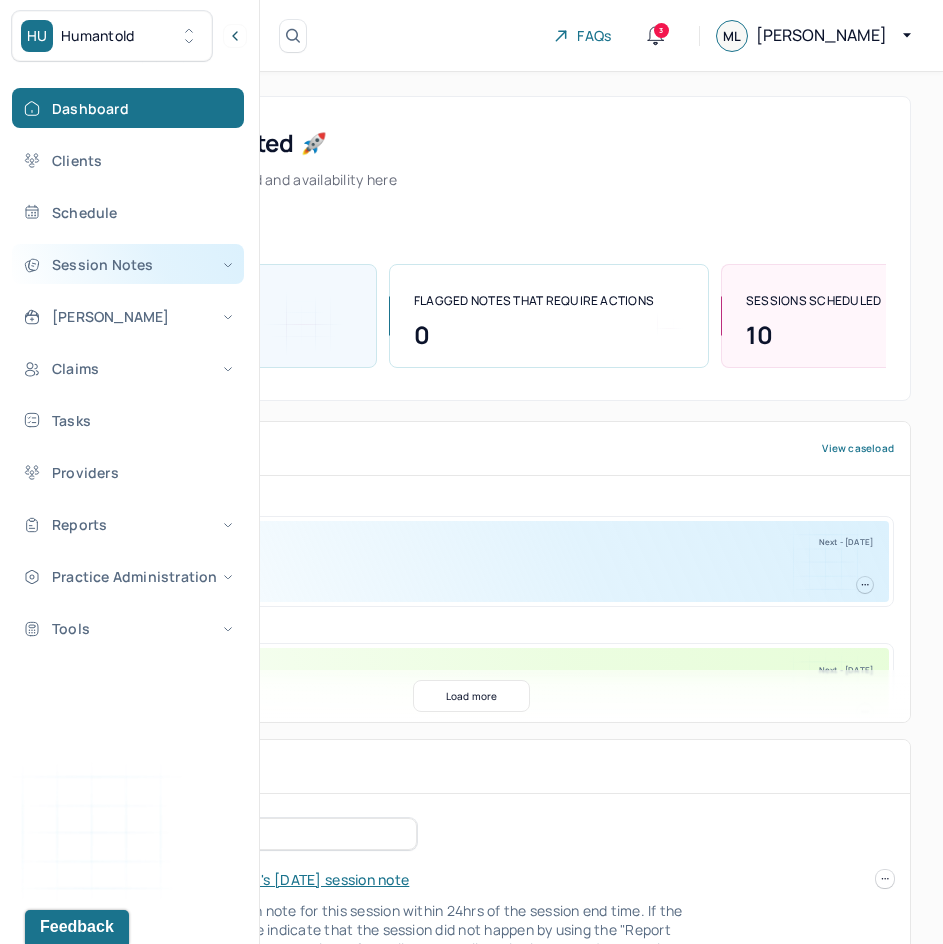 click on "Session Notes" at bounding box center (128, 264) 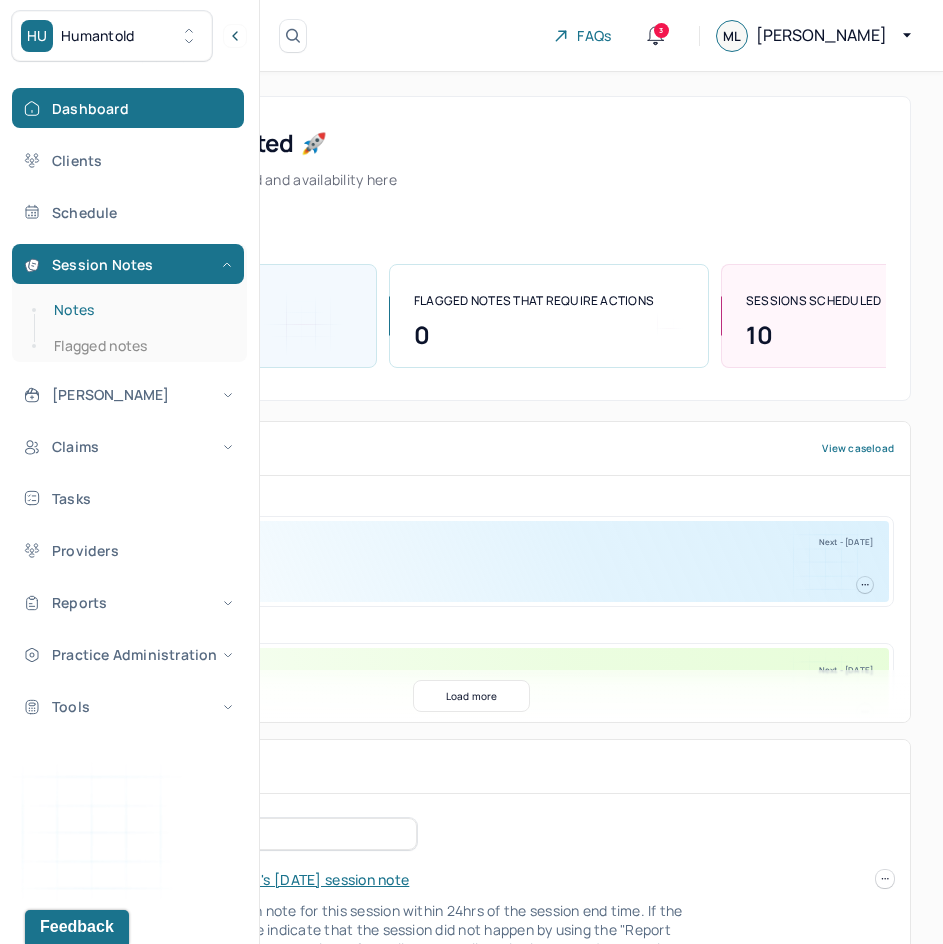 click on "Notes" at bounding box center [139, 310] 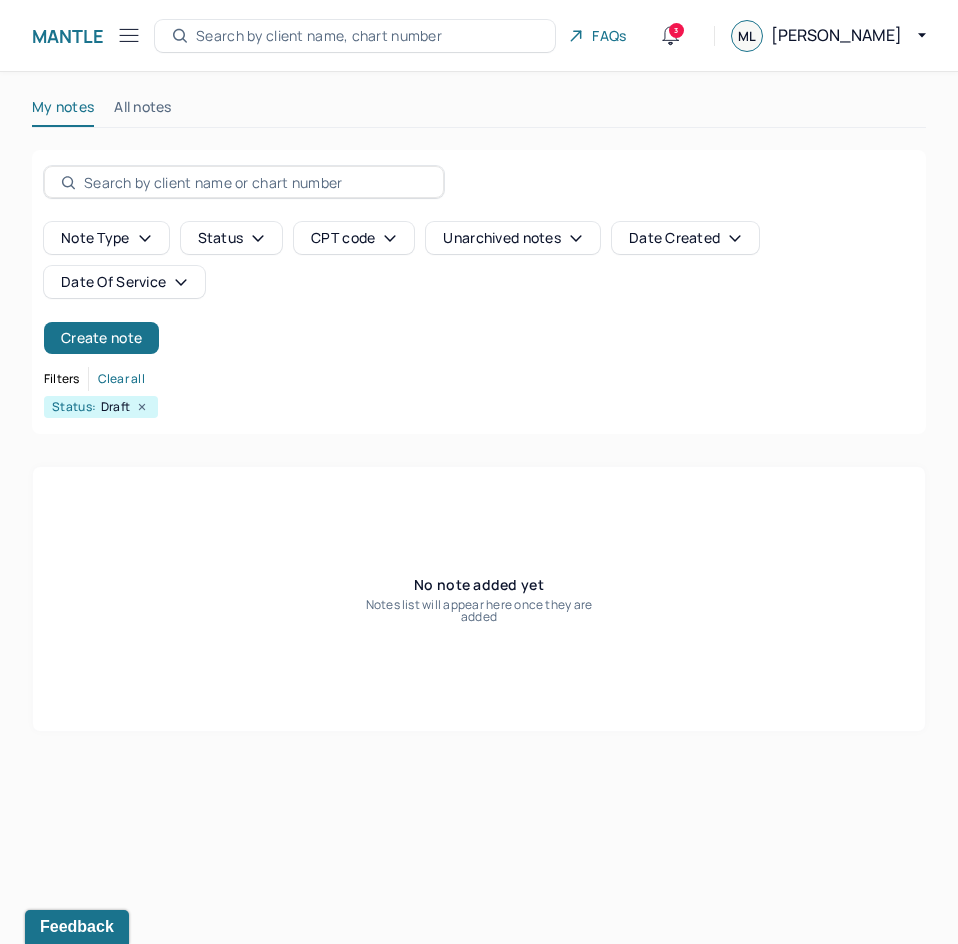 click on "All notes" at bounding box center [143, 111] 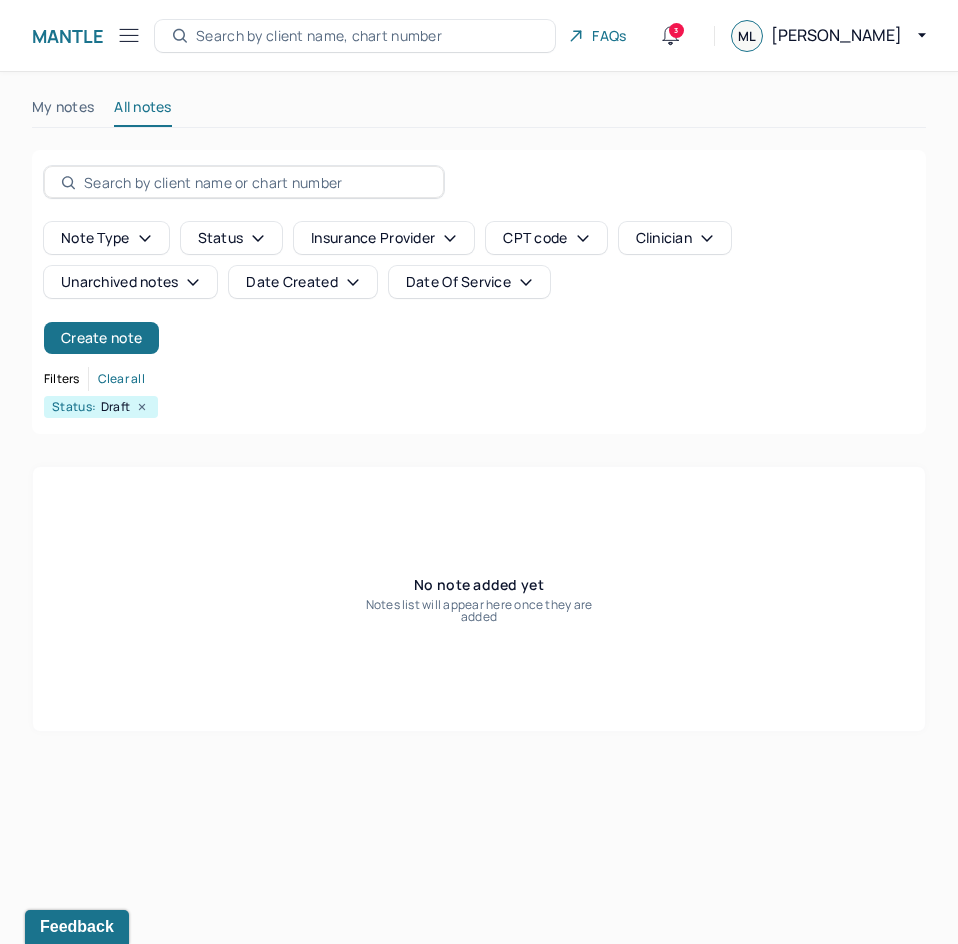click on "Date Of Service" at bounding box center (469, 282) 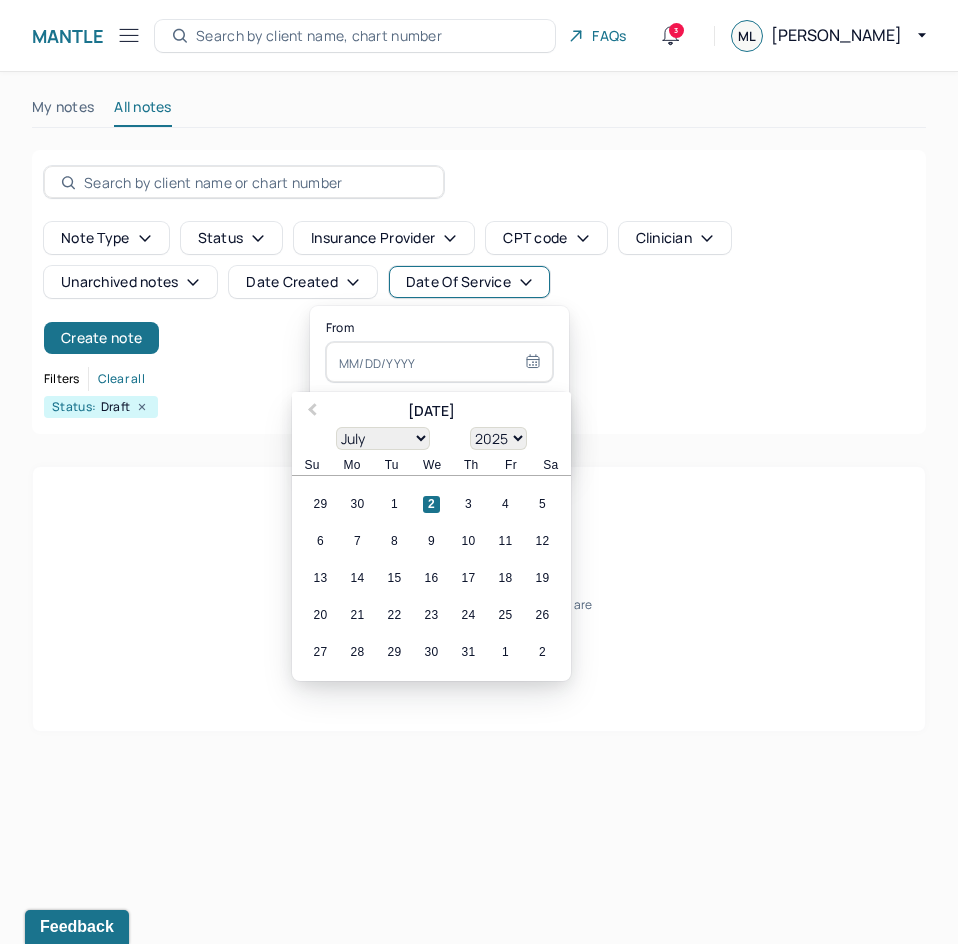 click on "From Previous Month July [DATE] February March April May June July August September October November [DATE] 1901 1902 1903 1904 1905 1906 1907 1908 1909 1910 1911 1912 1913 1914 1915 1916 1917 1918 1919 1920 1921 1922 1923 1924 1925 1926 1927 1928 1929 1930 1931 1932 1933 1934 1935 1936 1937 1938 1939 1940 1941 1942 1943 1944 1945 1946 1947 1948 1949 1950 1951 1952 1953 1954 1955 1956 1957 1958 1959 1960 1961 1962 1963 1964 1965 1966 1967 1968 1969 1970 1971 1972 1973 1974 1975 1976 1977 1978 1979 1980 1981 1982 1983 1984 1985 1986 1987 1988 1989 1990 1991 1992 1993 1994 1995 1996 1997 1998 1999 2000 2001 2002 2003 2004 2005 2006 2007 2008 2009 2010 2011 2012 2013 2014 2015 2016 2017 2018 2019 2020 2021 2022 2023 2024 2025 Su Mo Tu We Th Fr Sa 29 30 1 2 3 4 5 6 7 8 9 10 11 12 13 14 15 16 17 18 19 20 21 22 23 24 25 26 27 28 29 30 31 1 2 To" at bounding box center (439, 388) 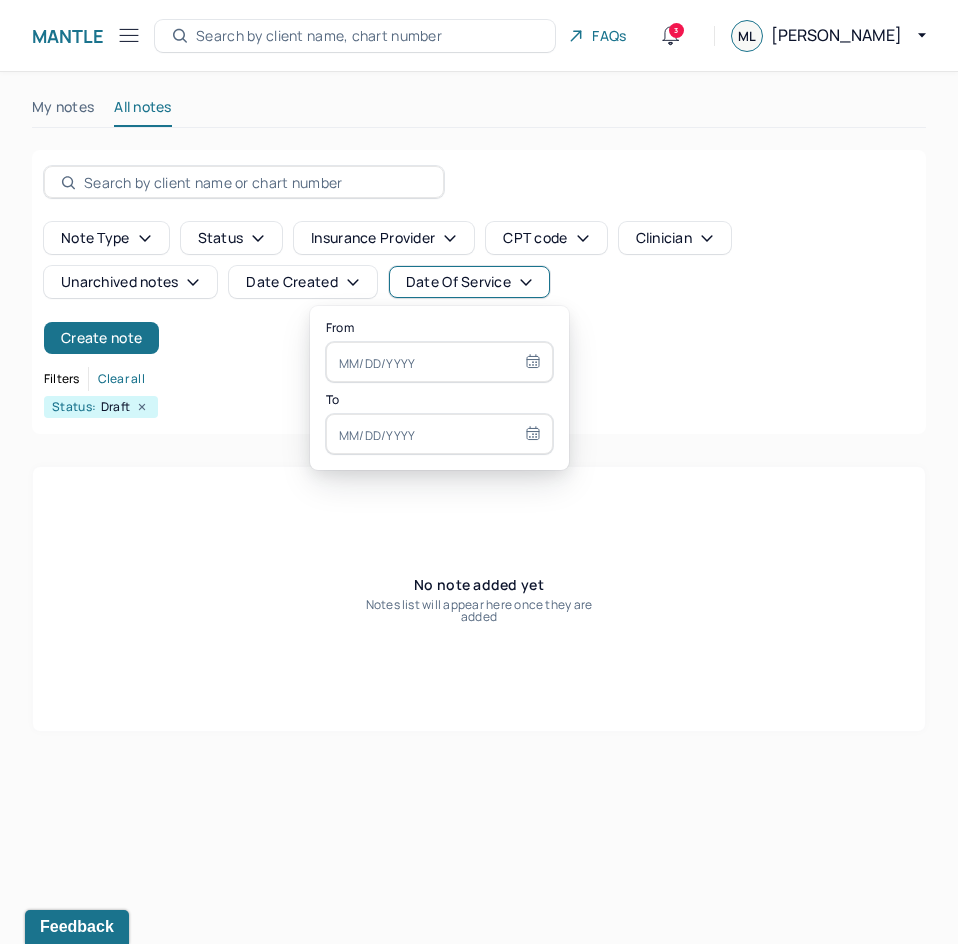 select on "6" 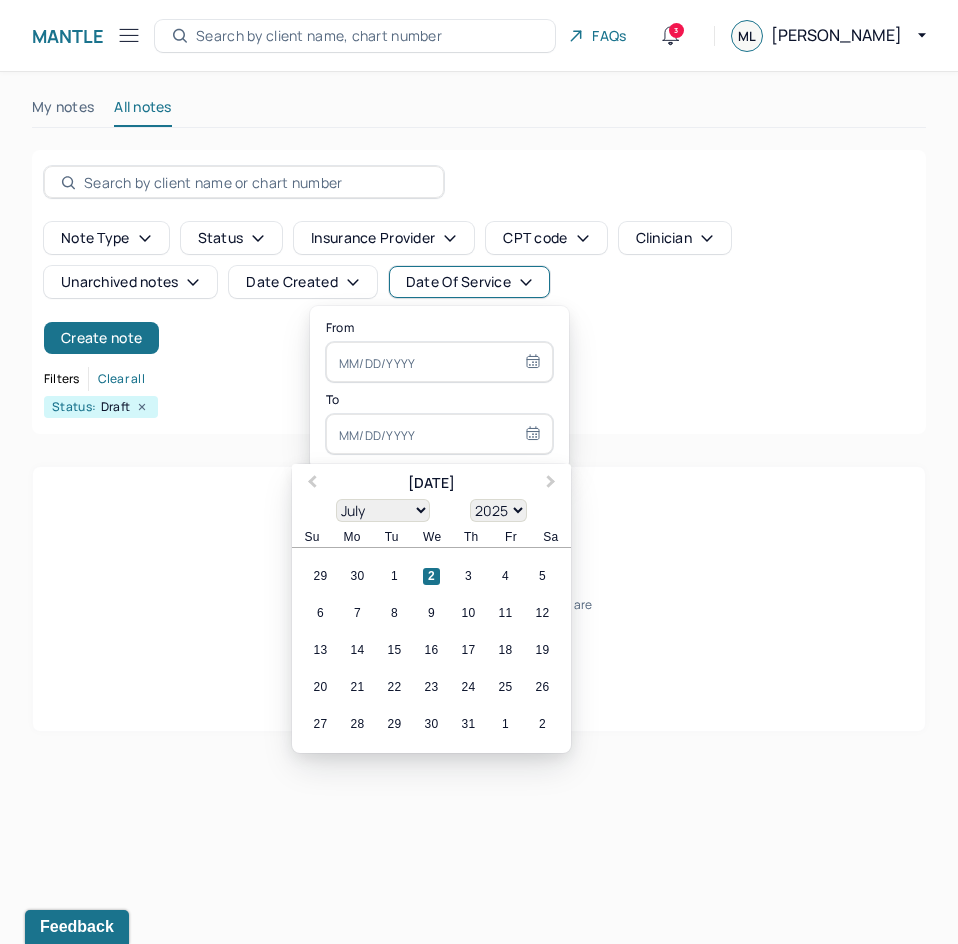 click at bounding box center [439, 434] 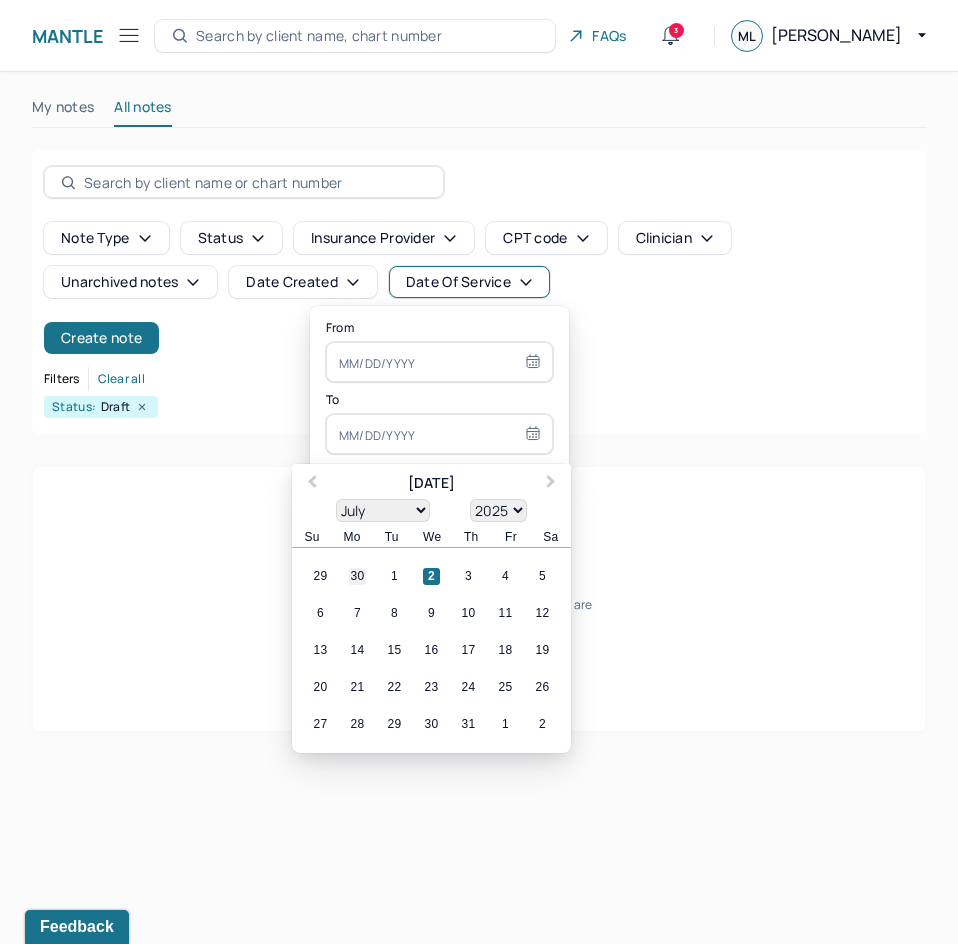 click on "30" at bounding box center [357, 576] 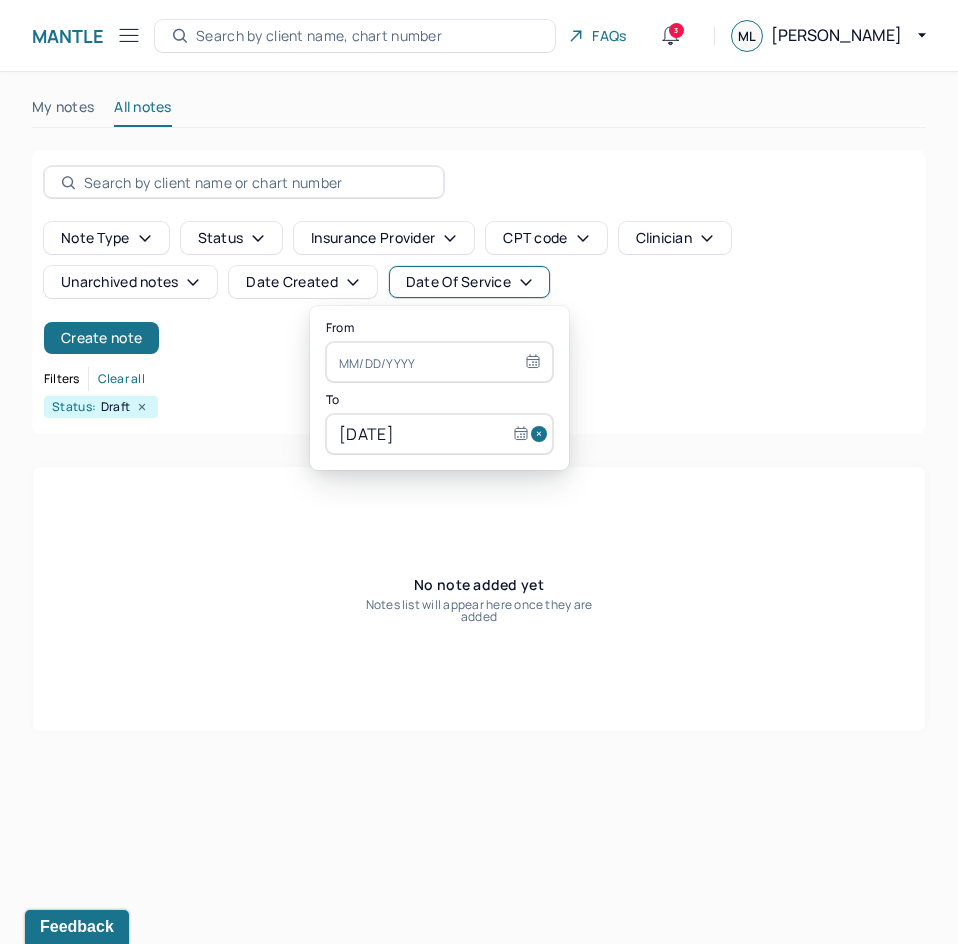 select on "5" 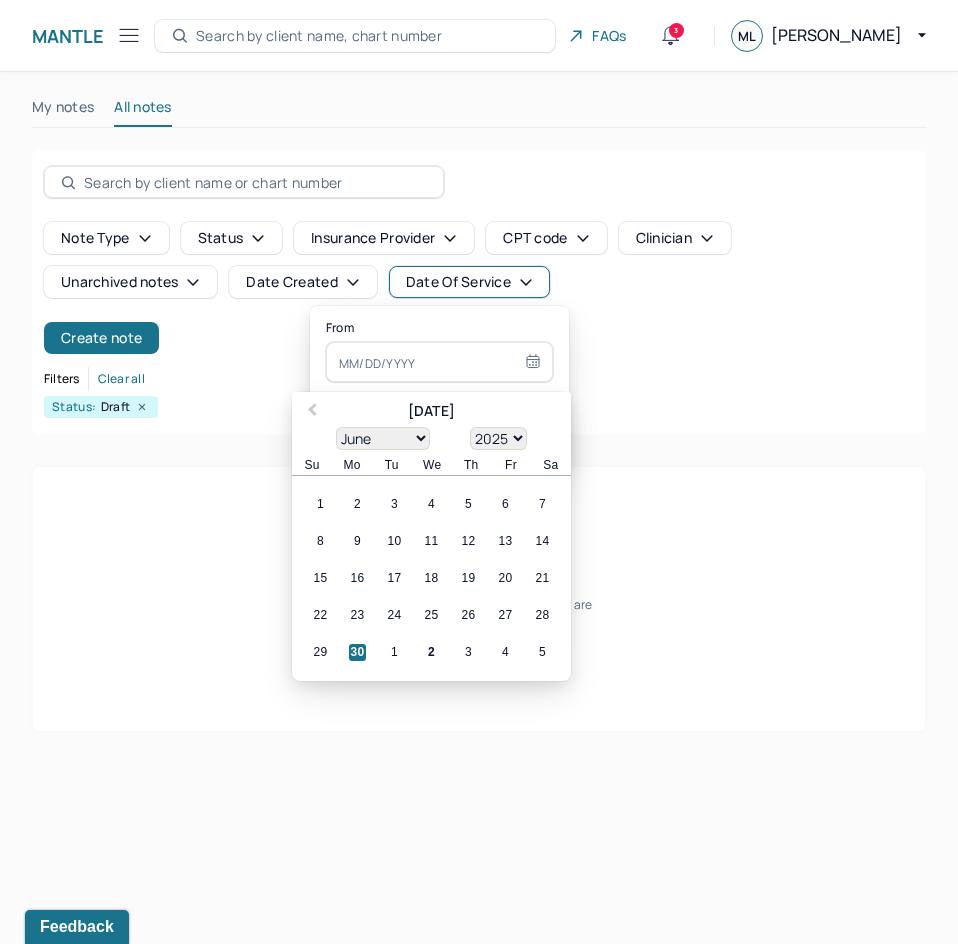 click at bounding box center (439, 362) 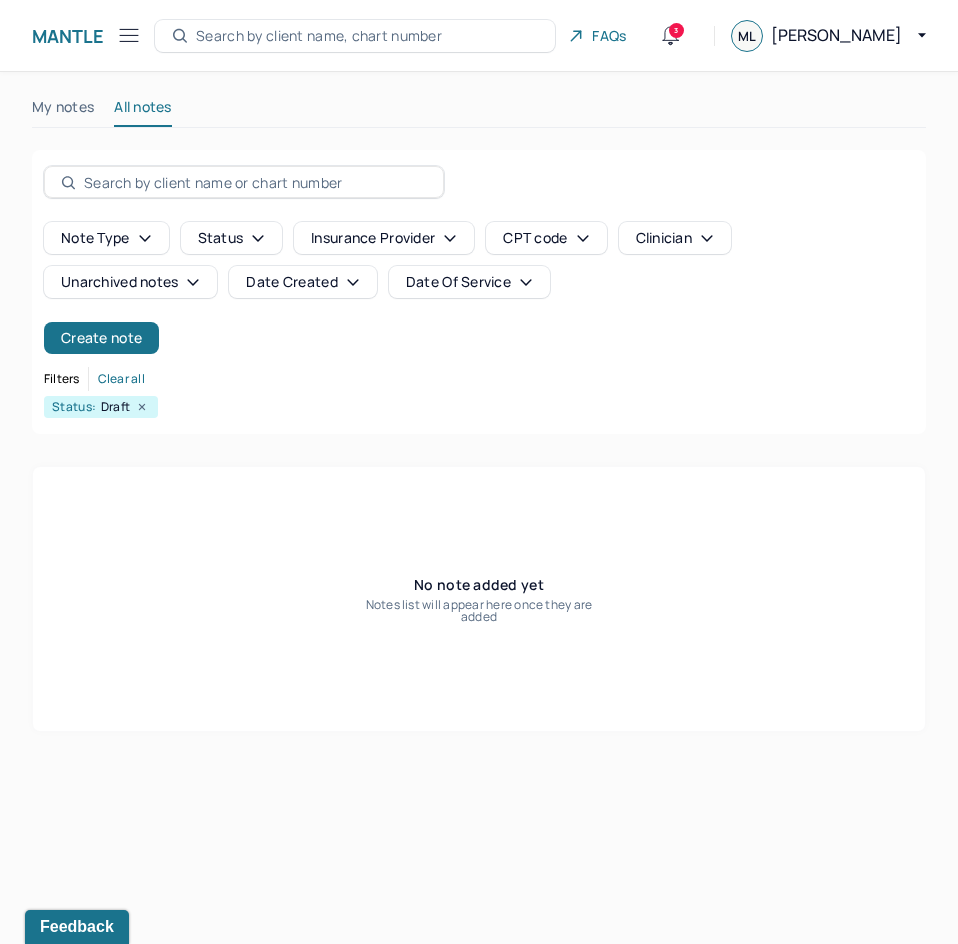 click on "Filters   Clear all" at bounding box center (479, 379) 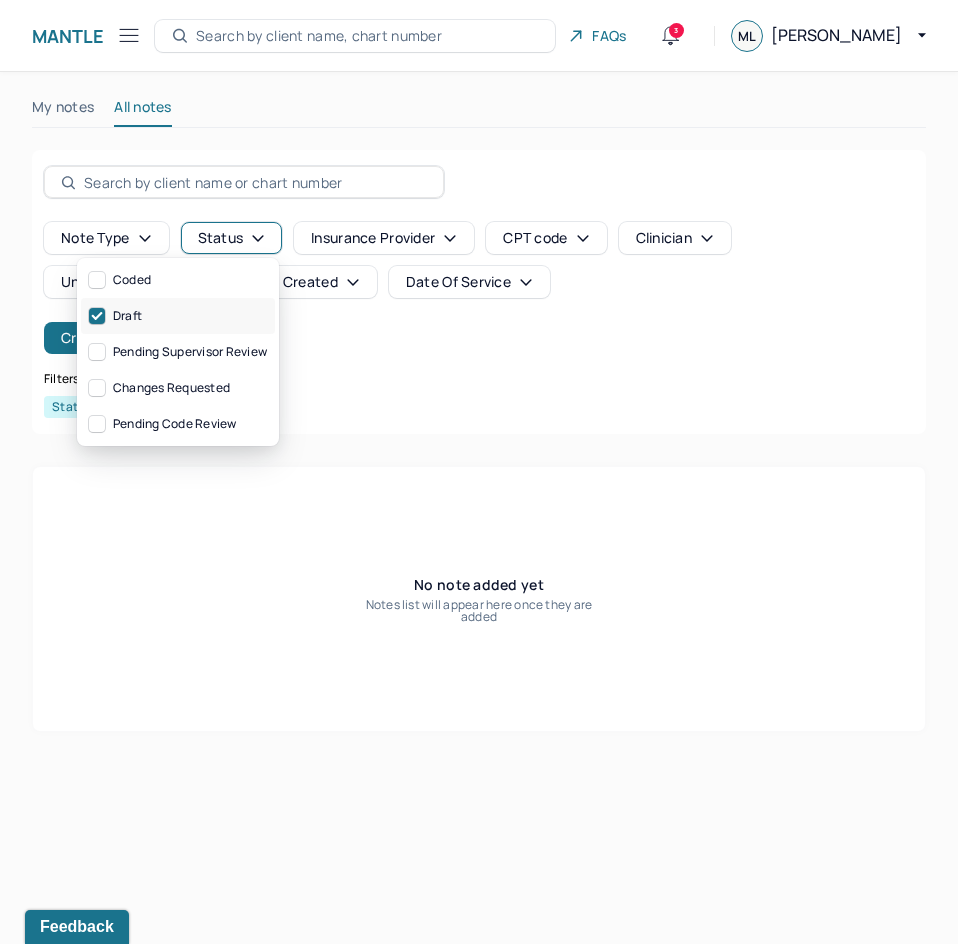 click on "Draft" at bounding box center [178, 316] 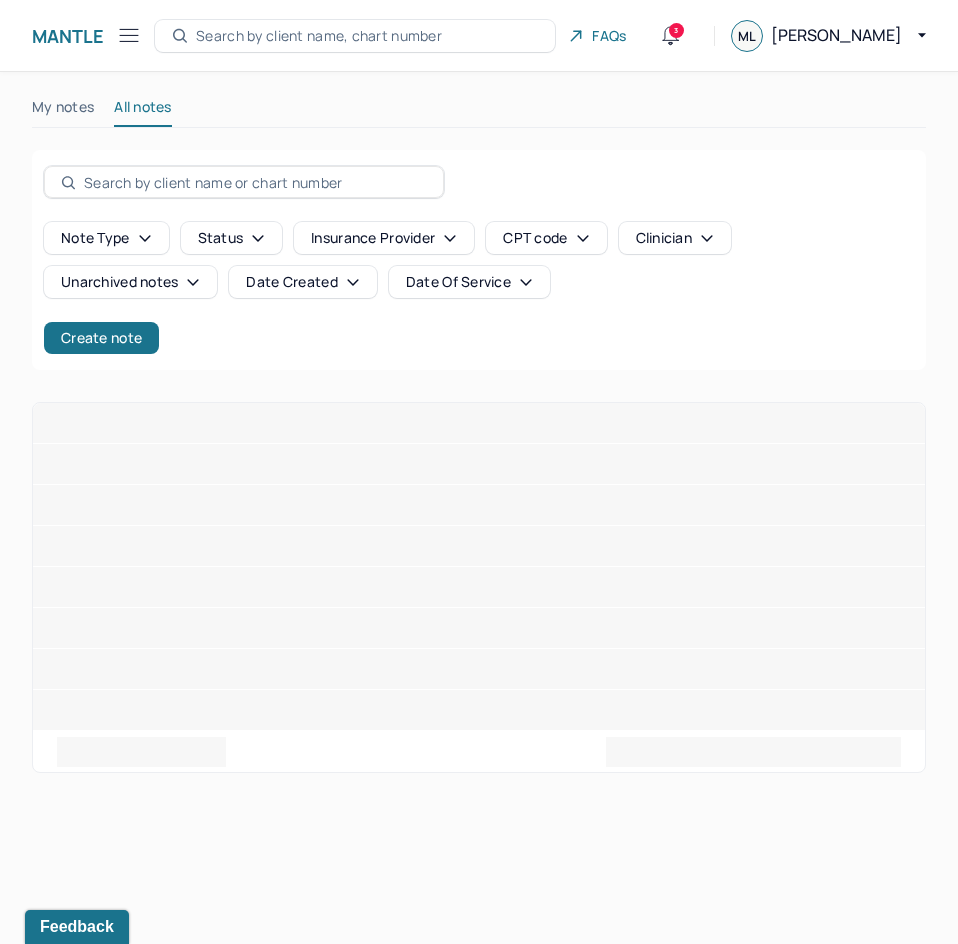 click on "Status" at bounding box center (232, 238) 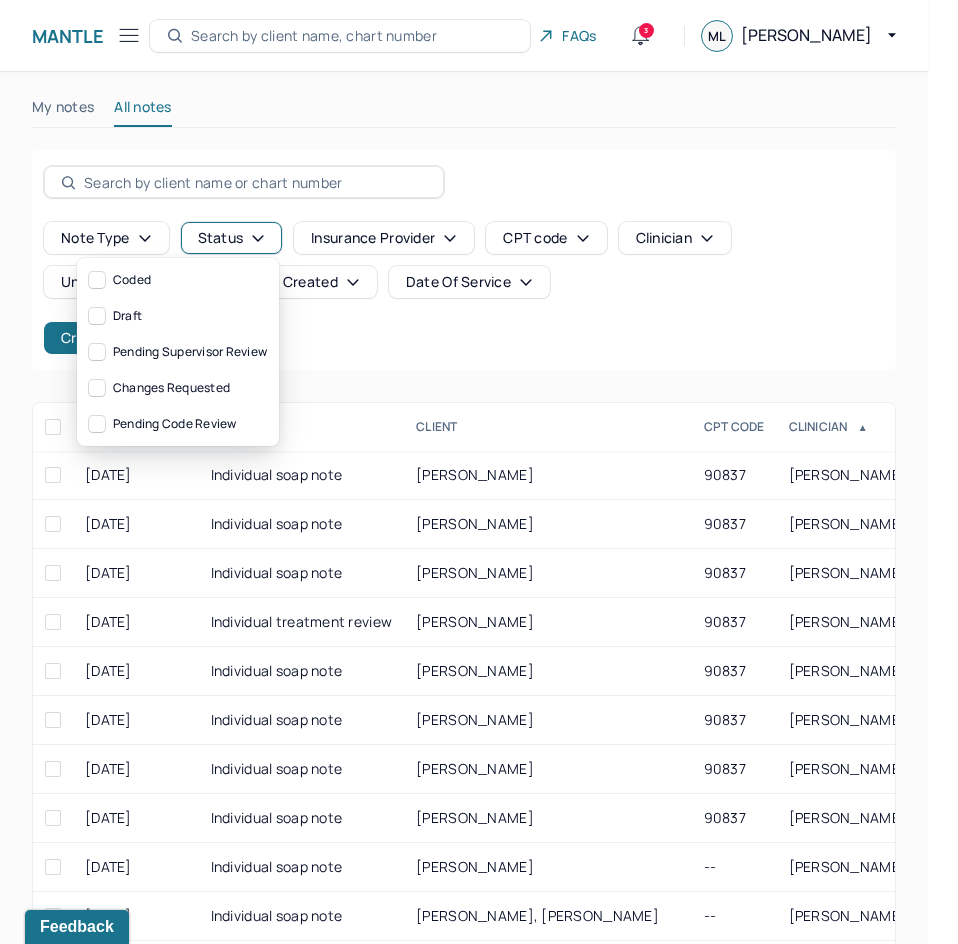 click on "Status" at bounding box center [232, 238] 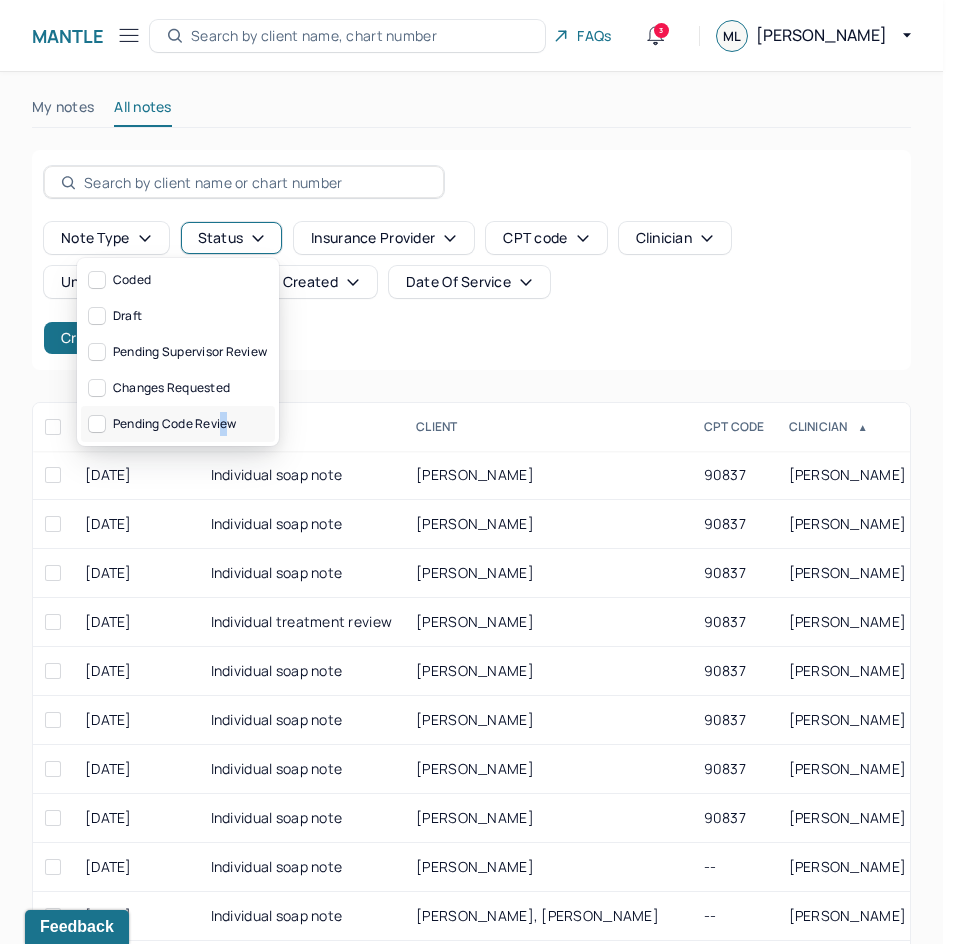 click on "Pending code review" at bounding box center [178, 424] 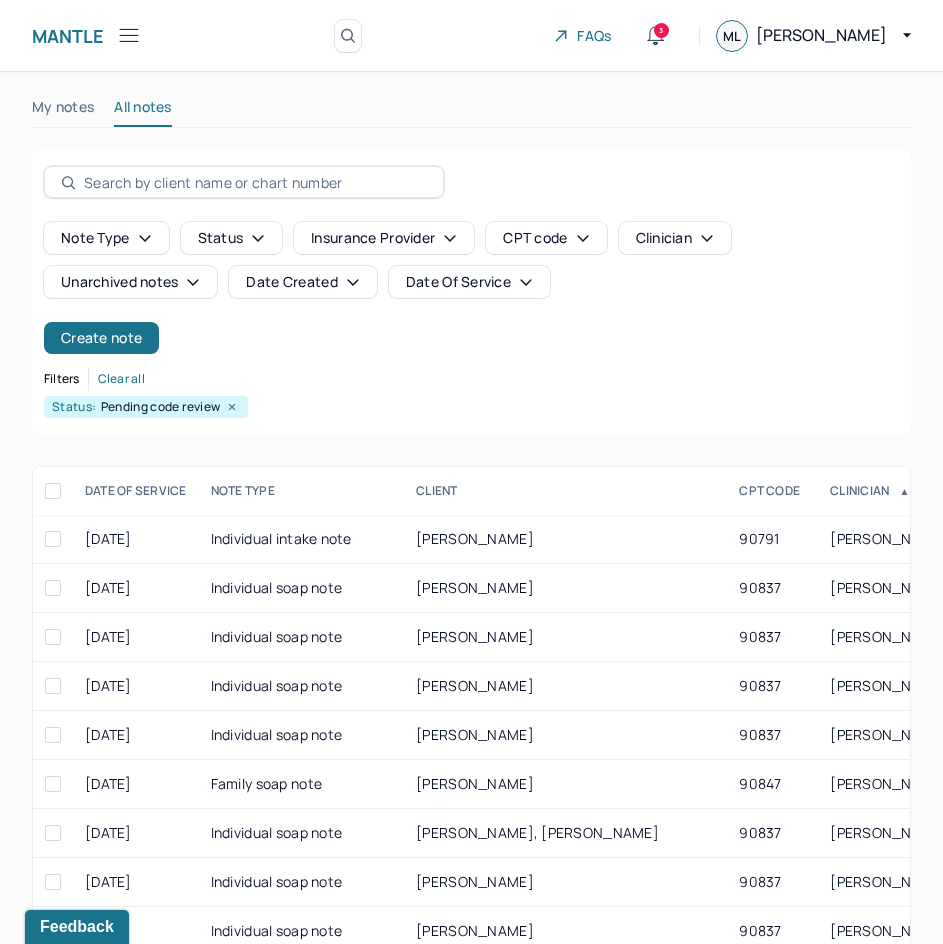 click on "Filters   Clear all" at bounding box center [471, 379] 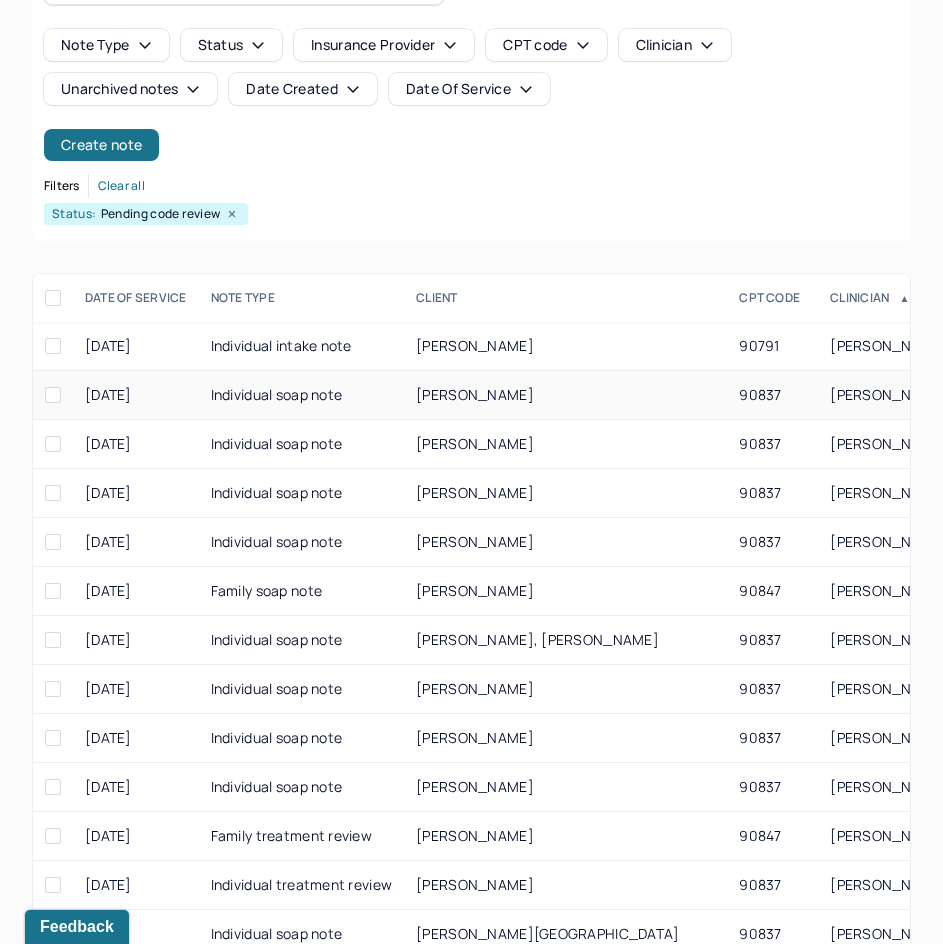 scroll, scrollTop: 200, scrollLeft: 0, axis: vertical 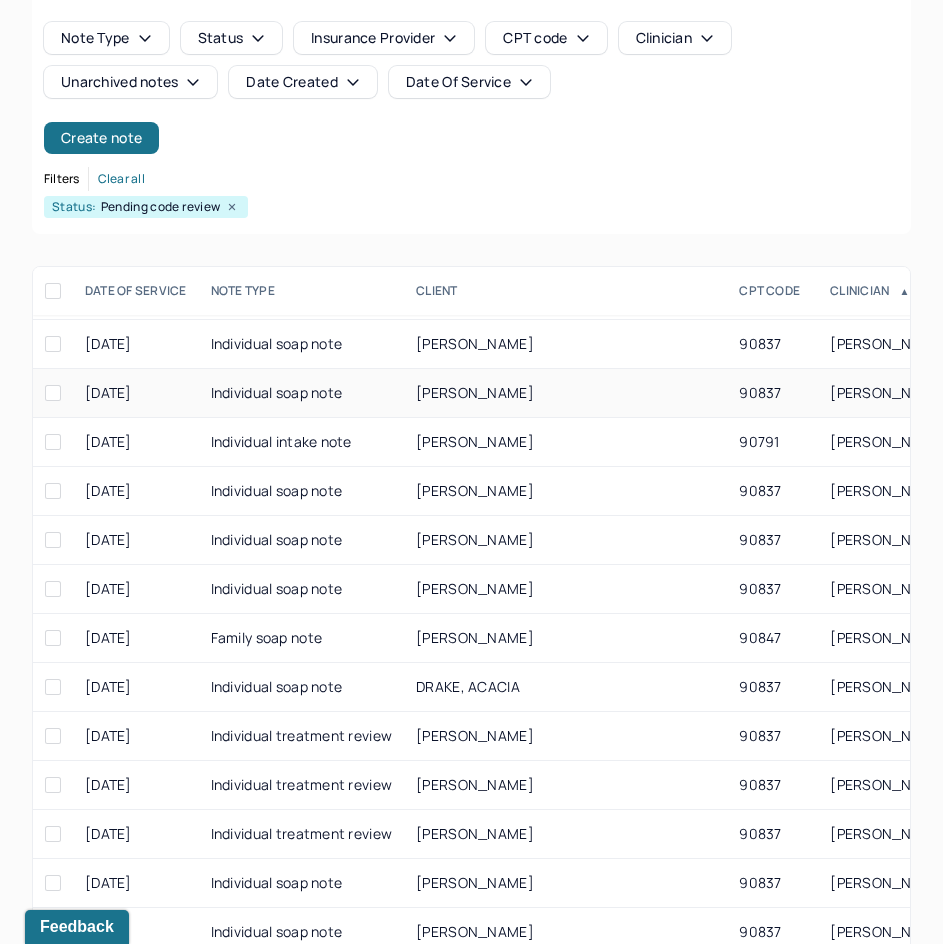 click on "90837" at bounding box center (772, 393) 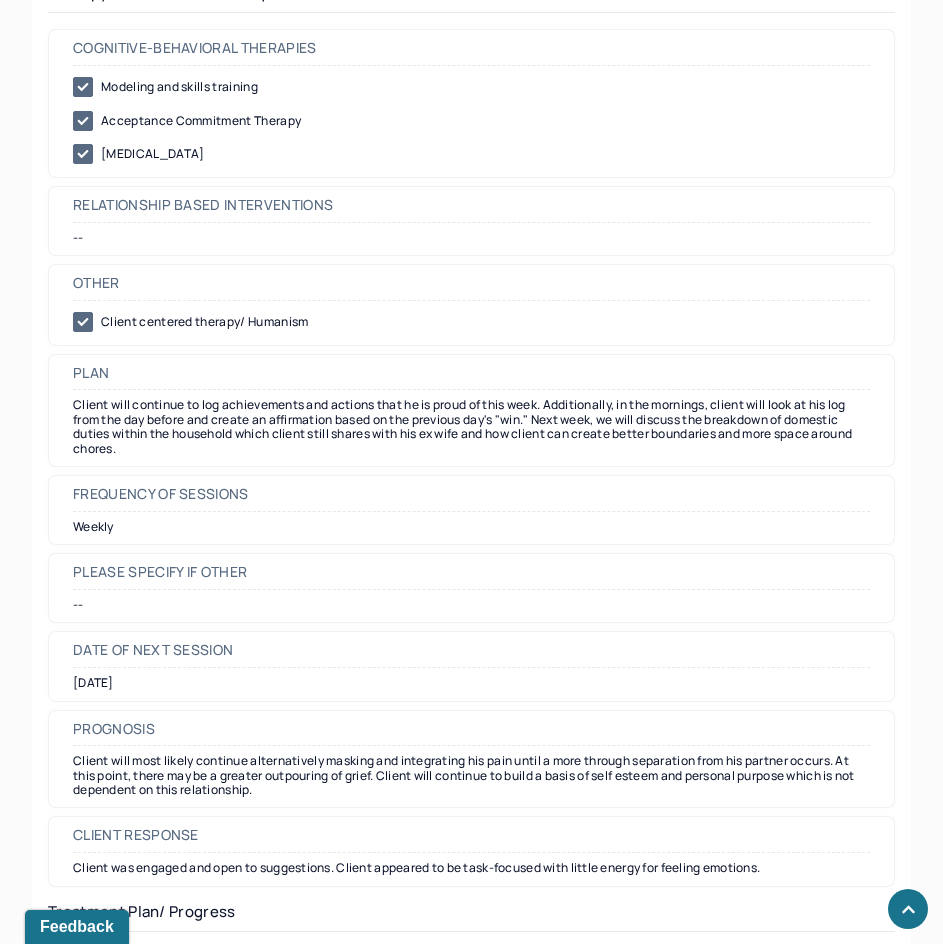 scroll, scrollTop: 2200, scrollLeft: 0, axis: vertical 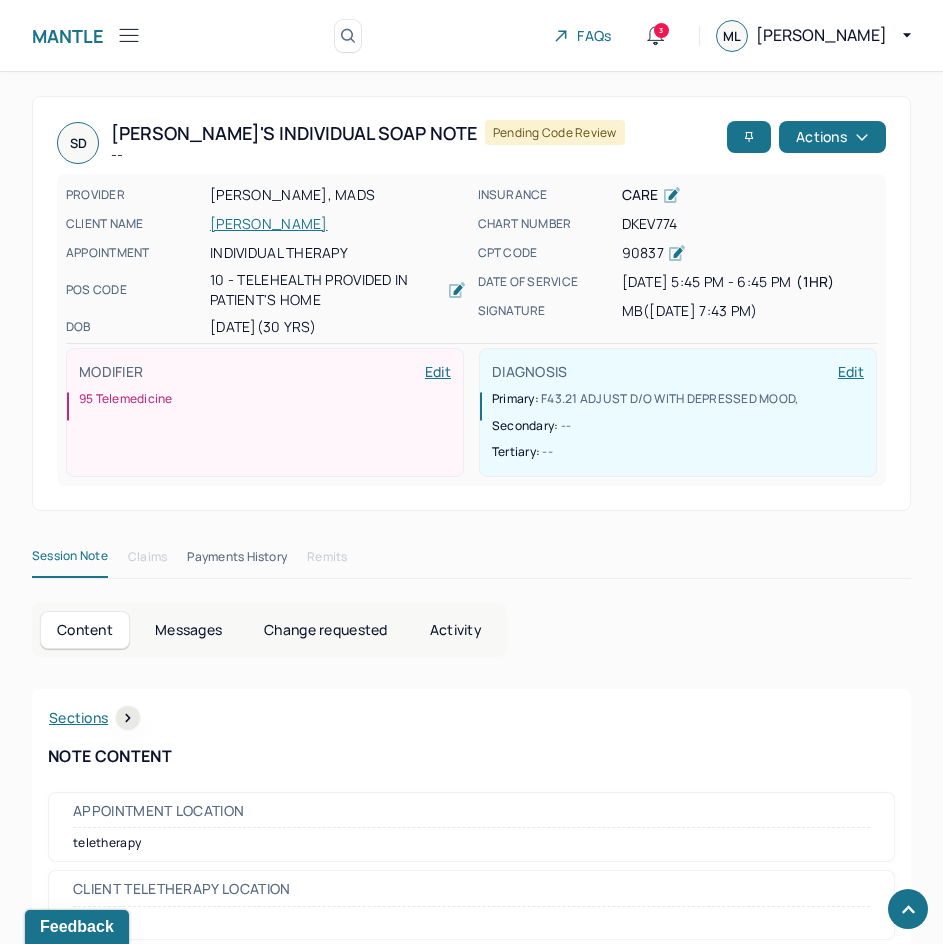 drag, startPoint x: 748, startPoint y: 721, endPoint x: 867, endPoint y: 181, distance: 552.9566 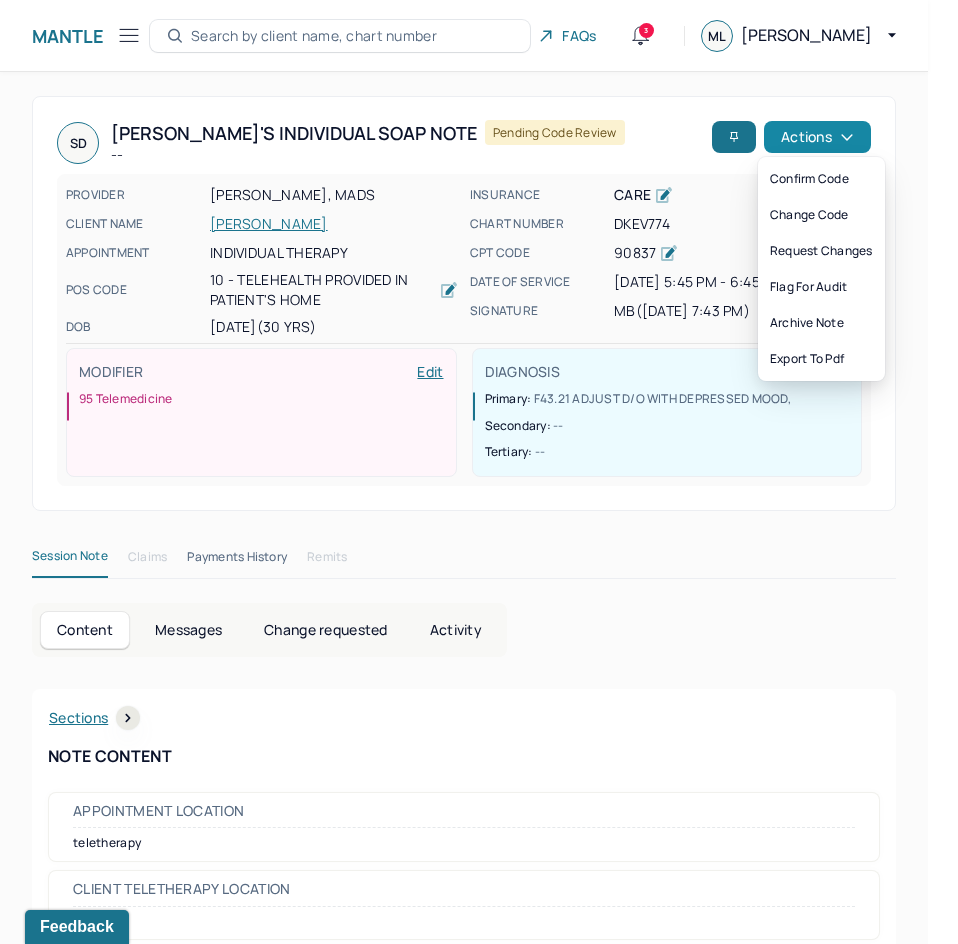 click on "Actions" at bounding box center (817, 137) 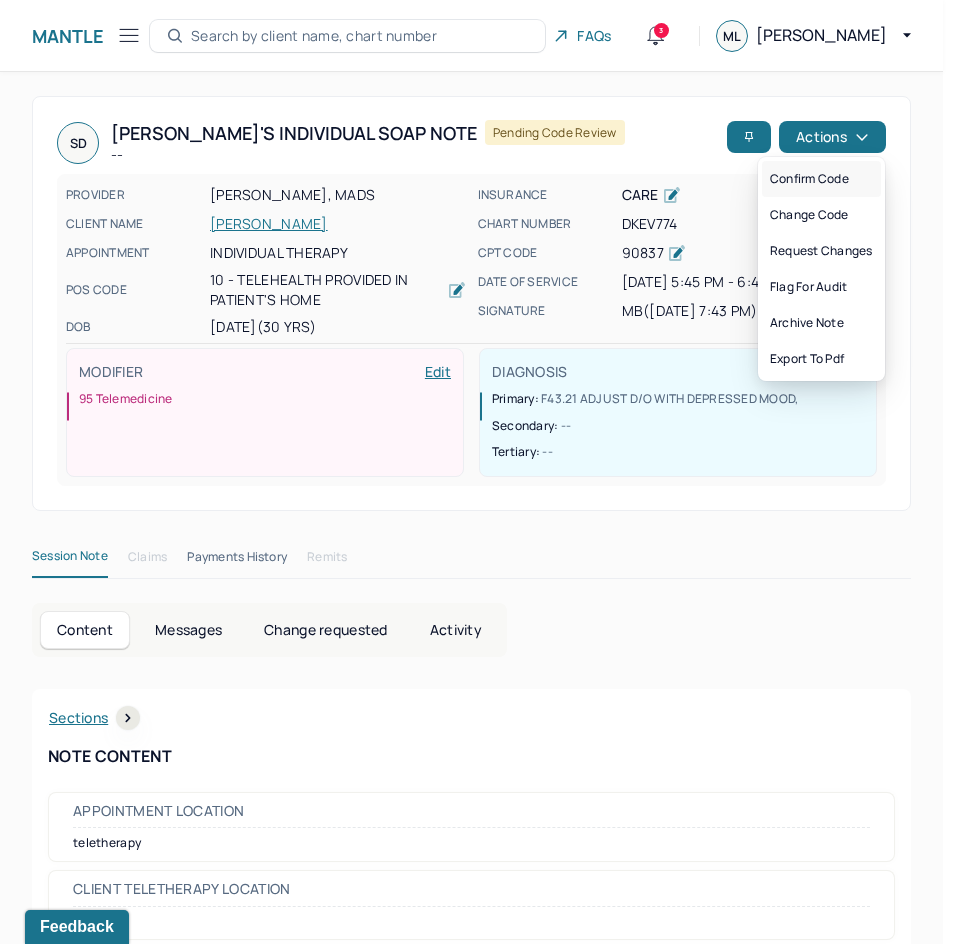 click on "Confirm code" at bounding box center (821, 179) 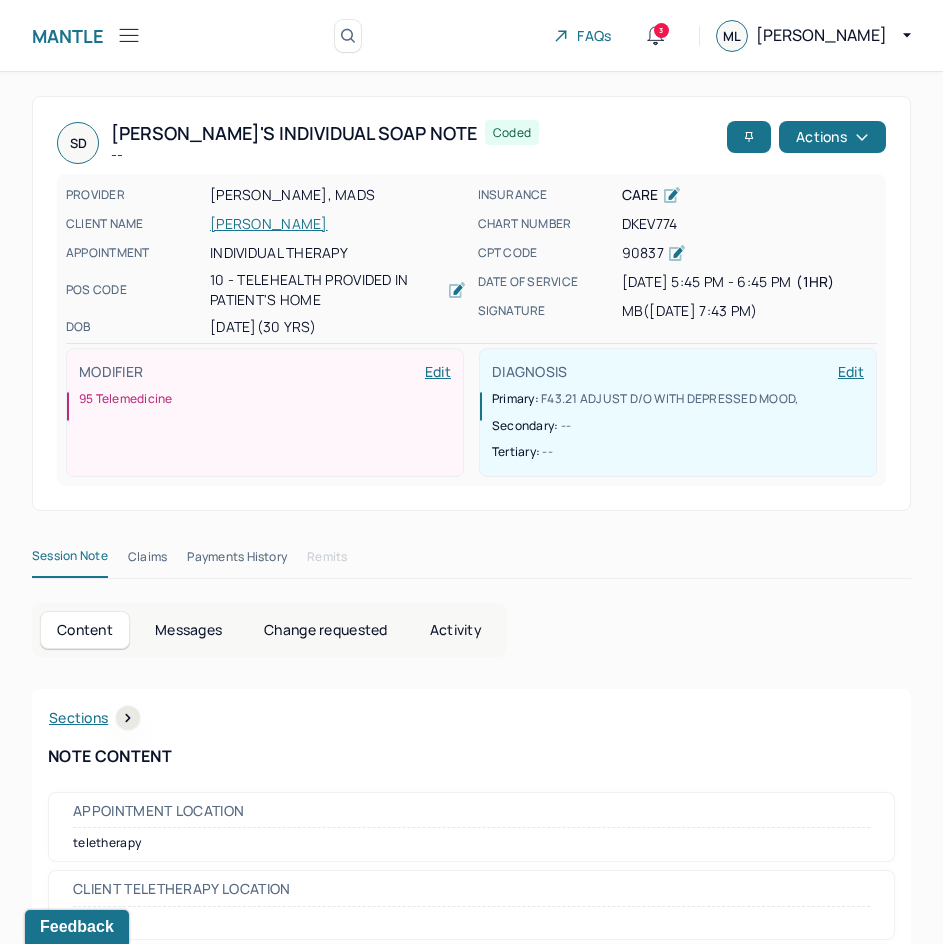 scroll, scrollTop: 200, scrollLeft: 0, axis: vertical 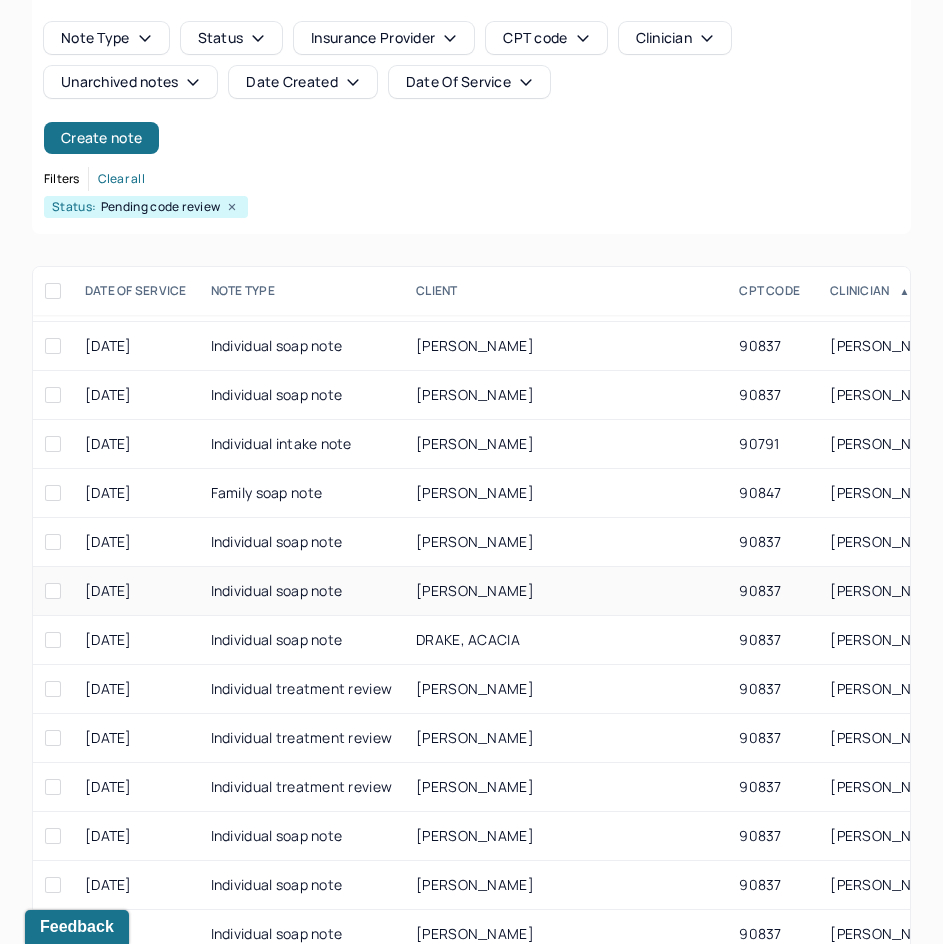click on "[PERSON_NAME]" at bounding box center [475, 590] 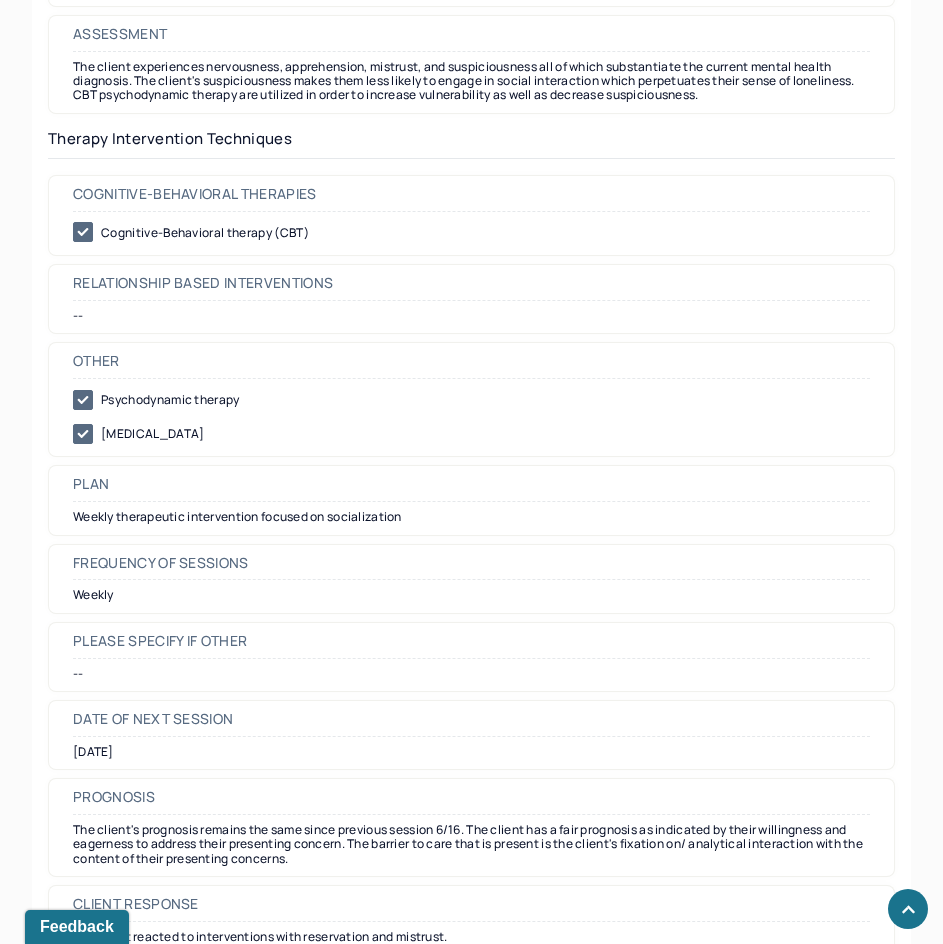 scroll, scrollTop: 2000, scrollLeft: 0, axis: vertical 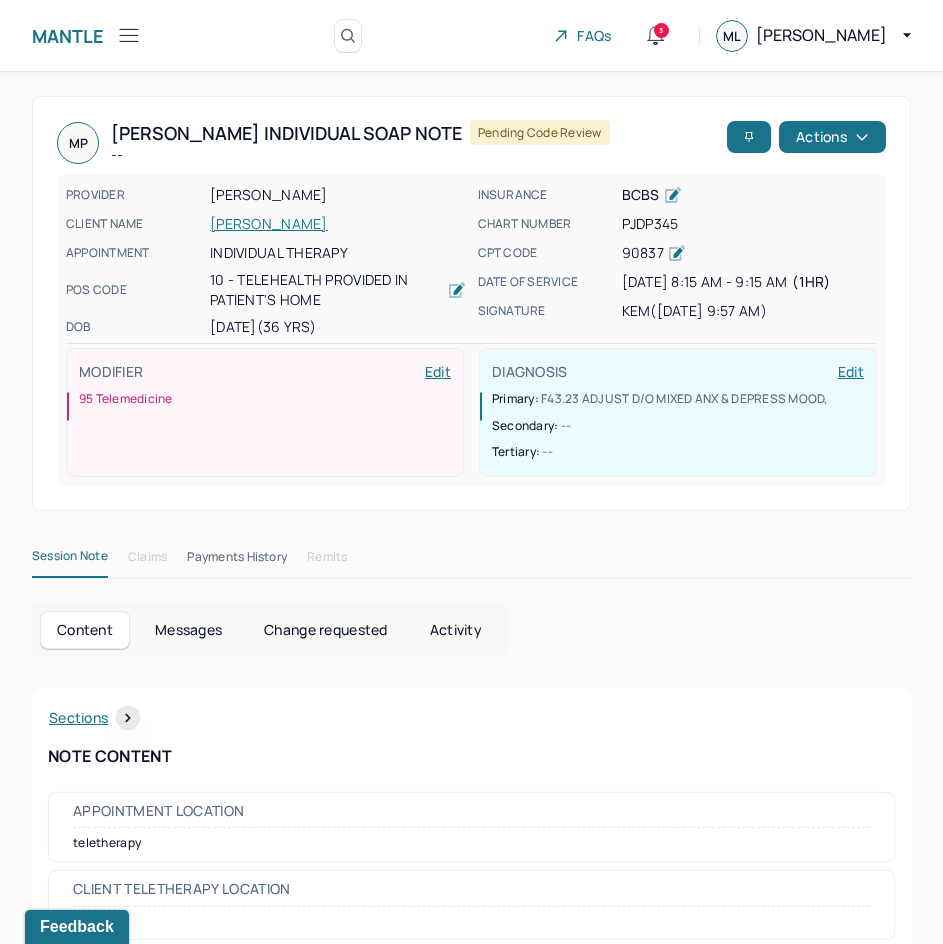 drag, startPoint x: 784, startPoint y: 523, endPoint x: 883, endPoint y: 193, distance: 344.53012 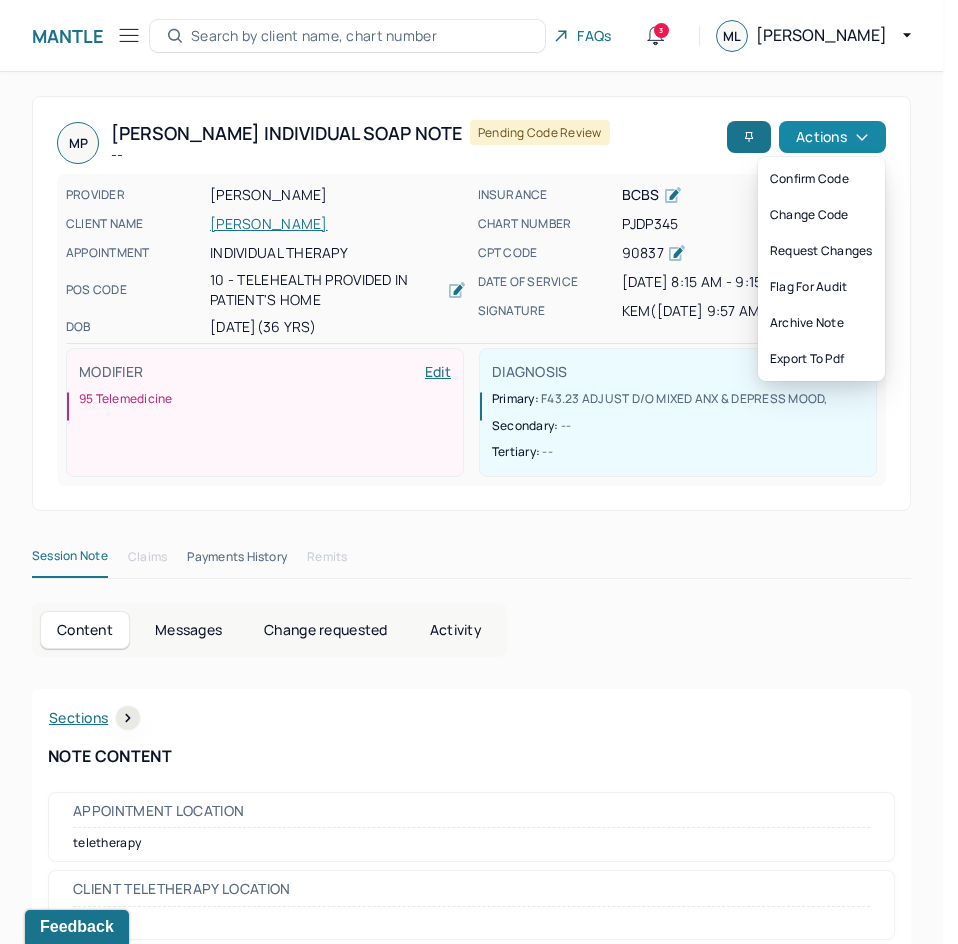 click on "Actions" at bounding box center [832, 137] 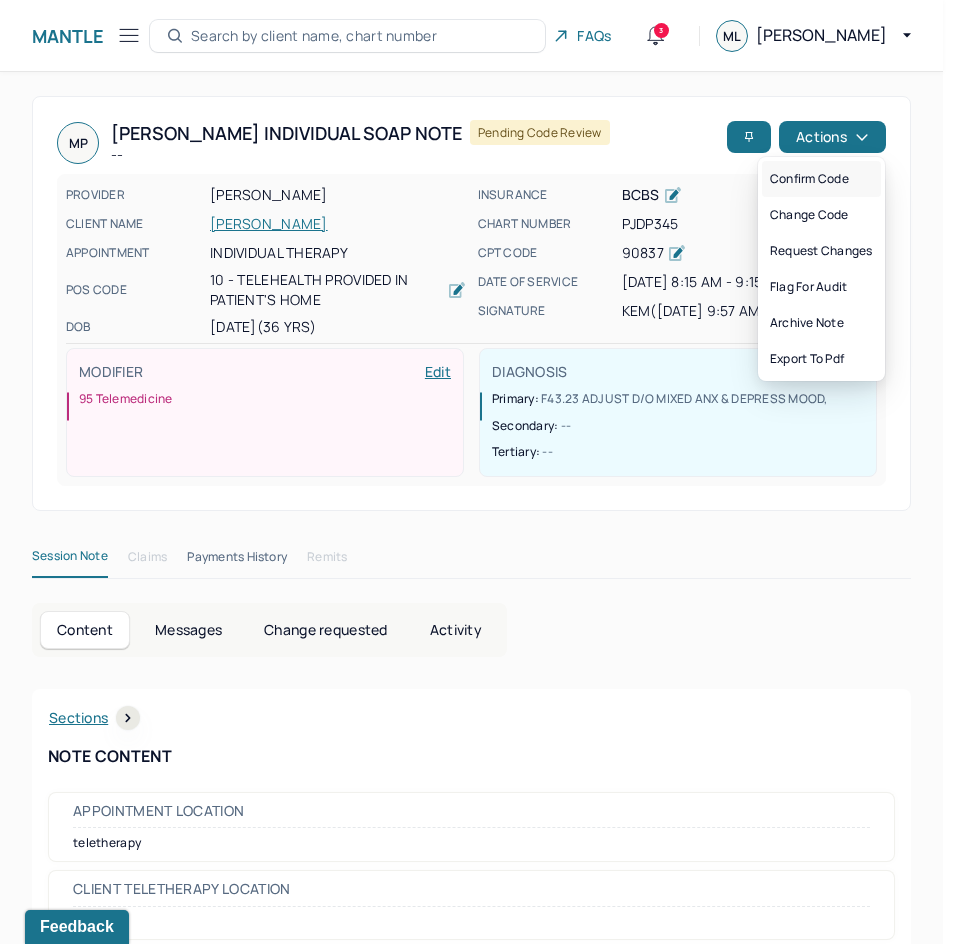 click on "Confirm code" at bounding box center [821, 179] 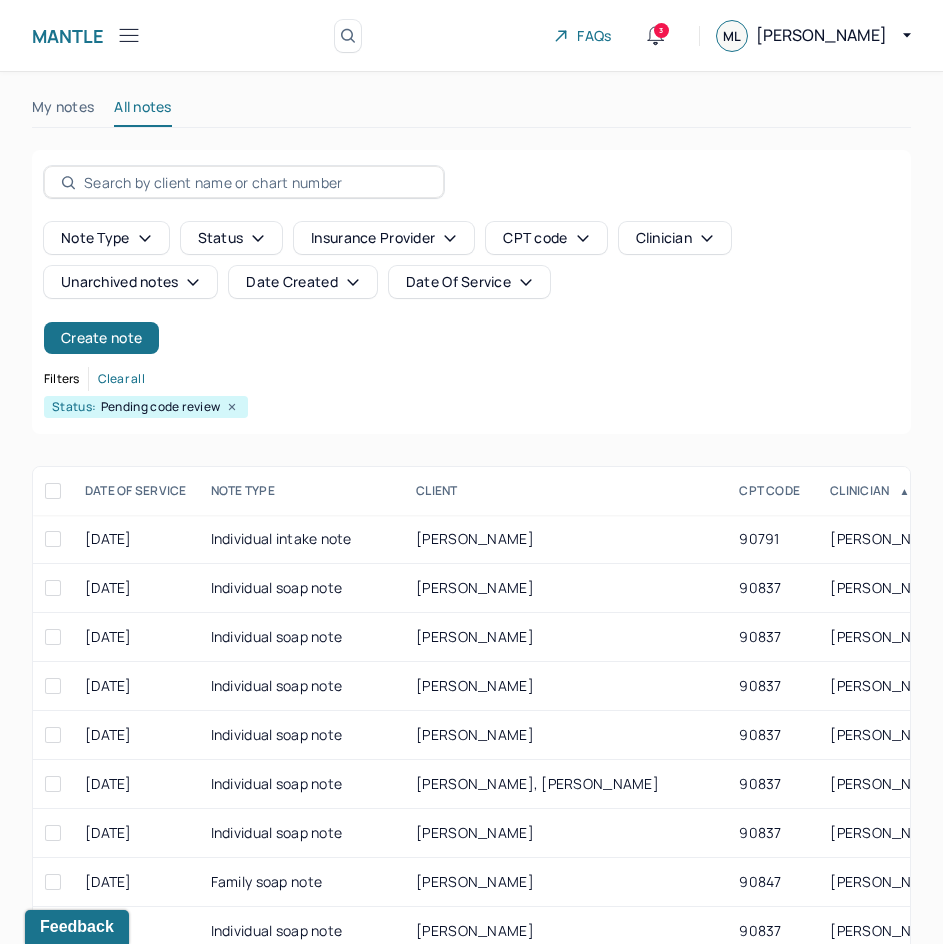 scroll, scrollTop: 200, scrollLeft: 0, axis: vertical 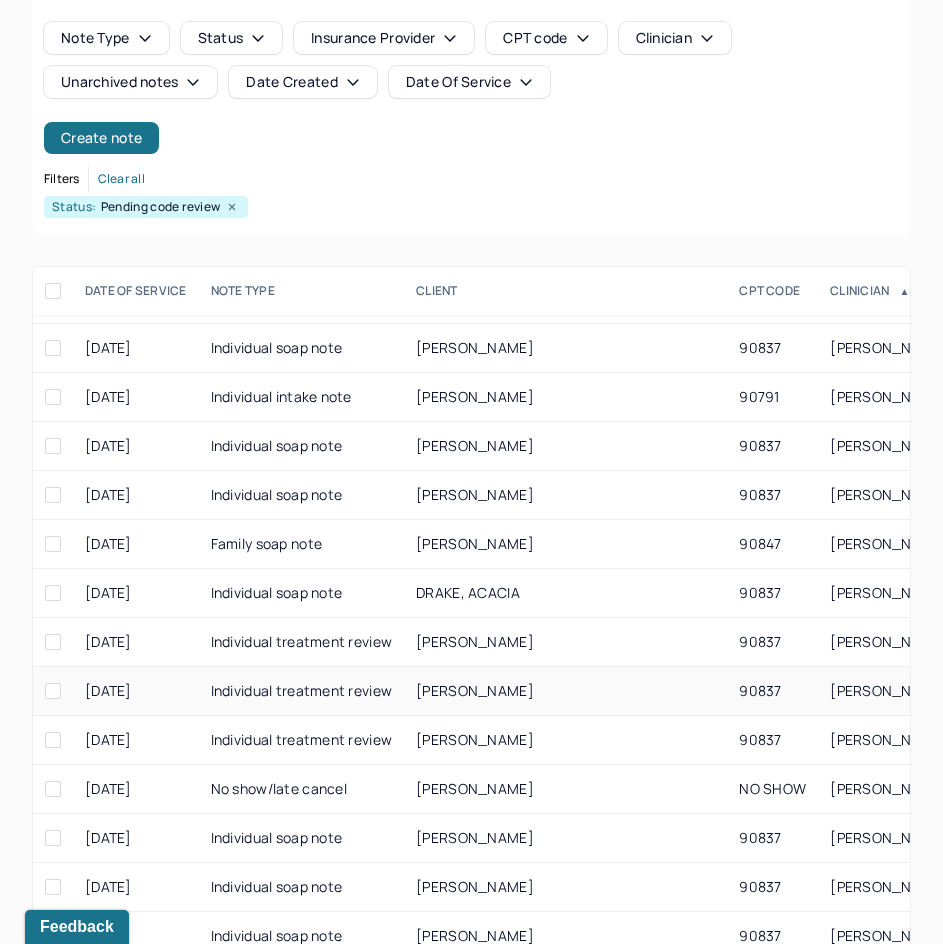 click on "[PERSON_NAME]" at bounding box center [475, 690] 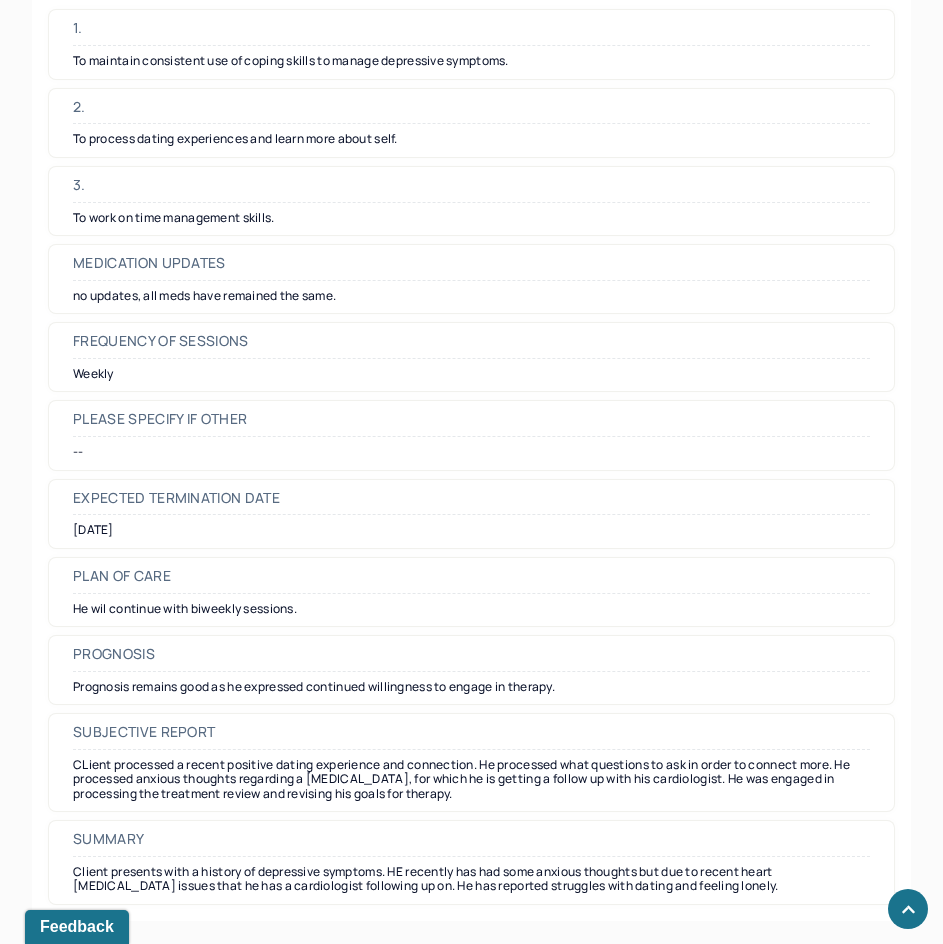 scroll, scrollTop: 5020, scrollLeft: 0, axis: vertical 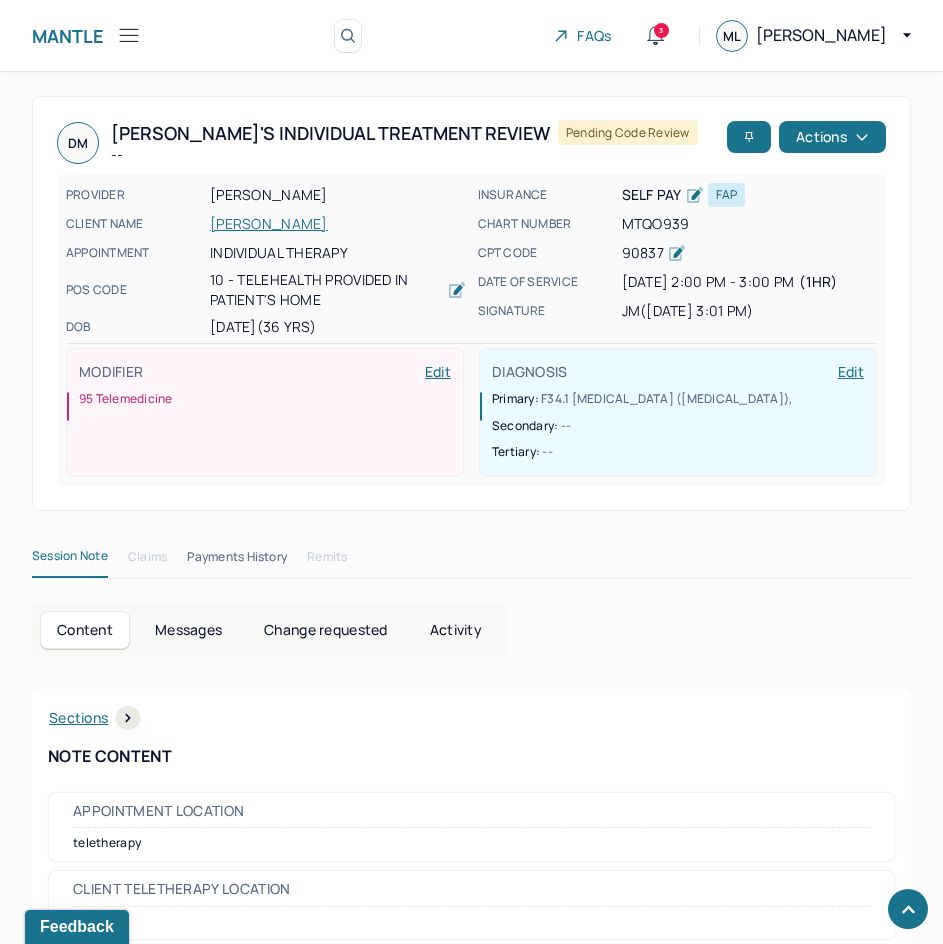 drag, startPoint x: 676, startPoint y: 707, endPoint x: 891, endPoint y: -6, distance: 744.7107 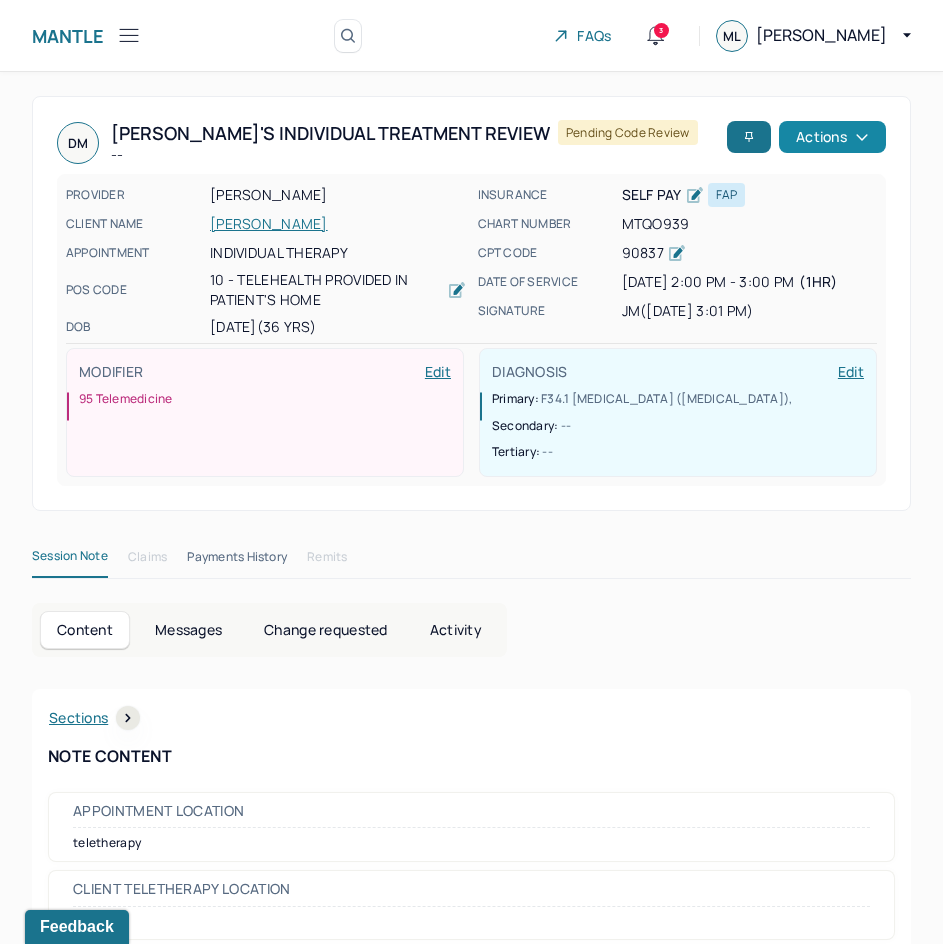 click on "Actions" at bounding box center [832, 137] 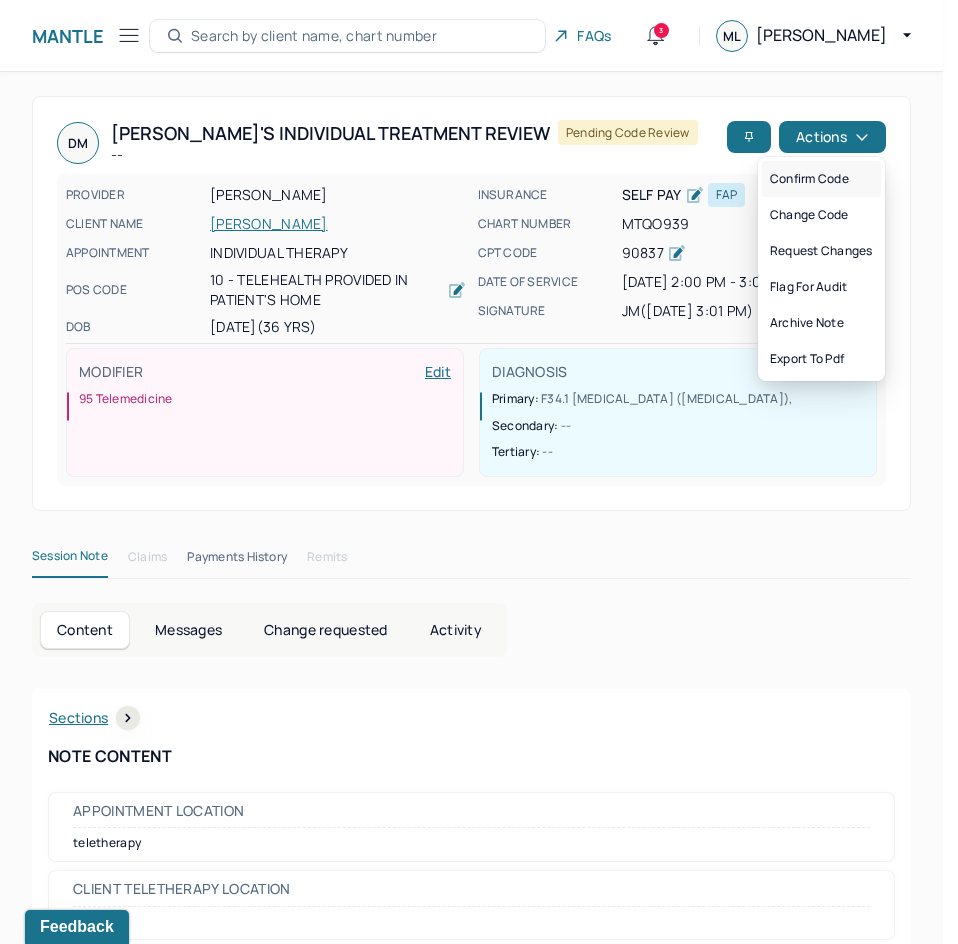 click on "Confirm code" at bounding box center (821, 179) 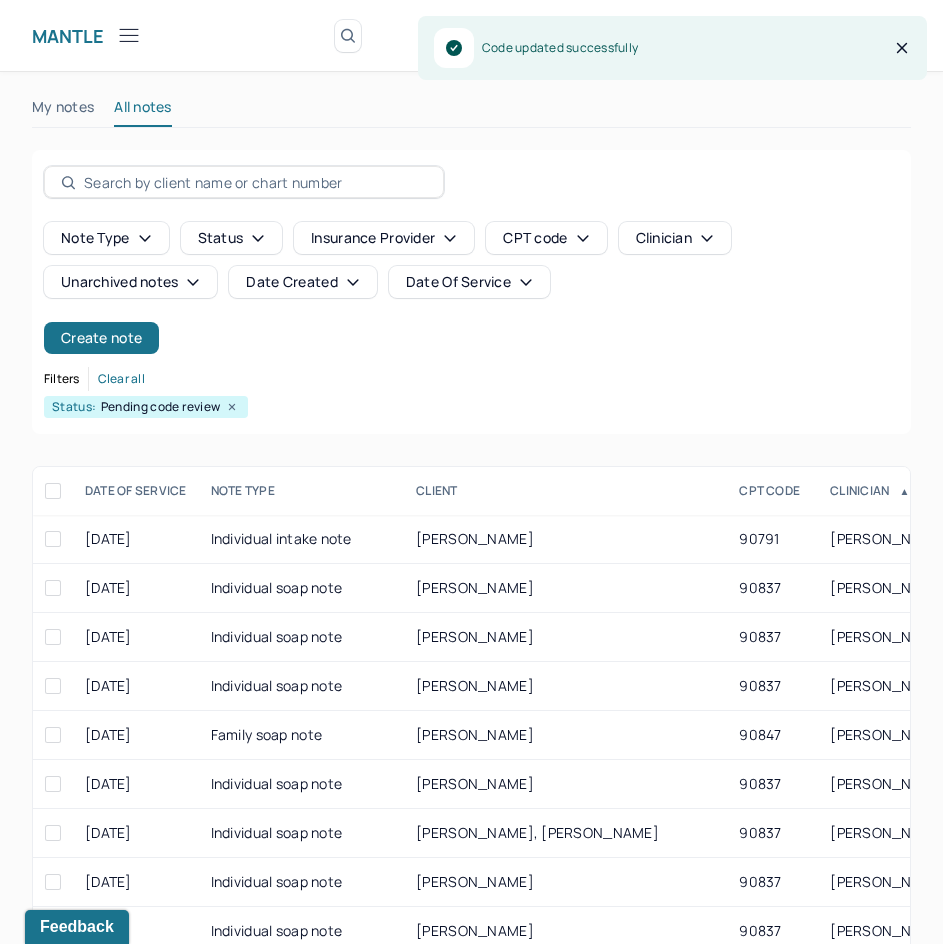 scroll, scrollTop: 200, scrollLeft: 0, axis: vertical 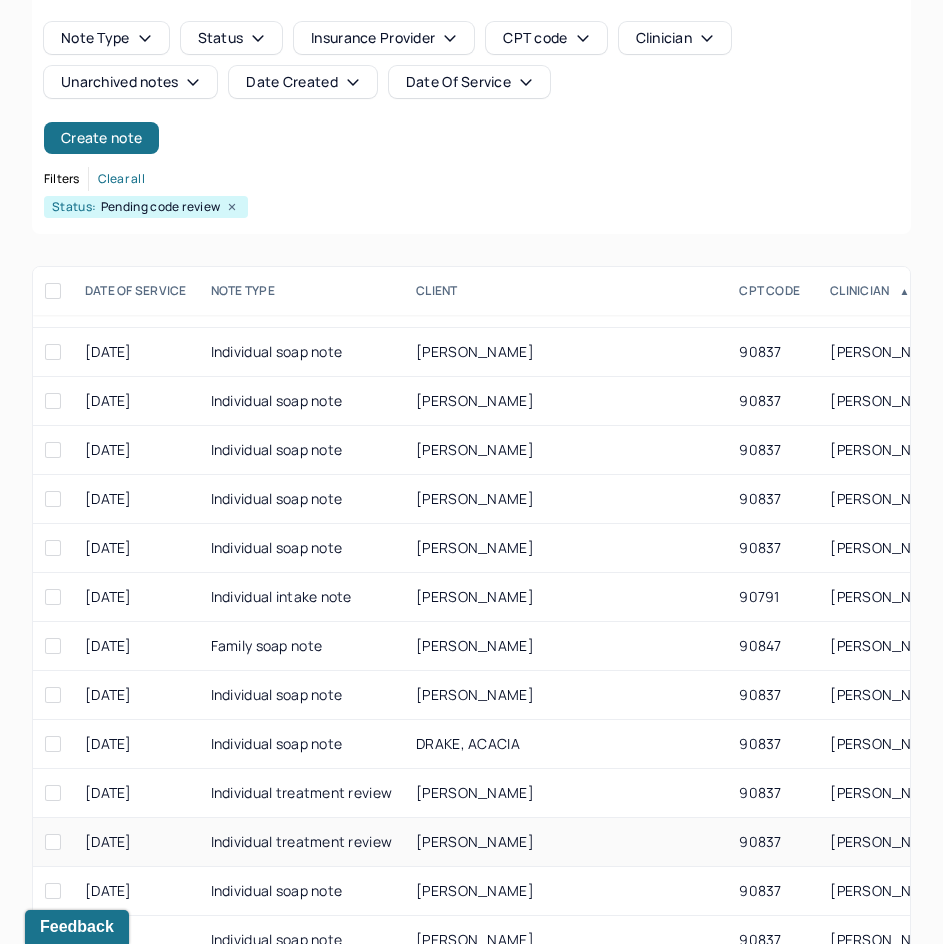 click on "[PERSON_NAME]" at bounding box center [565, 842] 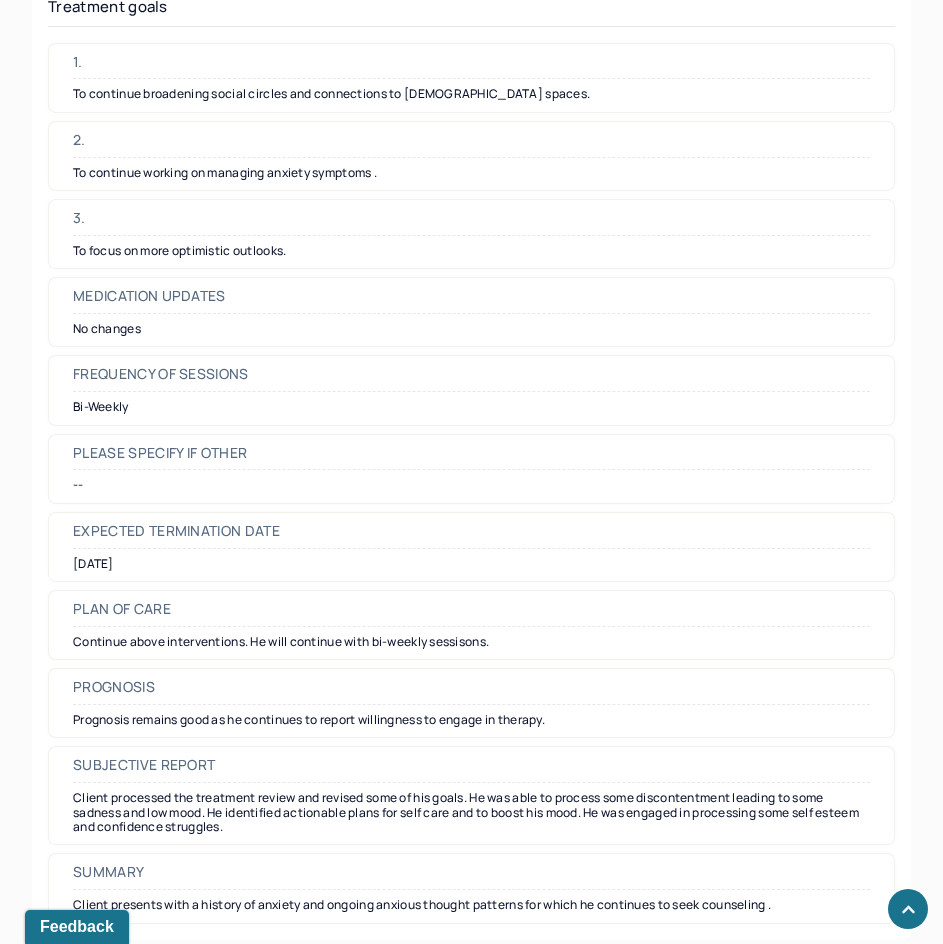 scroll, scrollTop: 5034, scrollLeft: 0, axis: vertical 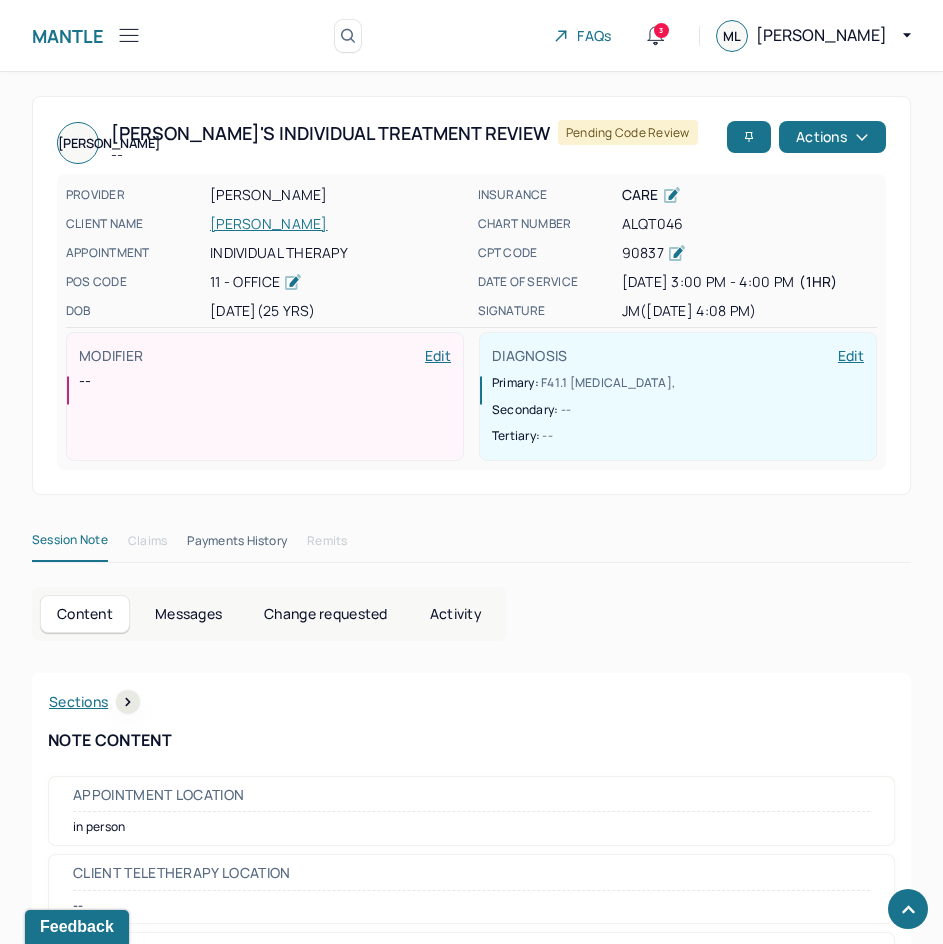 drag, startPoint x: 733, startPoint y: 721, endPoint x: 805, endPoint y: 192, distance: 533.8773 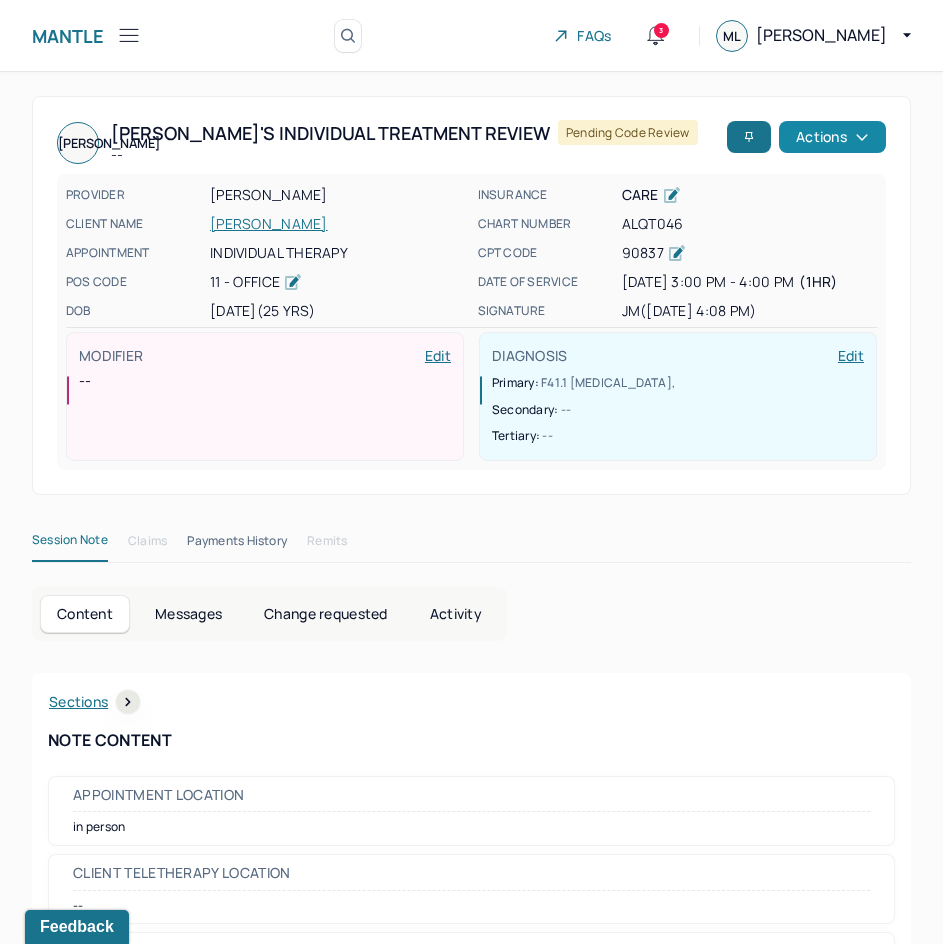 click on "Actions" at bounding box center [832, 137] 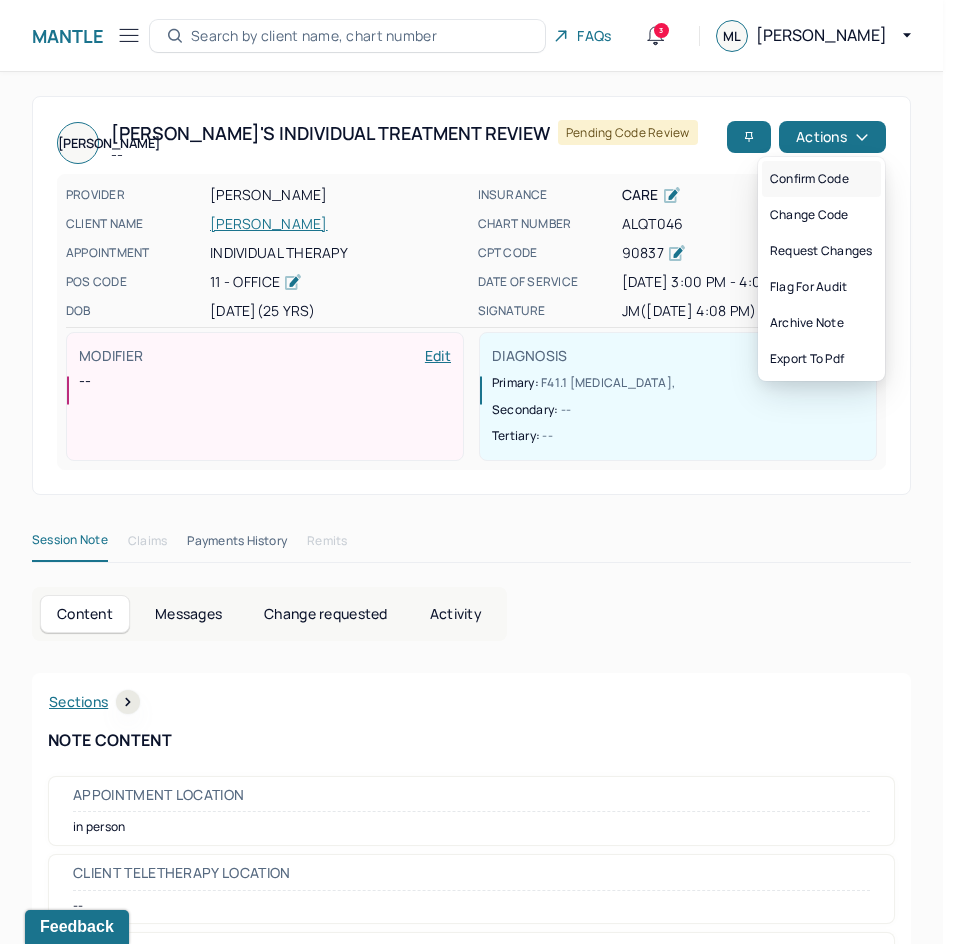 click on "Confirm code" at bounding box center (821, 179) 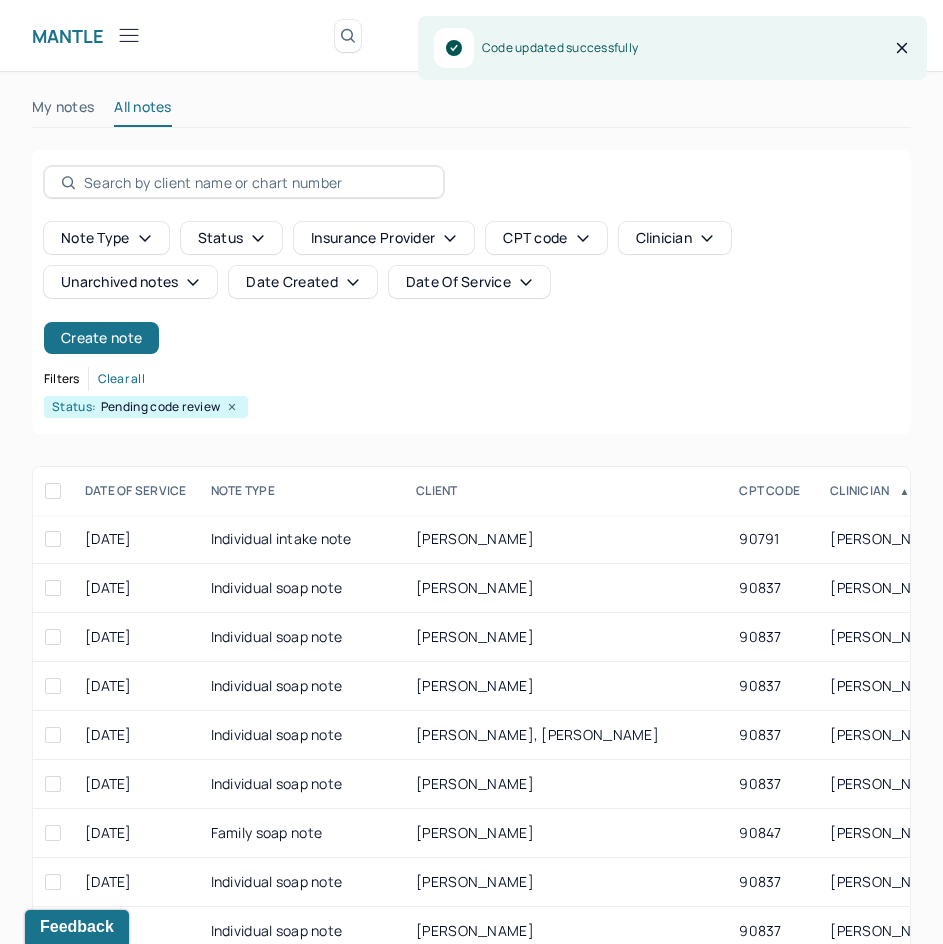 scroll, scrollTop: 200, scrollLeft: 0, axis: vertical 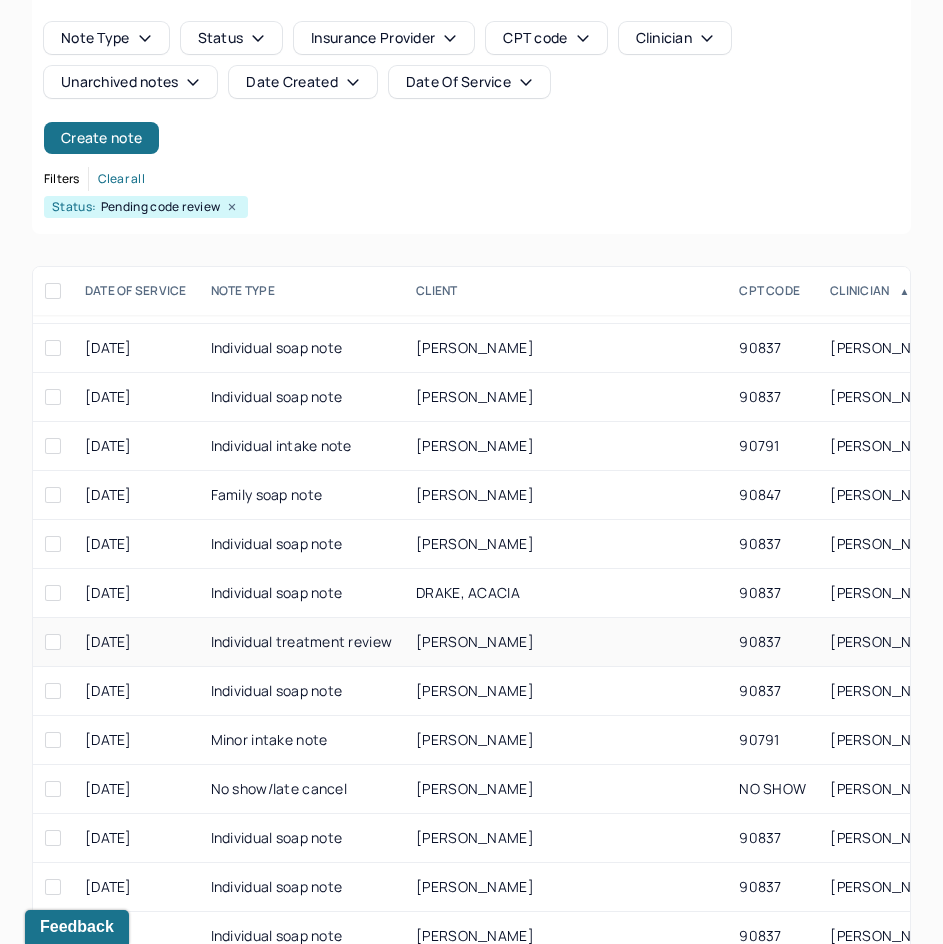 click on "90837" at bounding box center [772, 642] 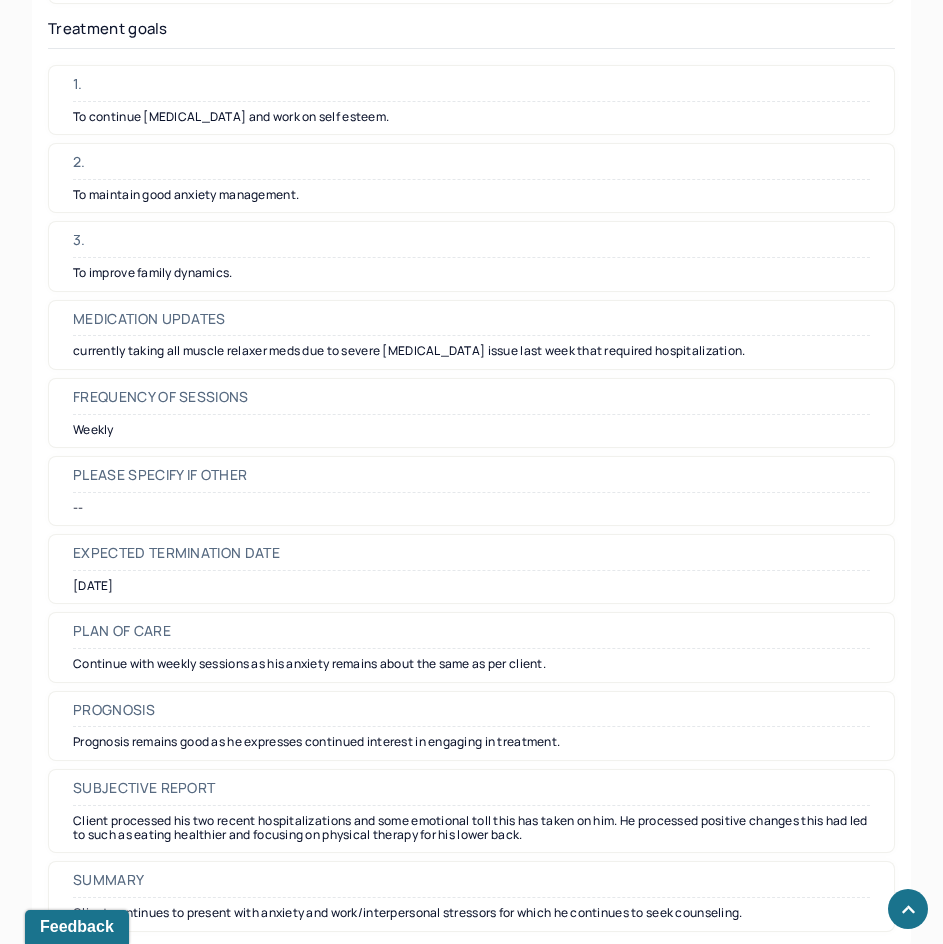 scroll, scrollTop: 5000, scrollLeft: 0, axis: vertical 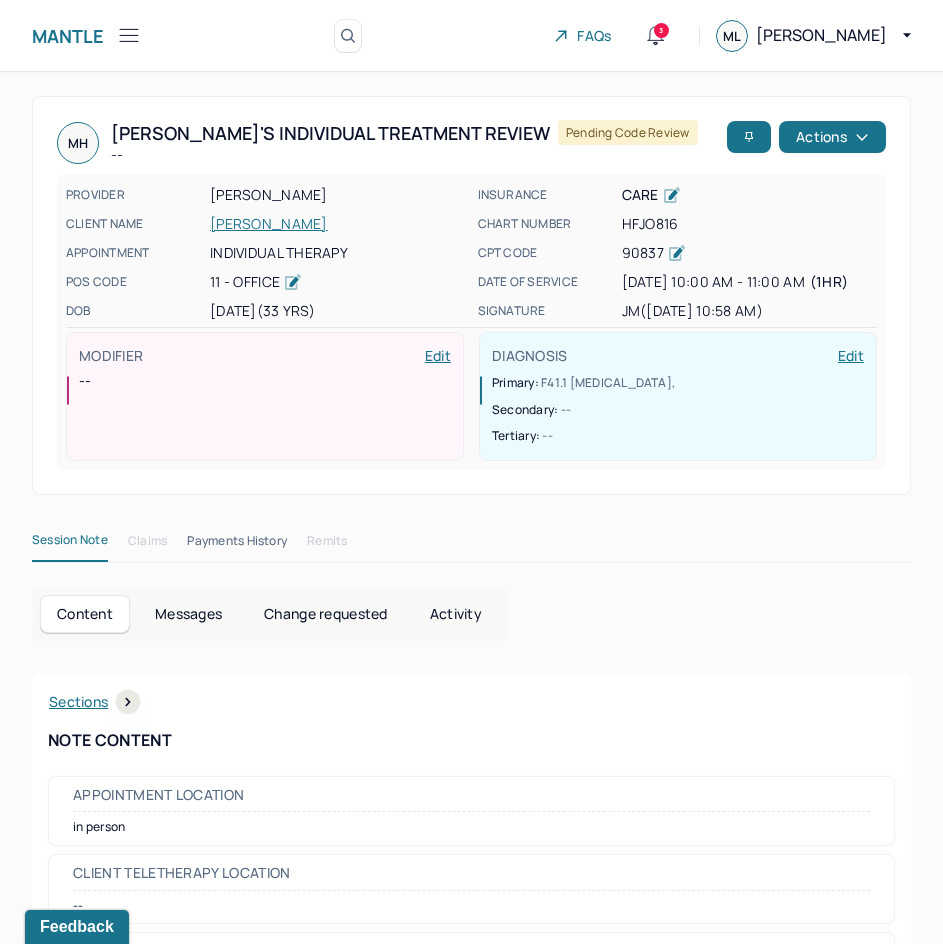 drag, startPoint x: 622, startPoint y: 731, endPoint x: 897, endPoint y: 150, distance: 642.7955 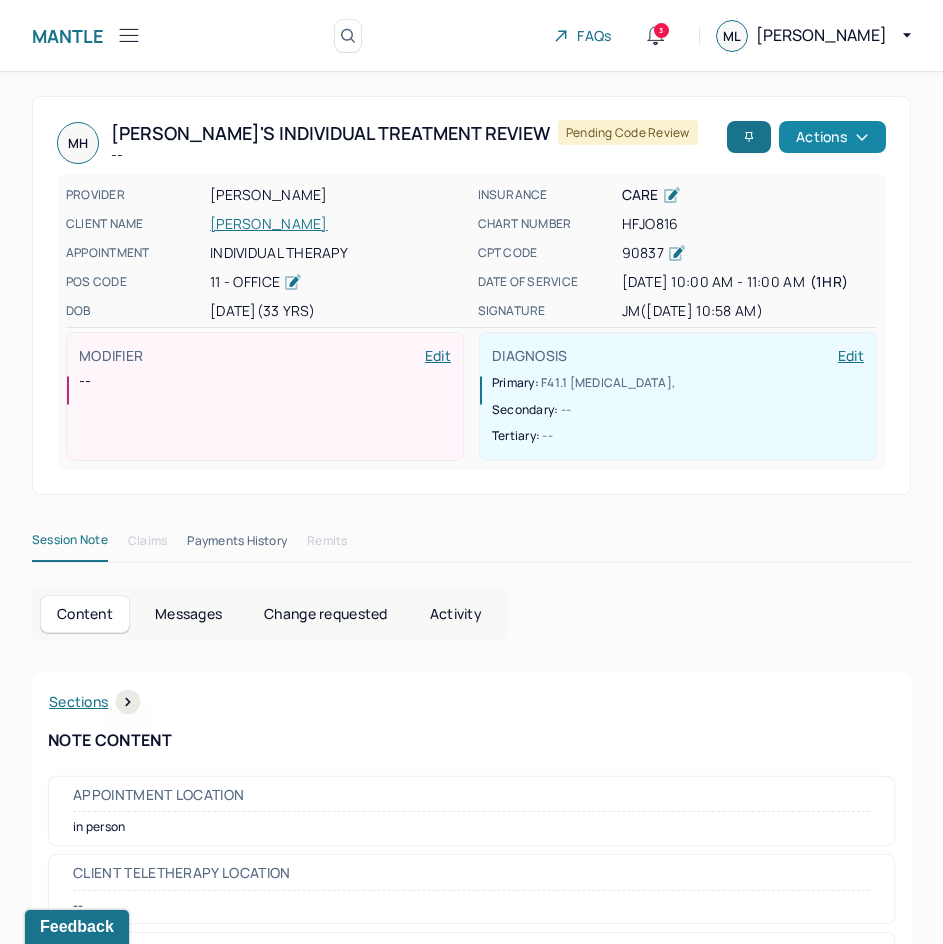 click on "Actions" at bounding box center [832, 137] 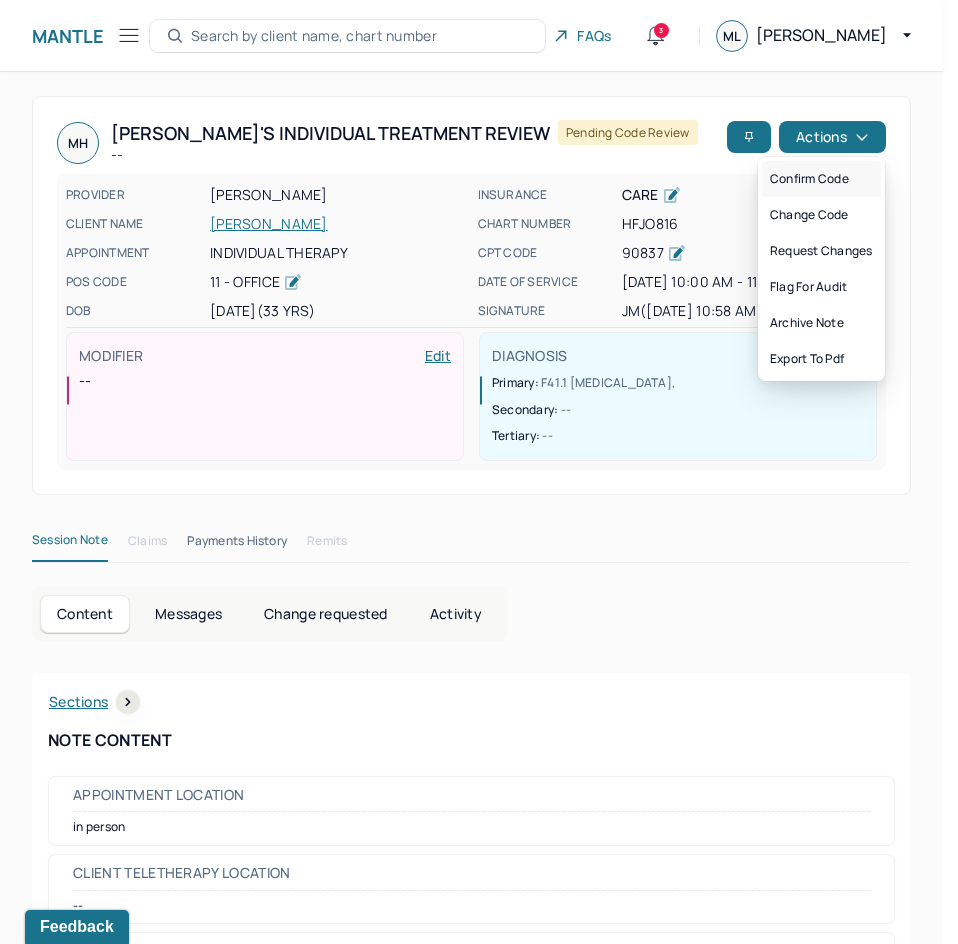 click on "Confirm code" at bounding box center [821, 179] 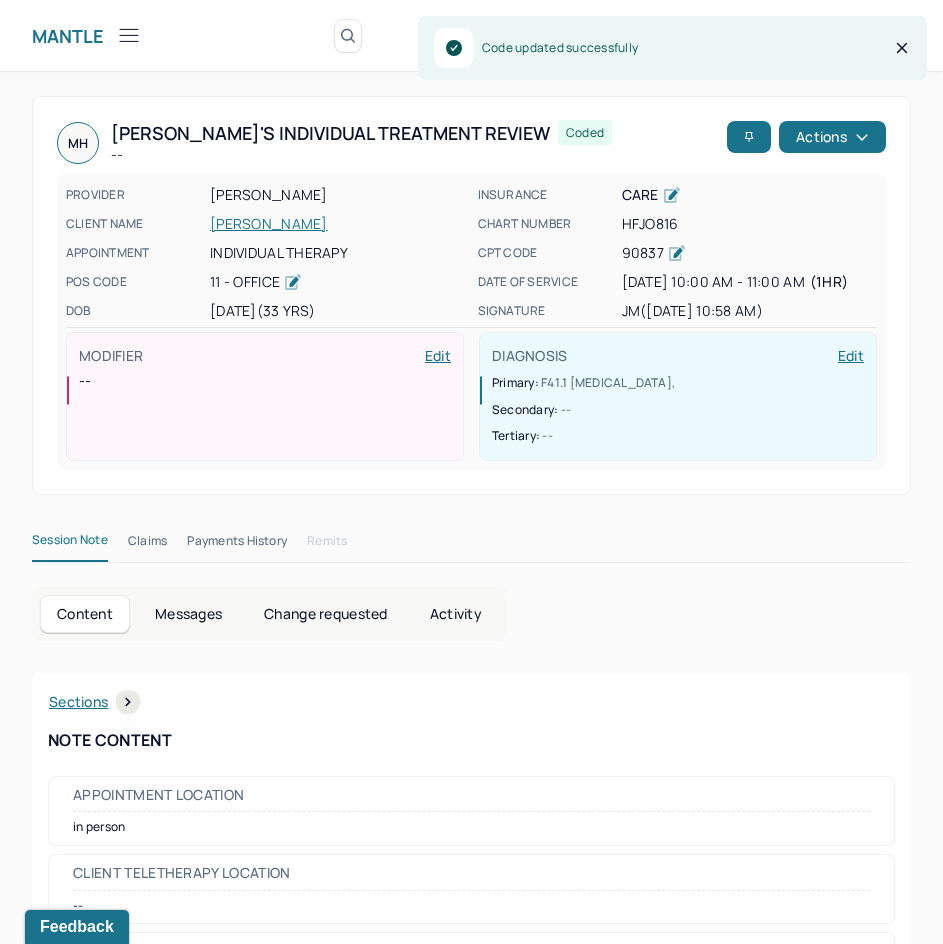scroll, scrollTop: 200, scrollLeft: 0, axis: vertical 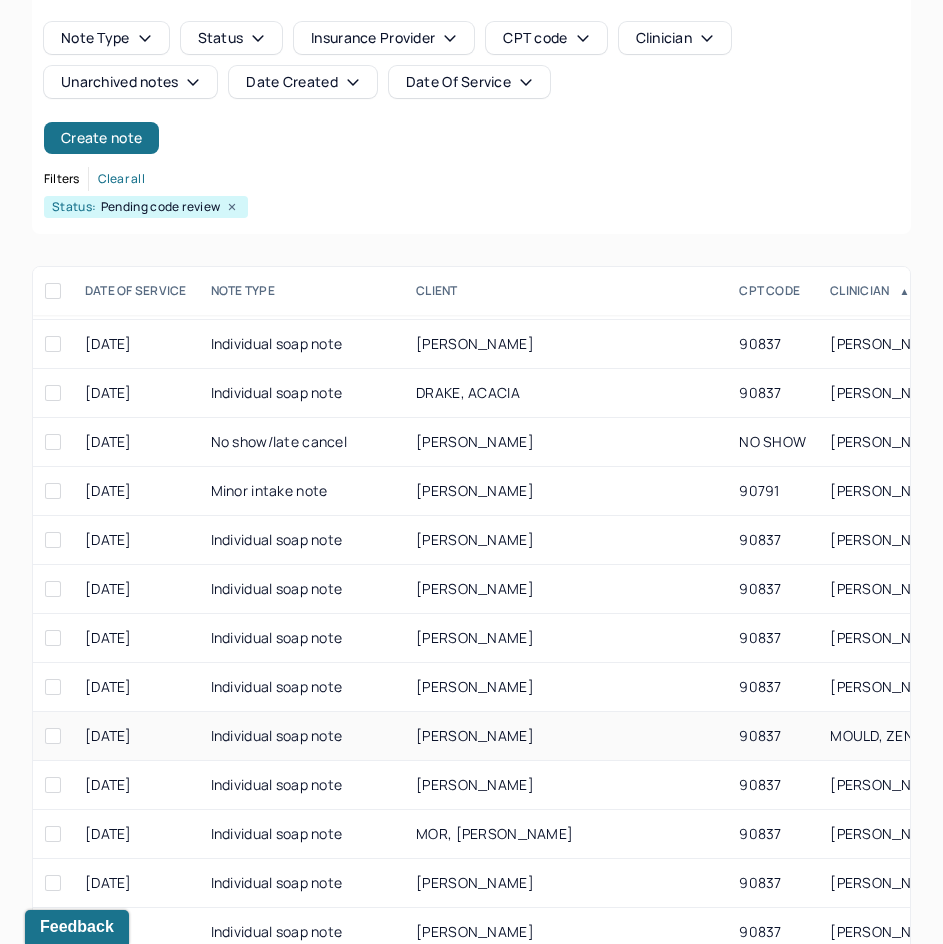 click on "[PERSON_NAME]" at bounding box center [565, 736] 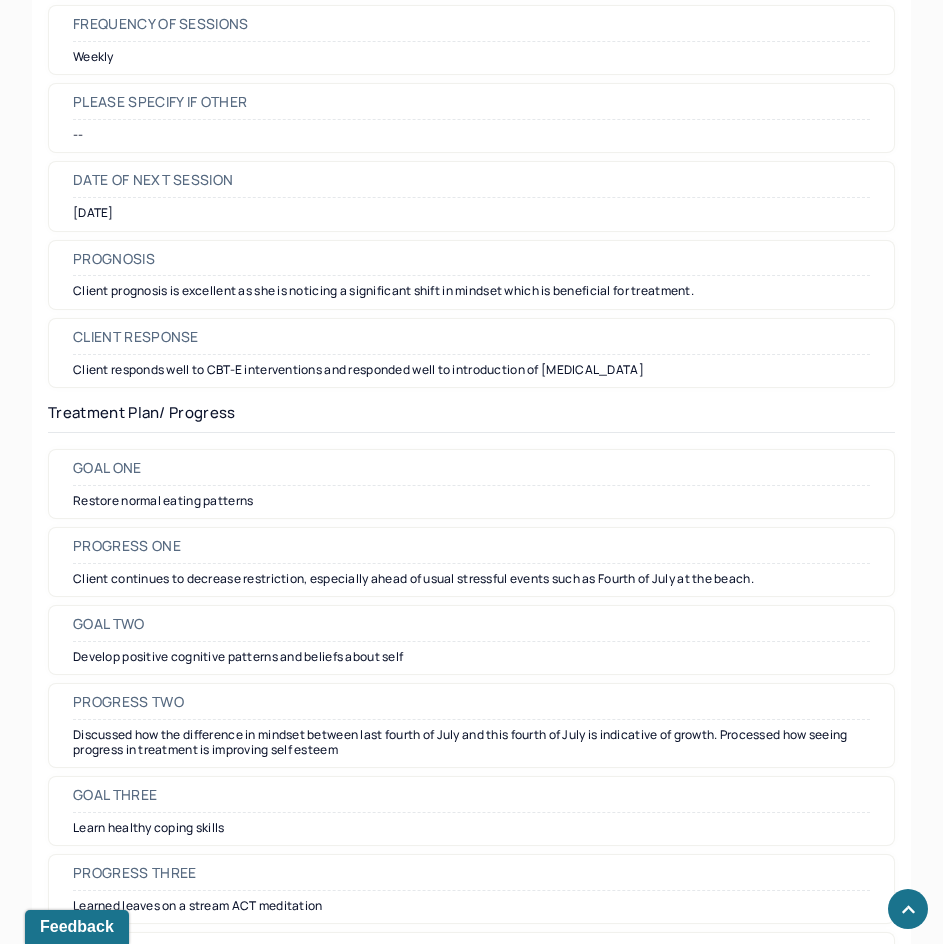 scroll, scrollTop: 2797, scrollLeft: 0, axis: vertical 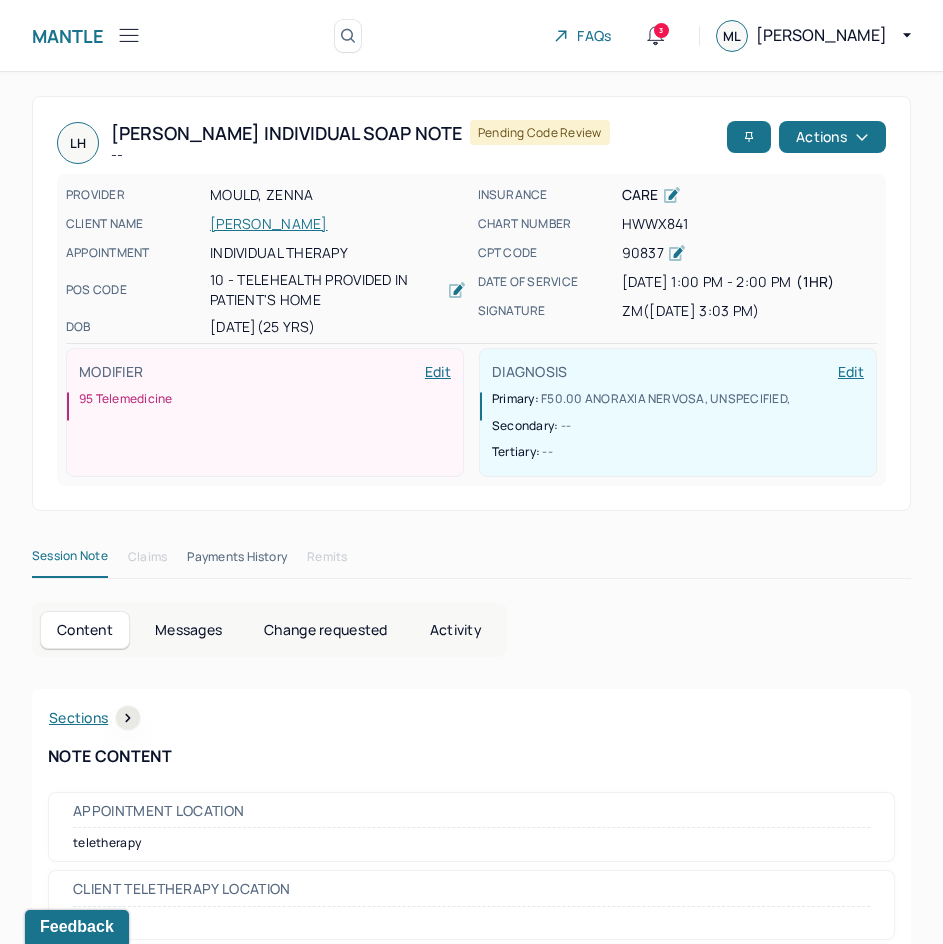 drag, startPoint x: 601, startPoint y: 615, endPoint x: 803, endPoint y: 181, distance: 478.7066 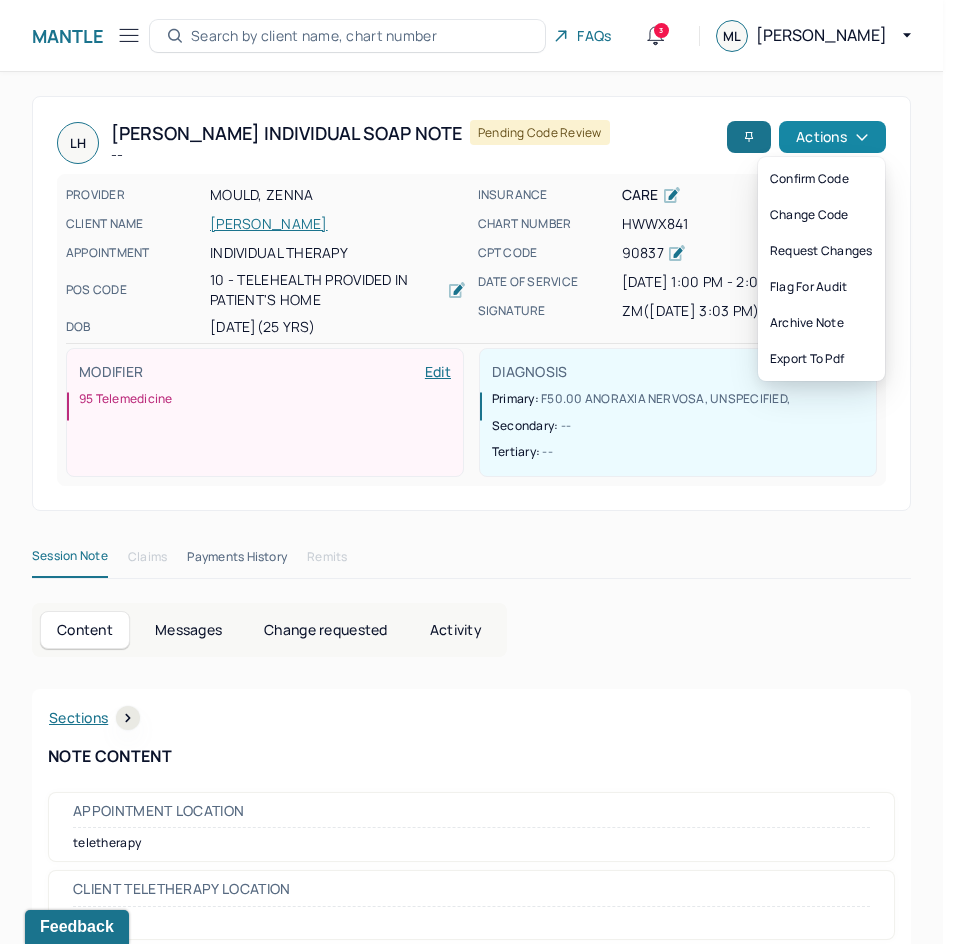 click on "Actions" at bounding box center (832, 137) 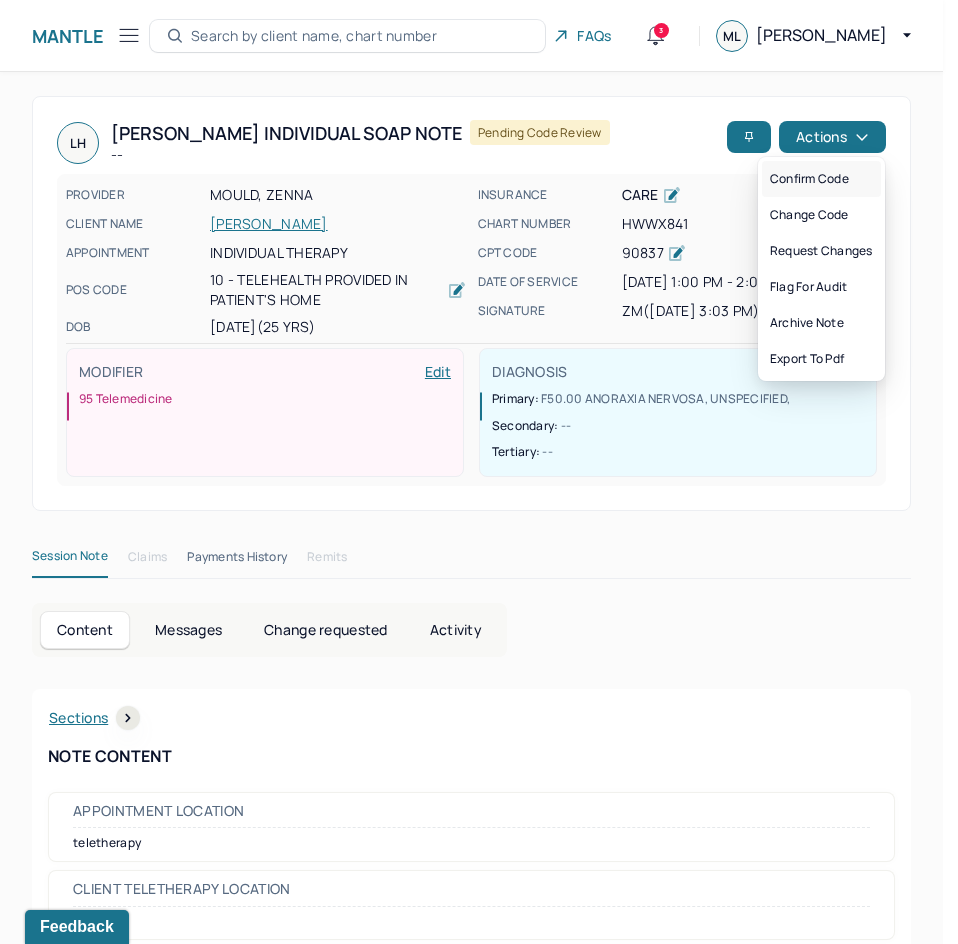 click on "Confirm code" at bounding box center (821, 179) 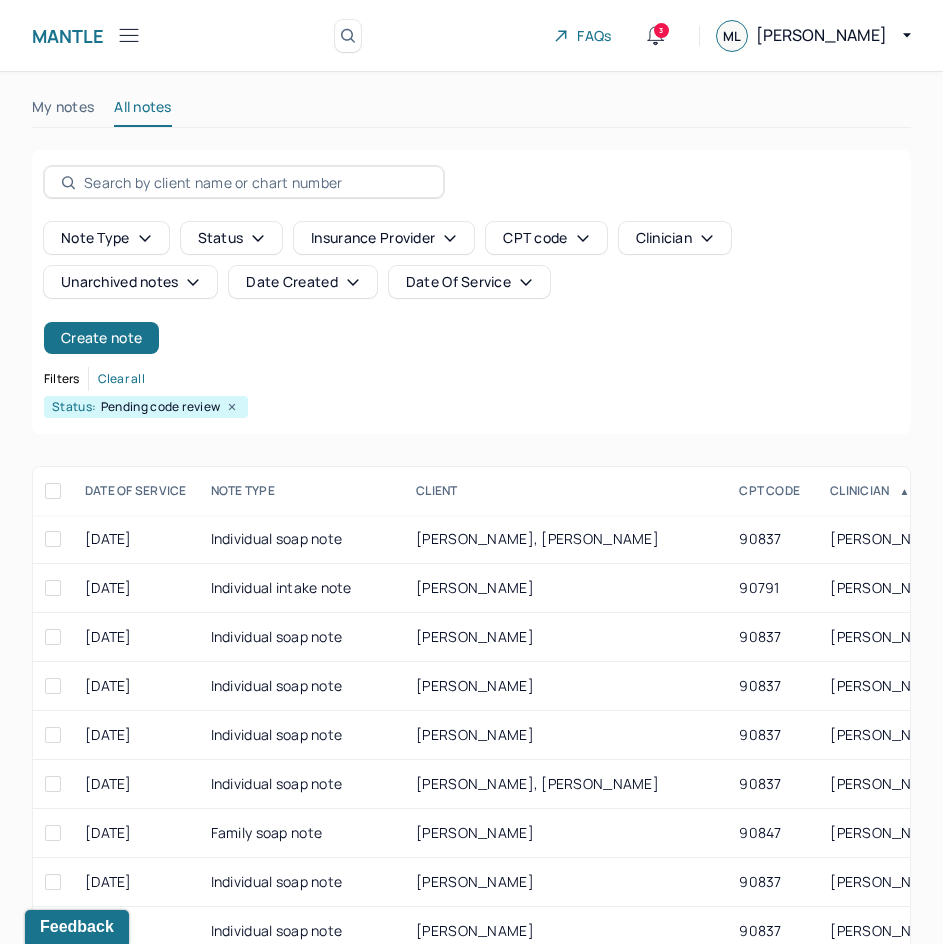 scroll, scrollTop: 200, scrollLeft: 0, axis: vertical 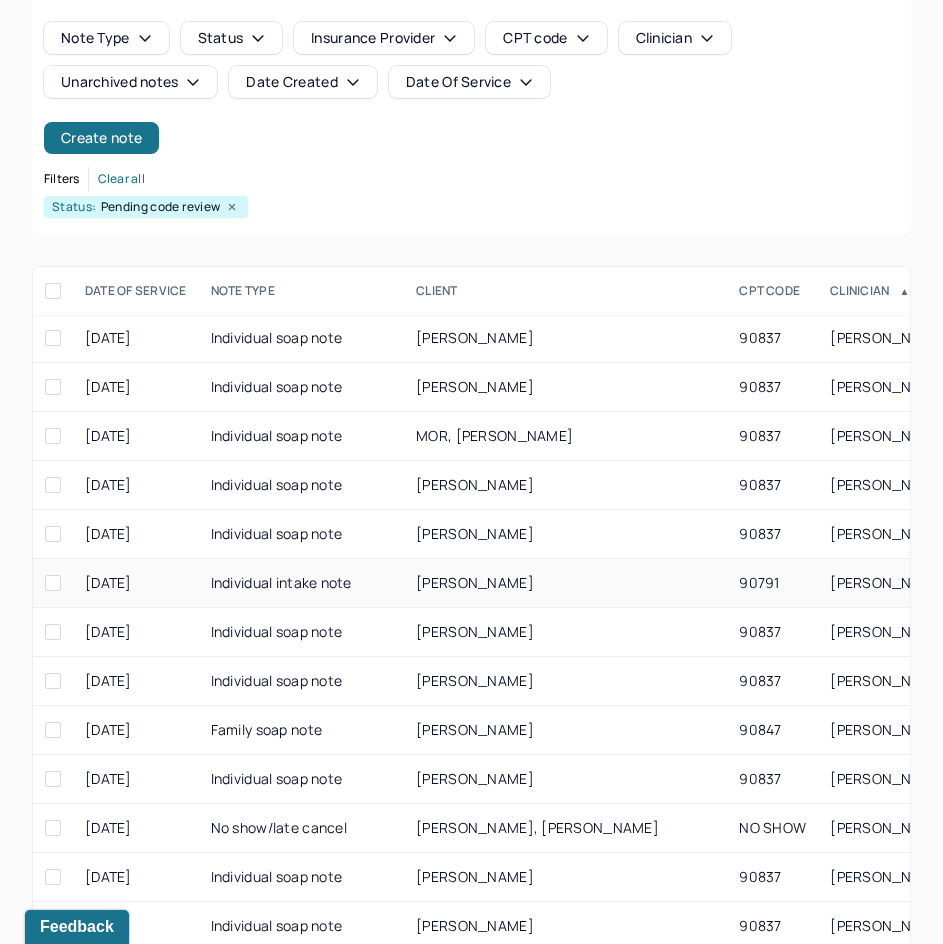 click on "[PERSON_NAME]" at bounding box center [475, 582] 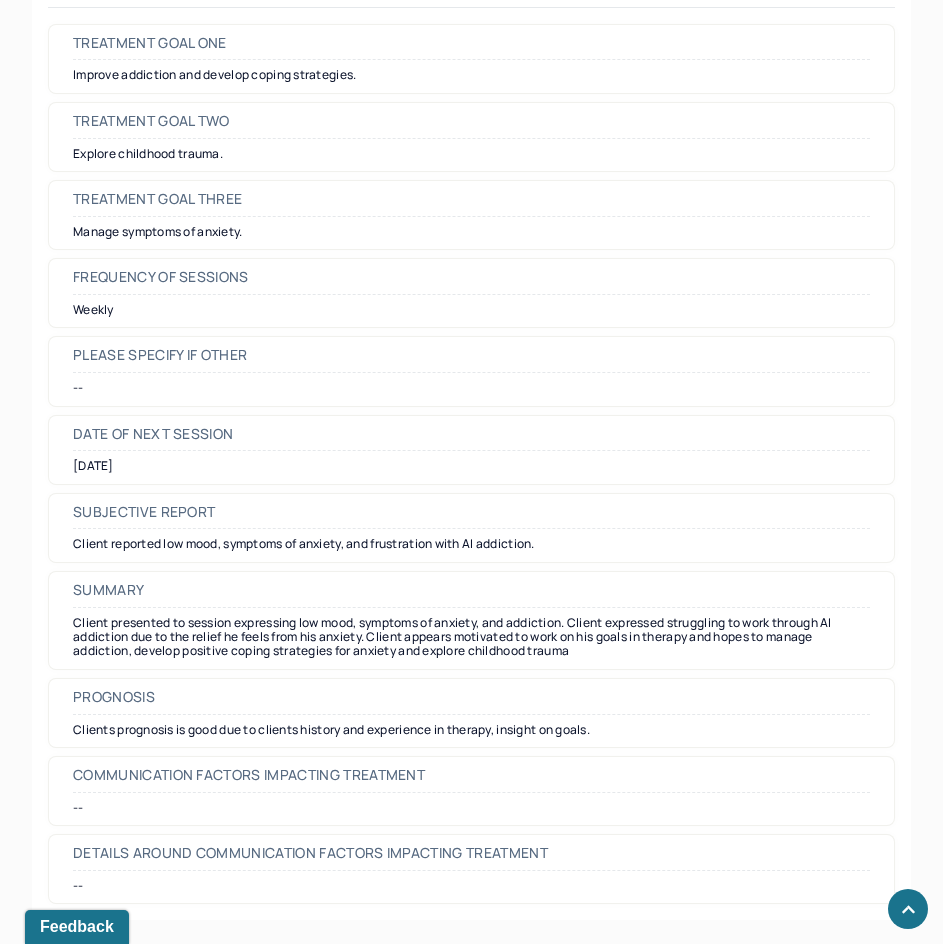 scroll, scrollTop: 9518, scrollLeft: 0, axis: vertical 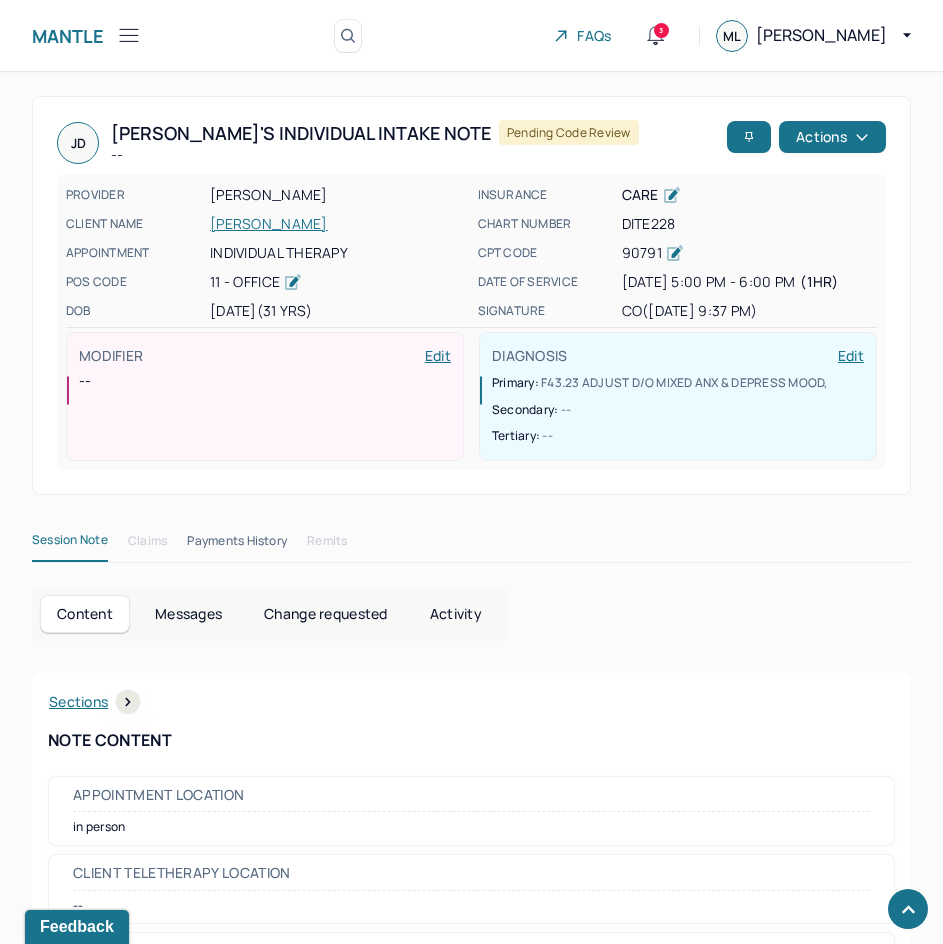 drag, startPoint x: 590, startPoint y: 610, endPoint x: 835, endPoint y: 38, distance: 622.26117 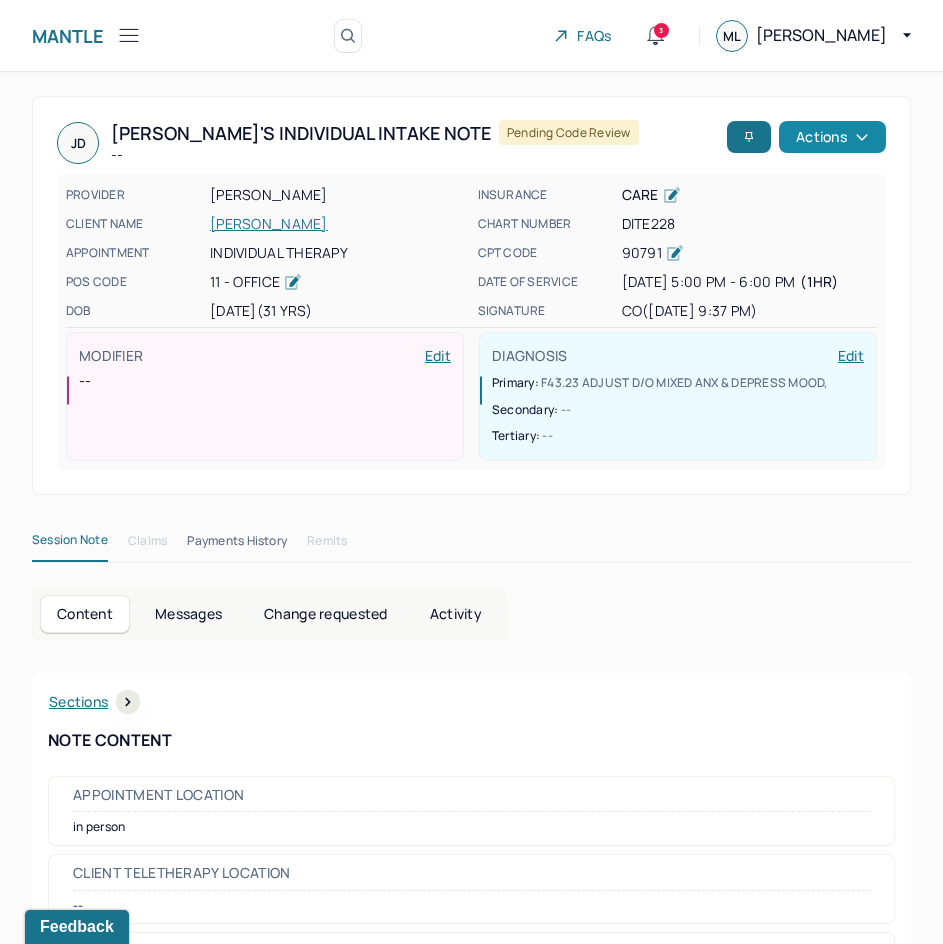 click 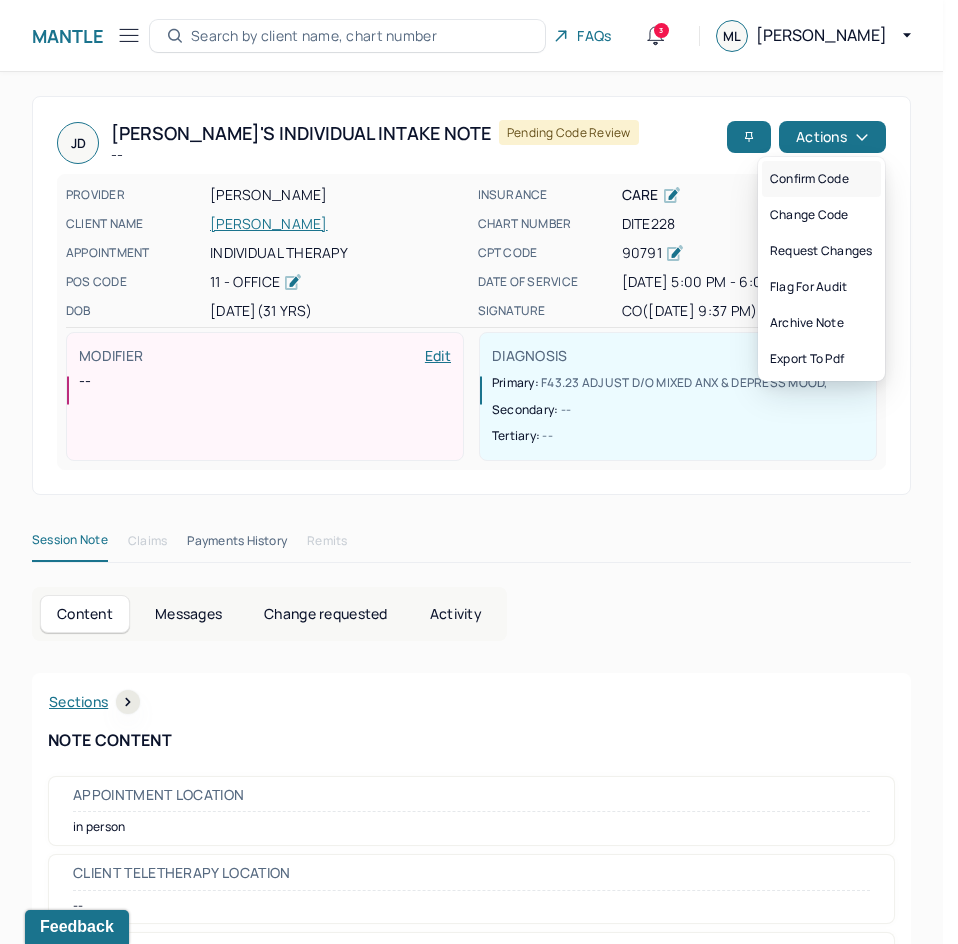click on "Confirm code" at bounding box center (821, 179) 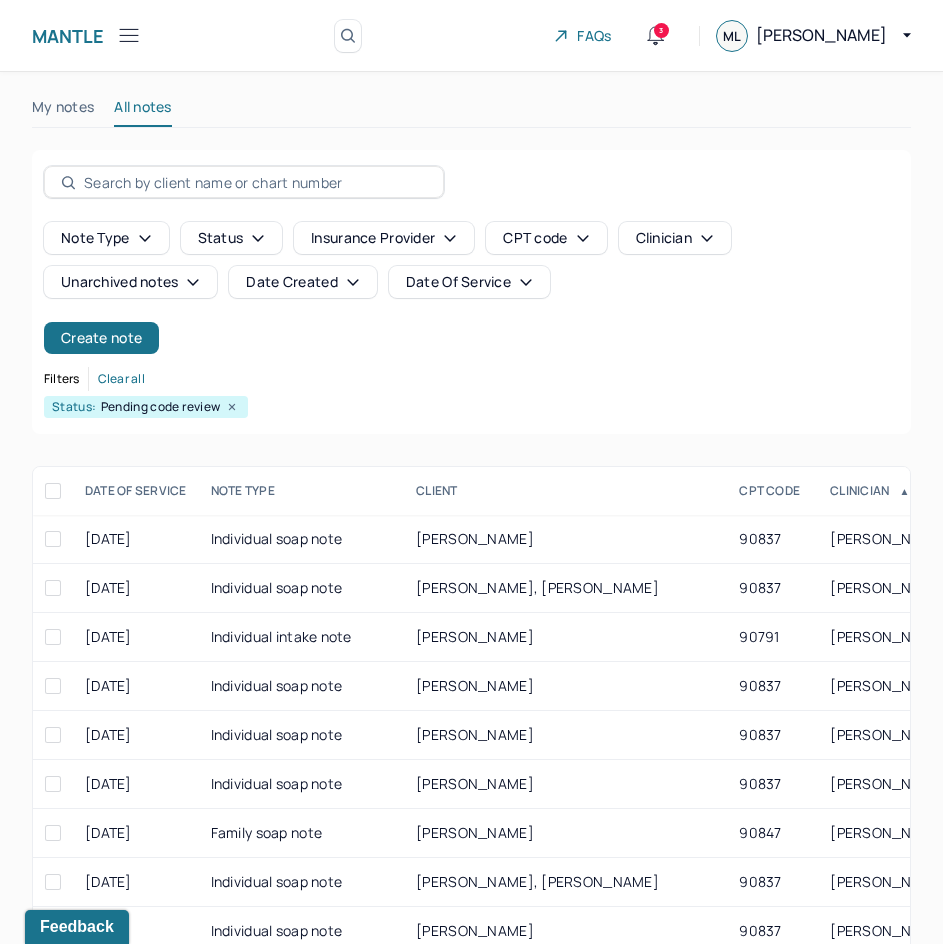 scroll, scrollTop: 200, scrollLeft: 0, axis: vertical 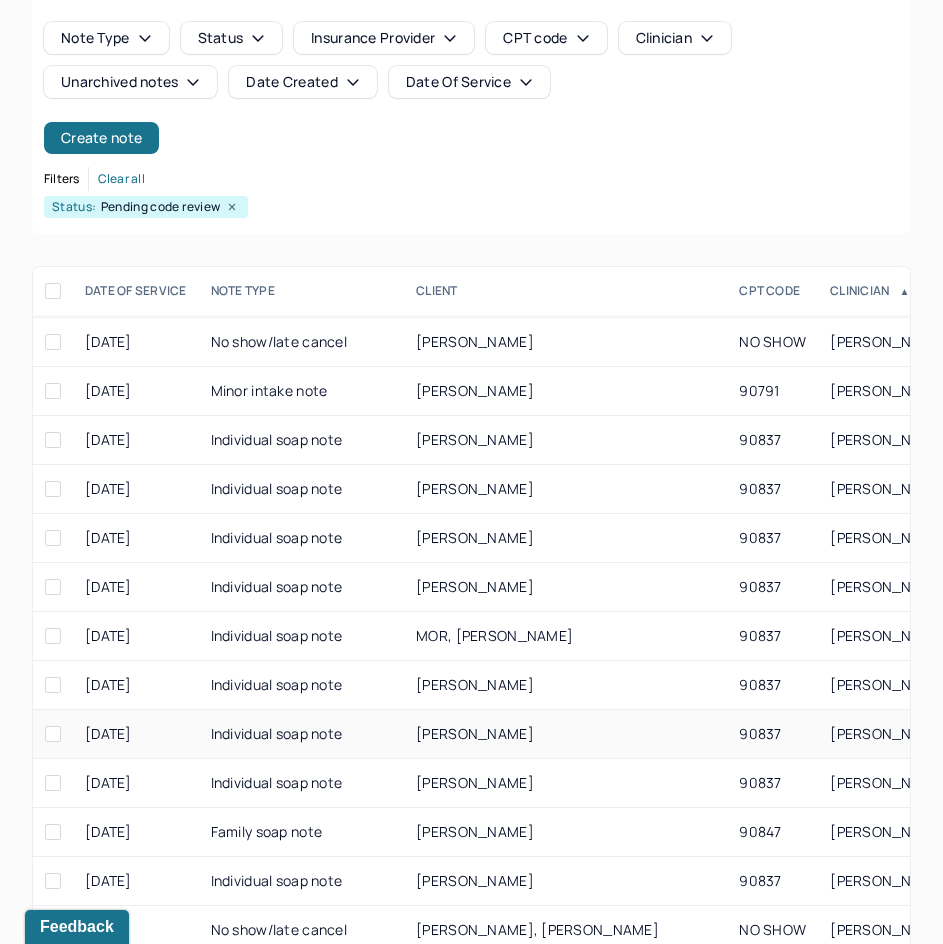 click on "[PERSON_NAME]" at bounding box center [565, 734] 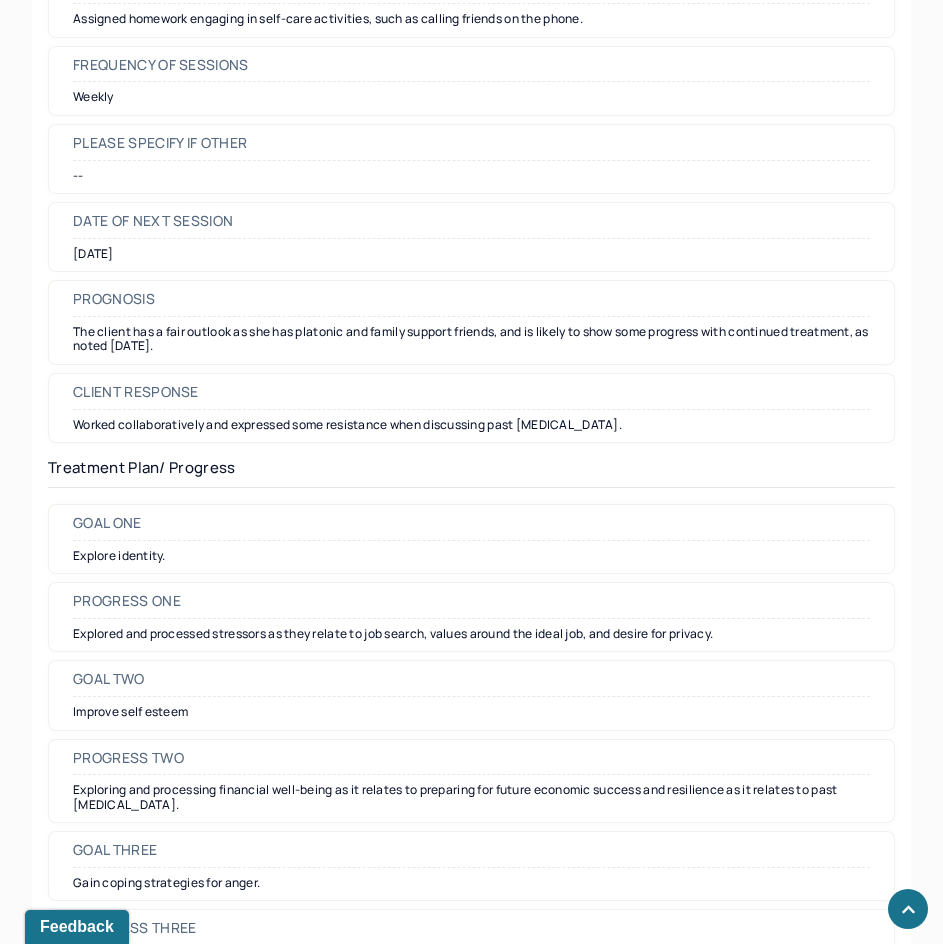 scroll, scrollTop: 2500, scrollLeft: 0, axis: vertical 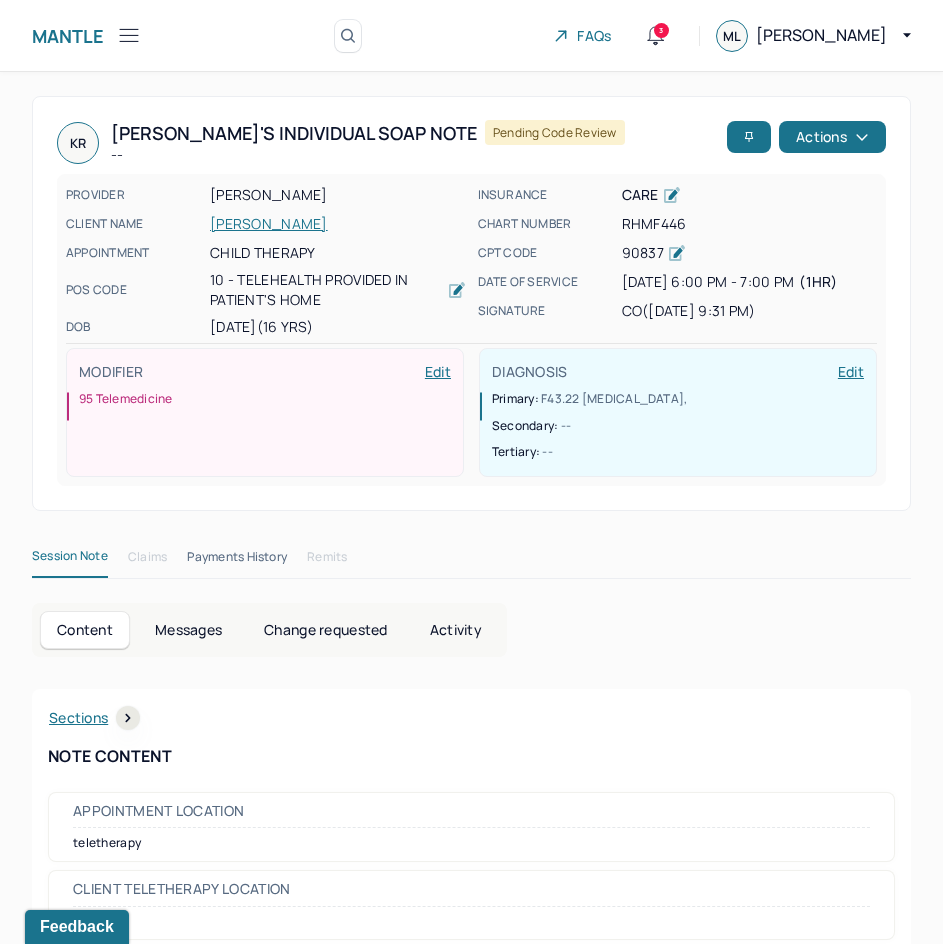 drag, startPoint x: 553, startPoint y: 687, endPoint x: 742, endPoint y: 233, distance: 491.76926 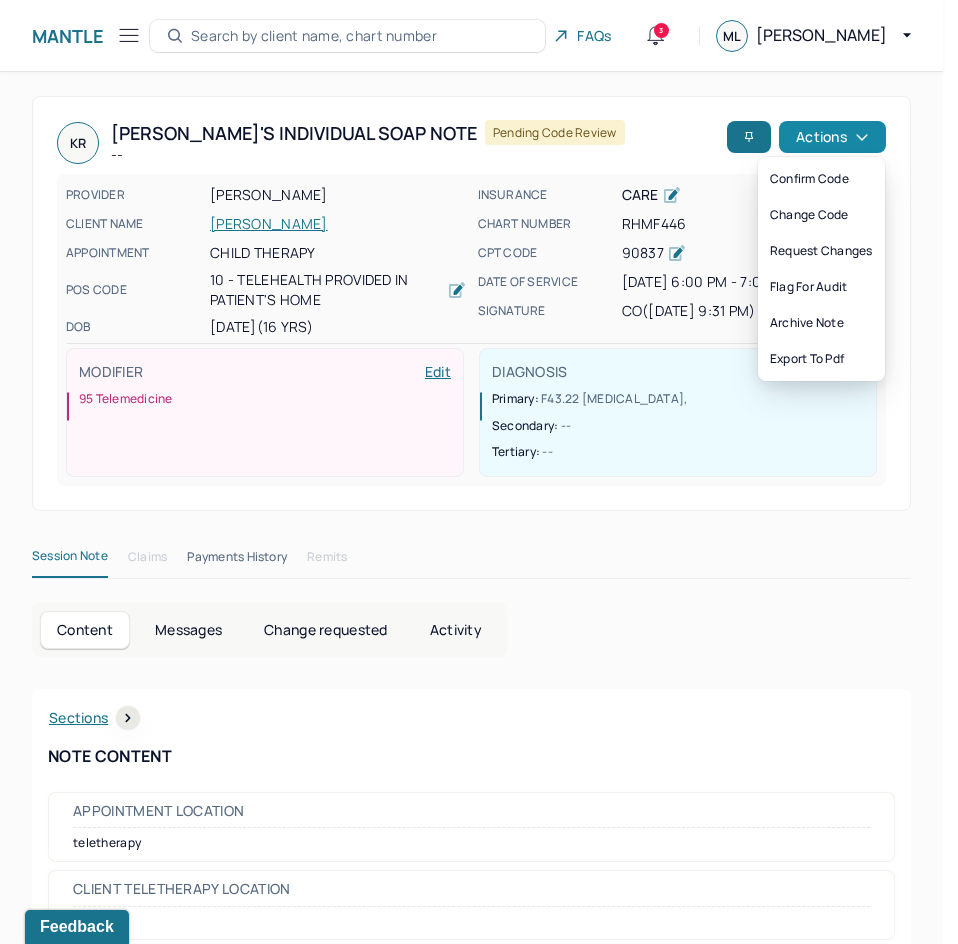 click on "Actions" at bounding box center [832, 137] 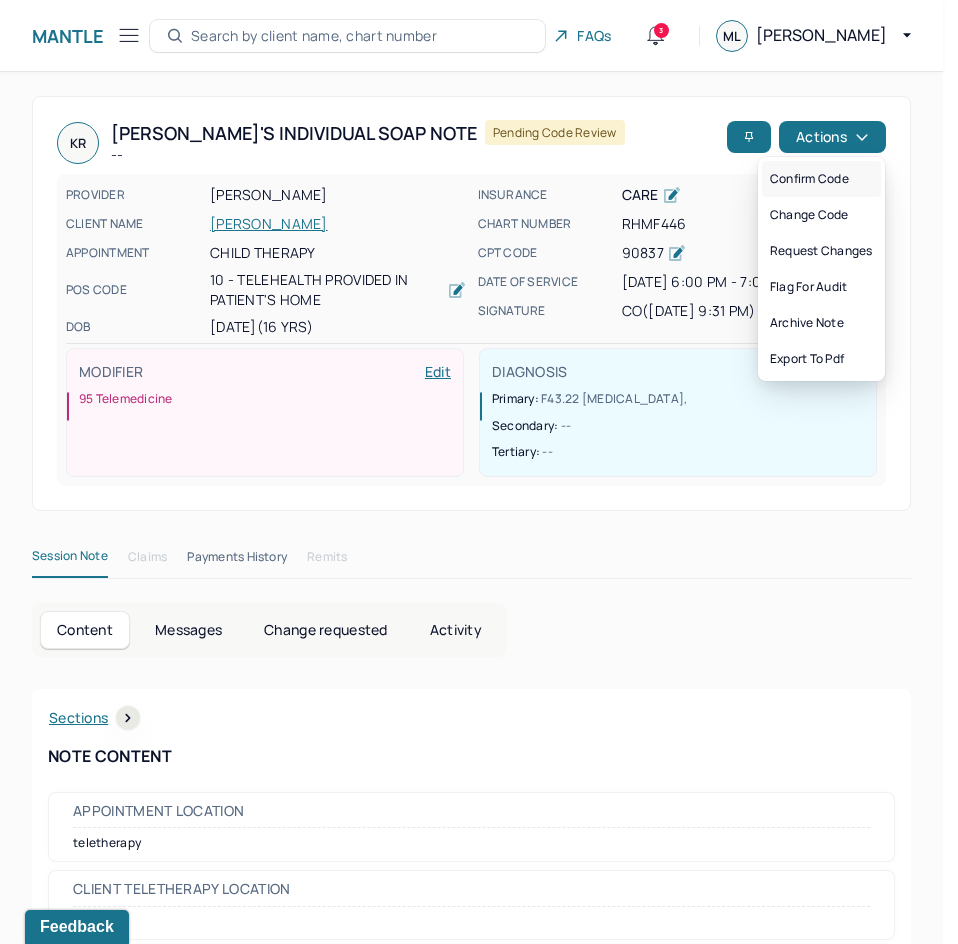 click on "Confirm code" at bounding box center (821, 179) 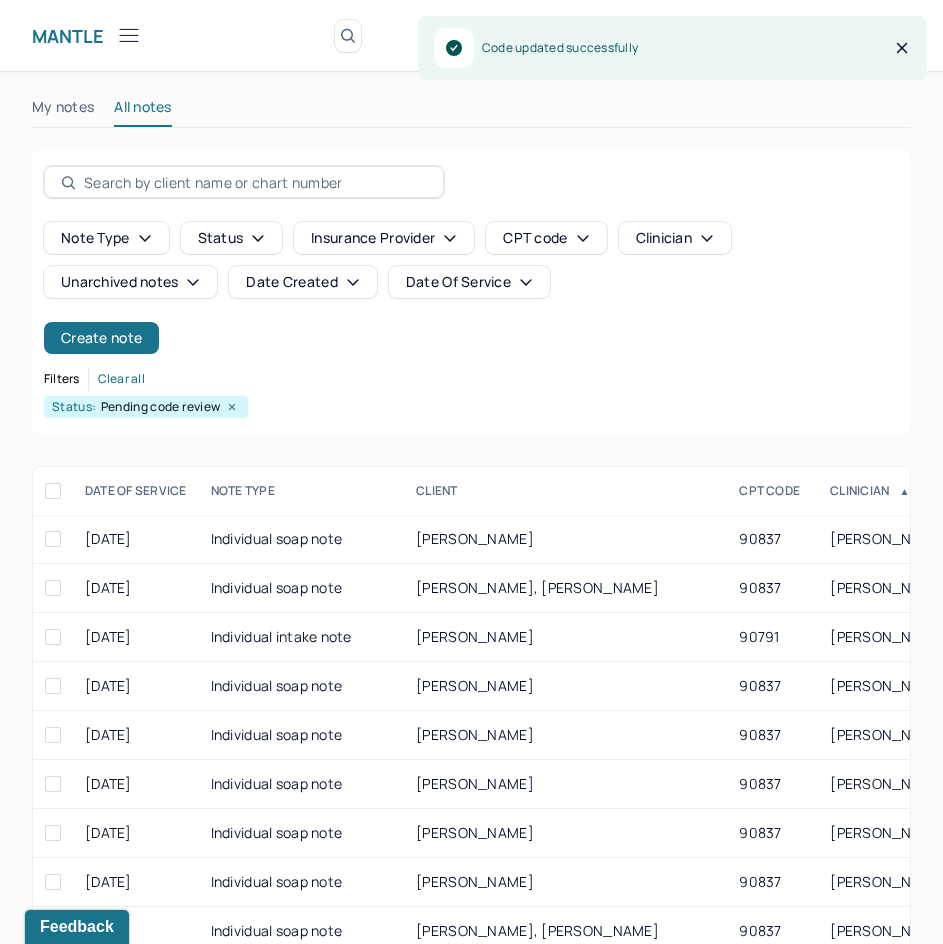 scroll, scrollTop: 200, scrollLeft: 0, axis: vertical 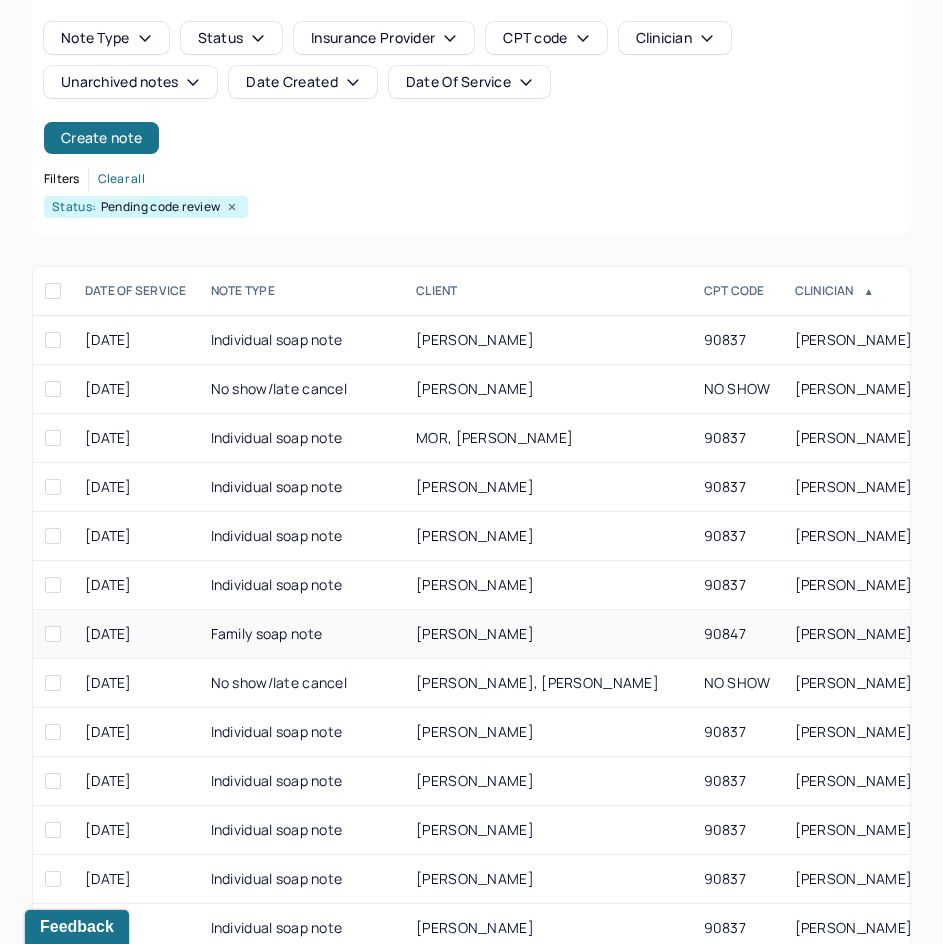 click on "[PERSON_NAME]" at bounding box center (475, 633) 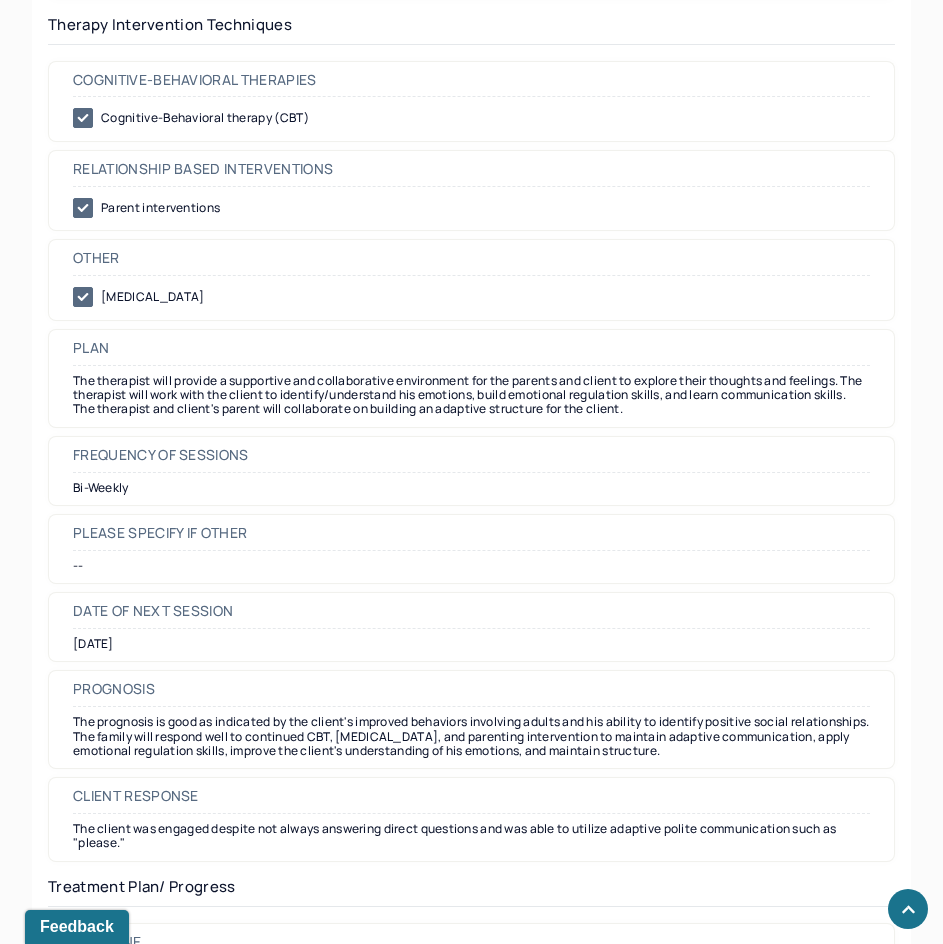 scroll, scrollTop: 2300, scrollLeft: 0, axis: vertical 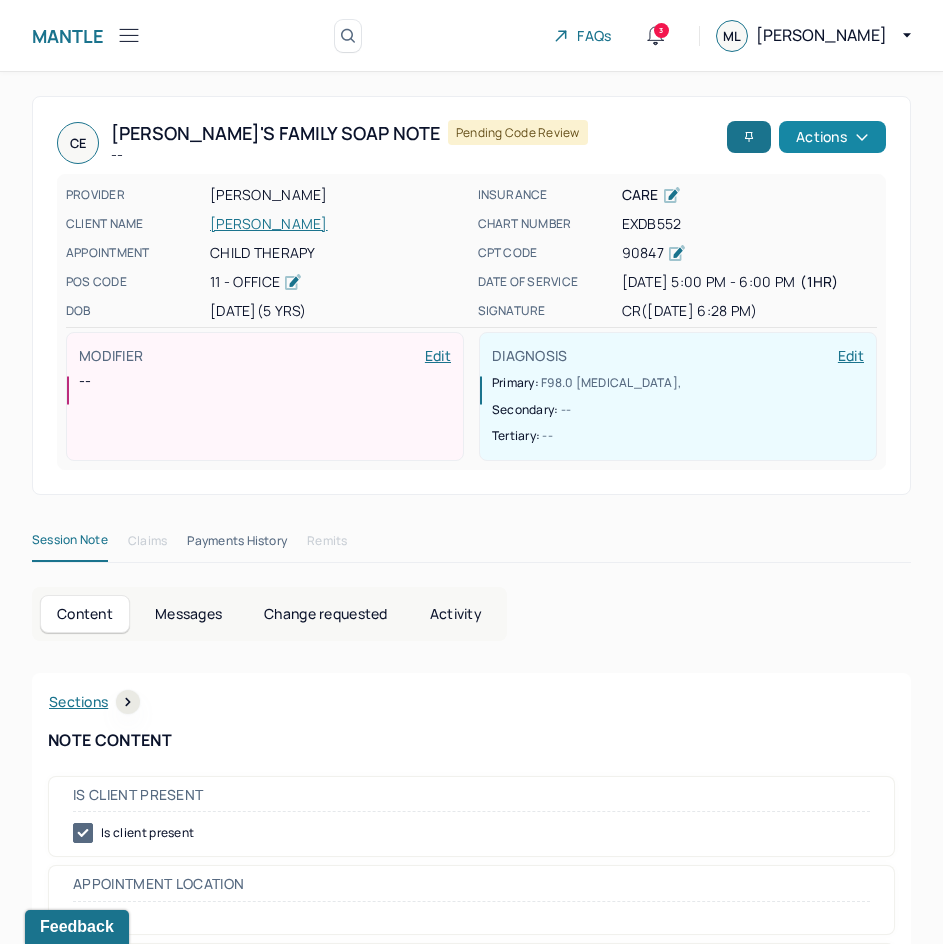 drag, startPoint x: 690, startPoint y: 661, endPoint x: 860, endPoint y: 123, distance: 564.2198 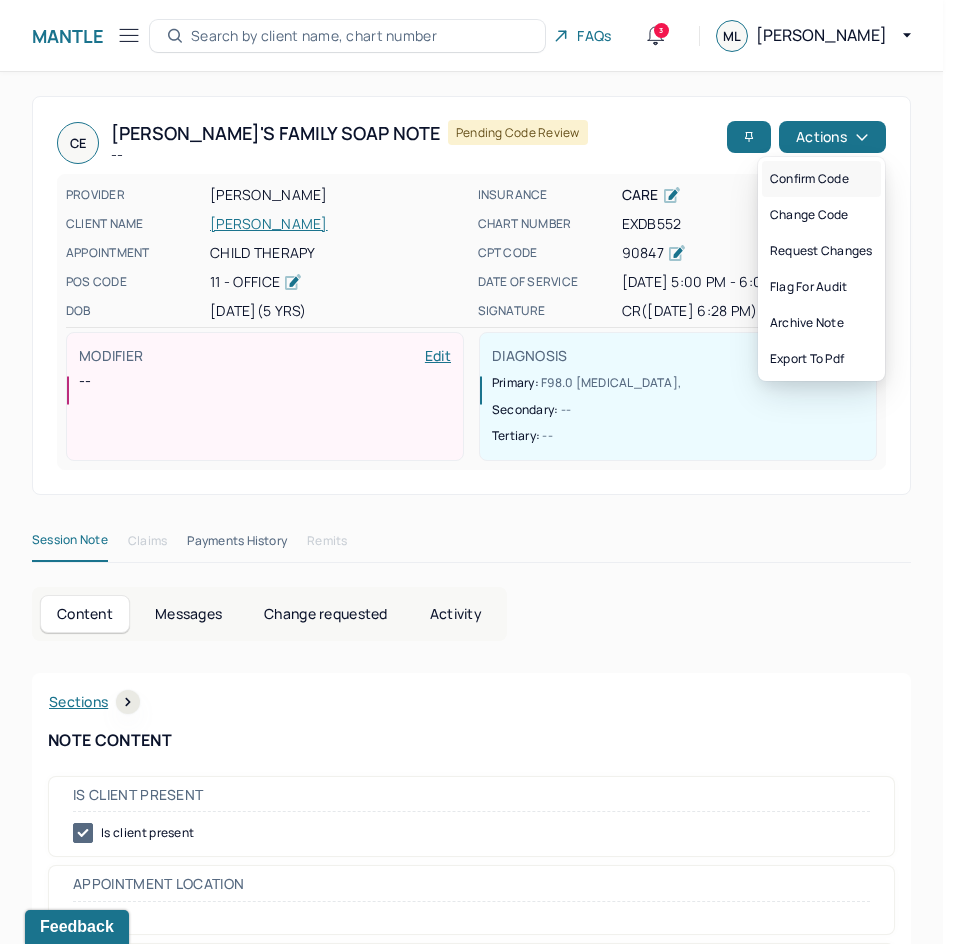 click on "Confirm code" at bounding box center (821, 179) 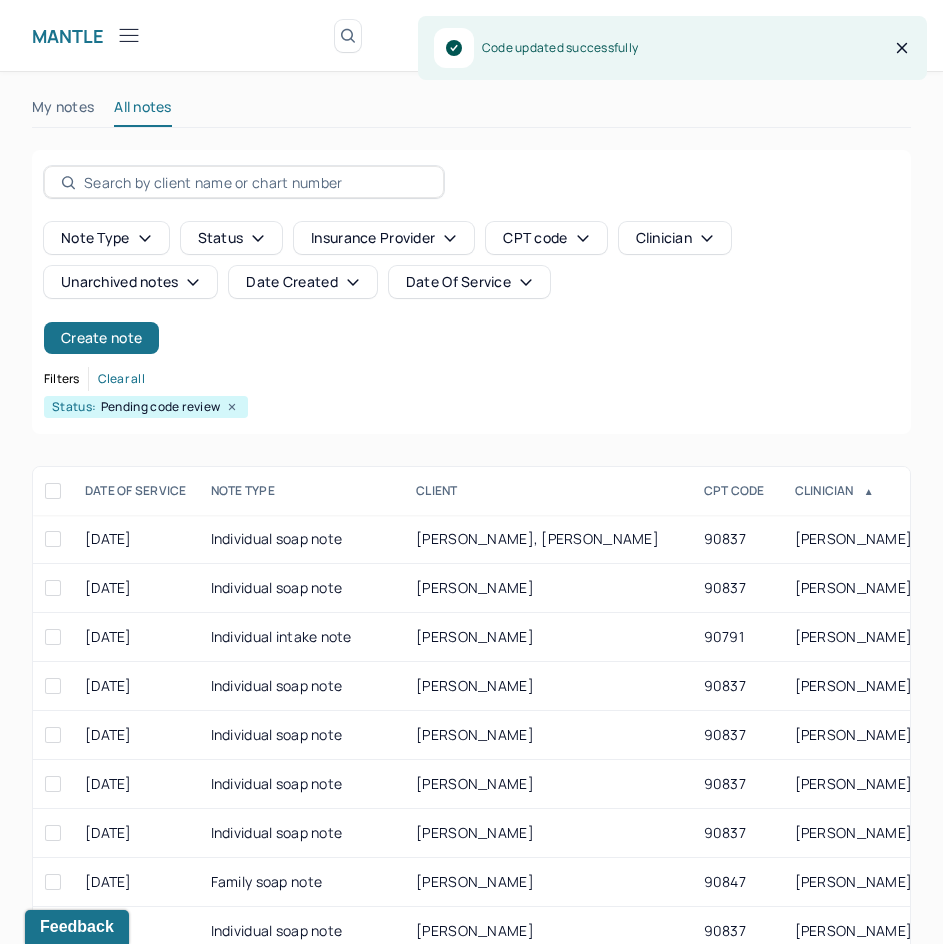 scroll, scrollTop: 200, scrollLeft: 0, axis: vertical 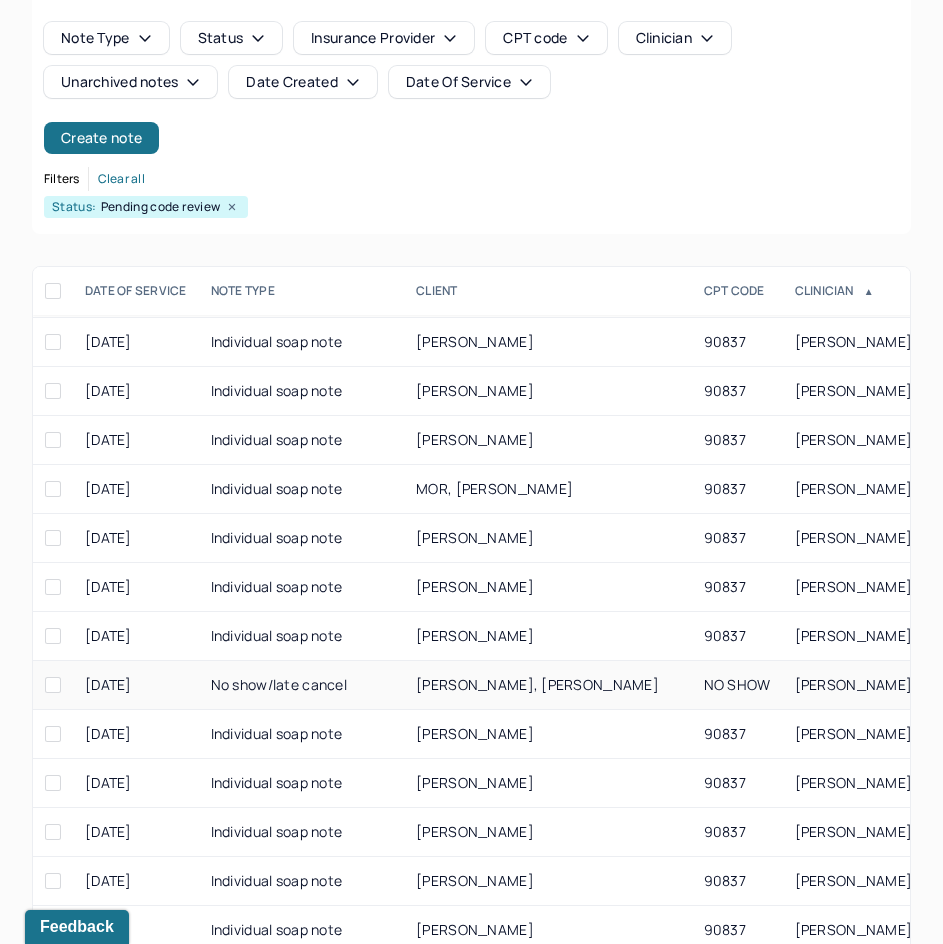 click on "[PERSON_NAME], [PERSON_NAME]" at bounding box center [547, 685] 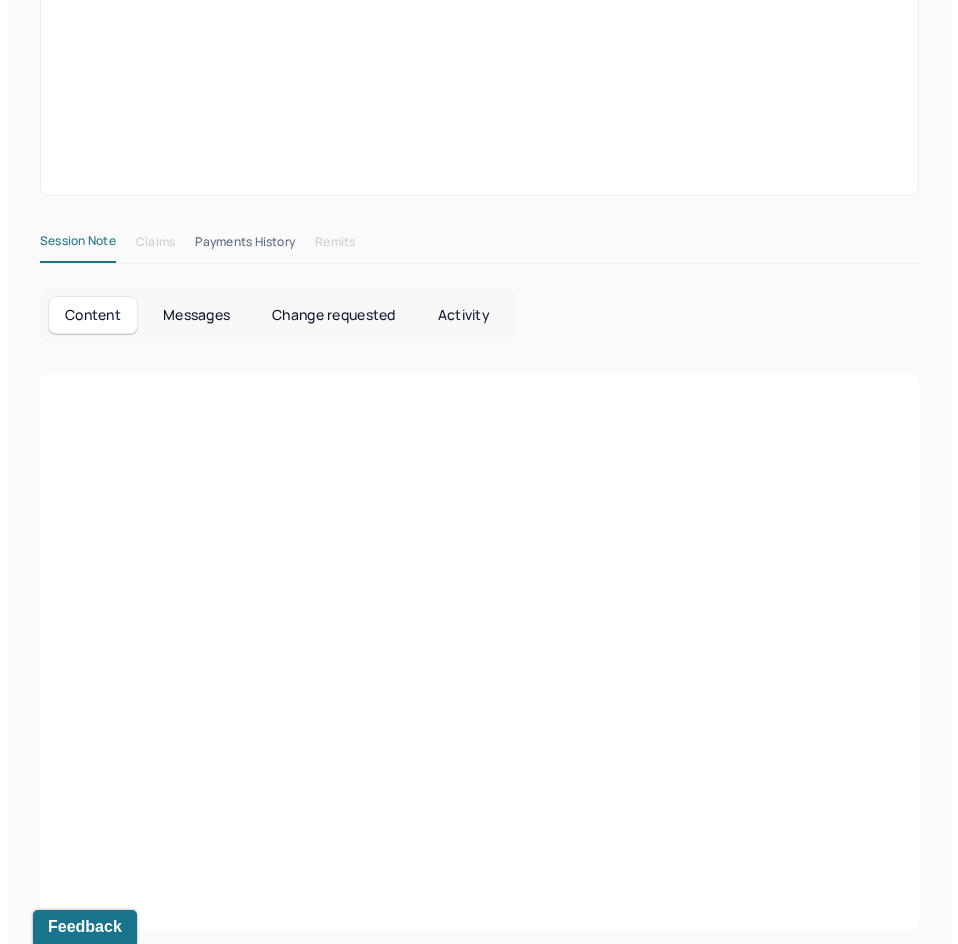 scroll, scrollTop: 0, scrollLeft: 0, axis: both 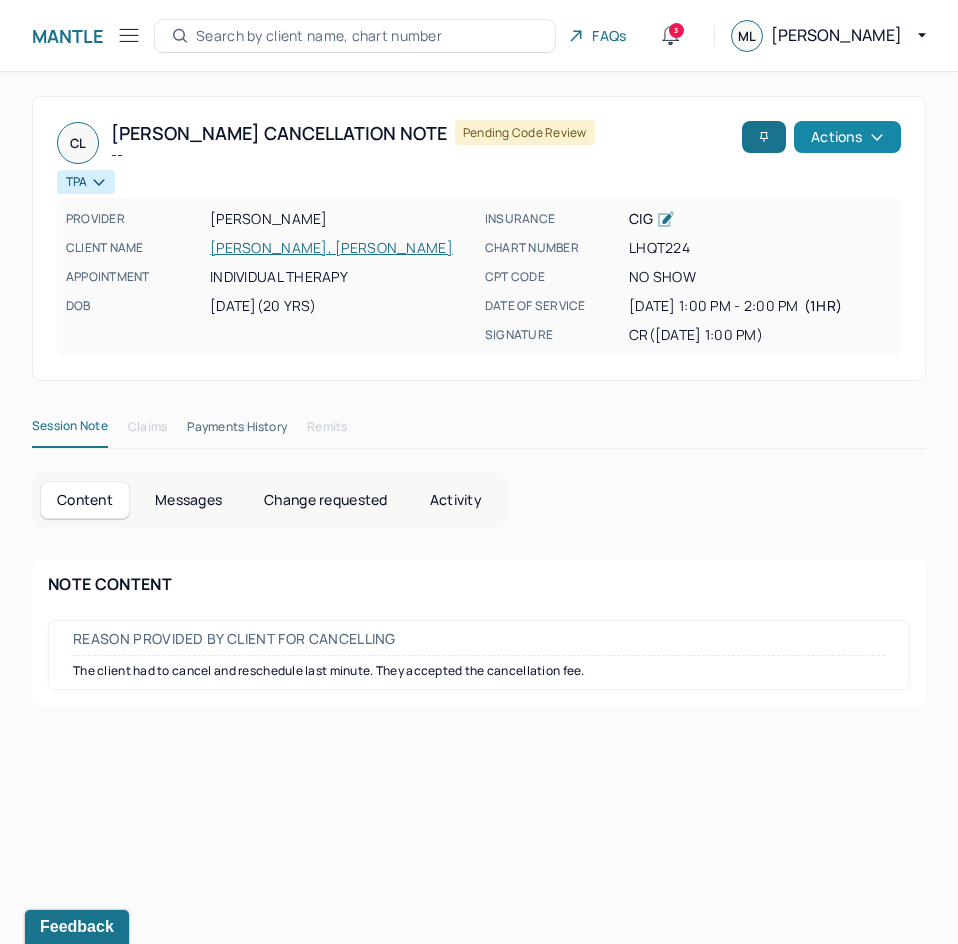 click on "Actions" at bounding box center [847, 137] 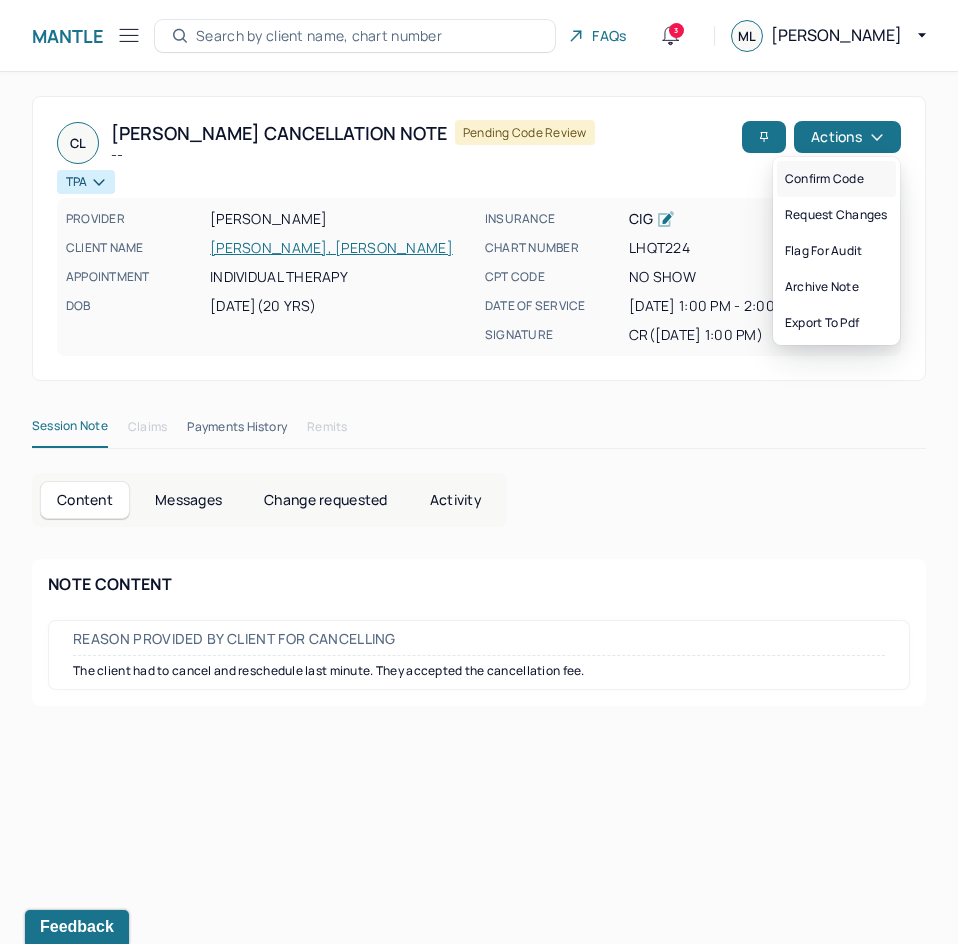 click on "Confirm code" at bounding box center [836, 179] 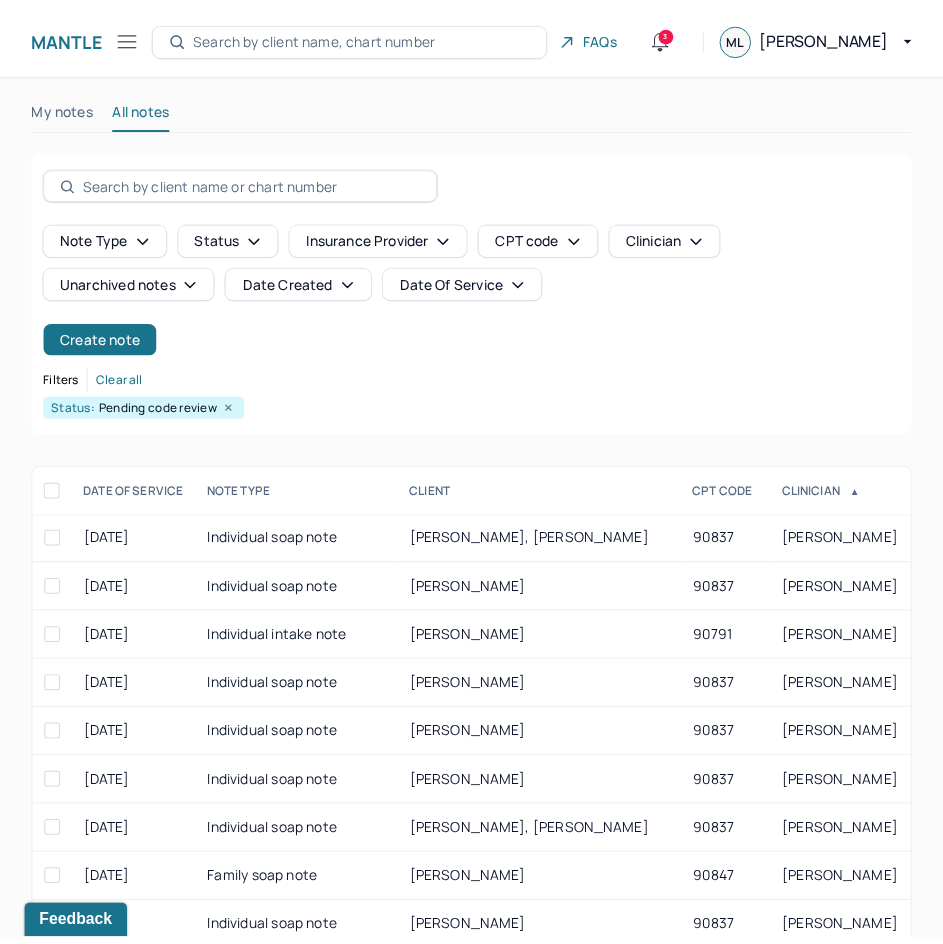 scroll, scrollTop: 200, scrollLeft: 0, axis: vertical 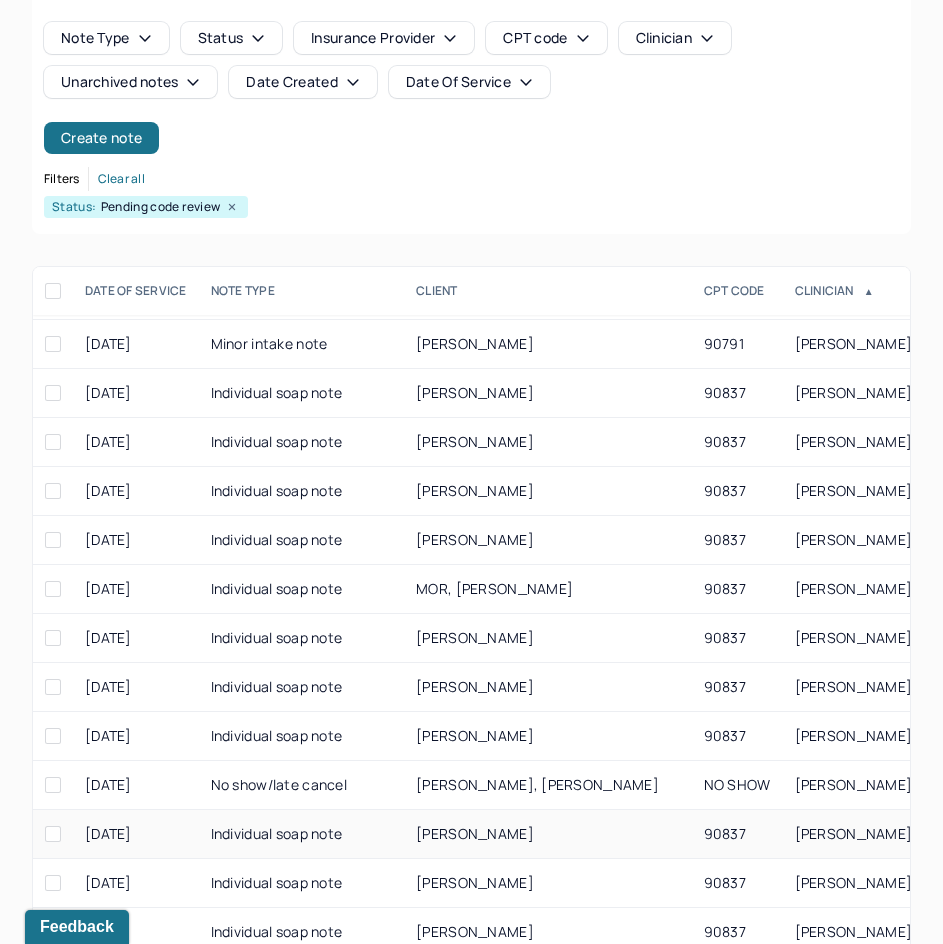 click on "[PERSON_NAME]" at bounding box center [475, 833] 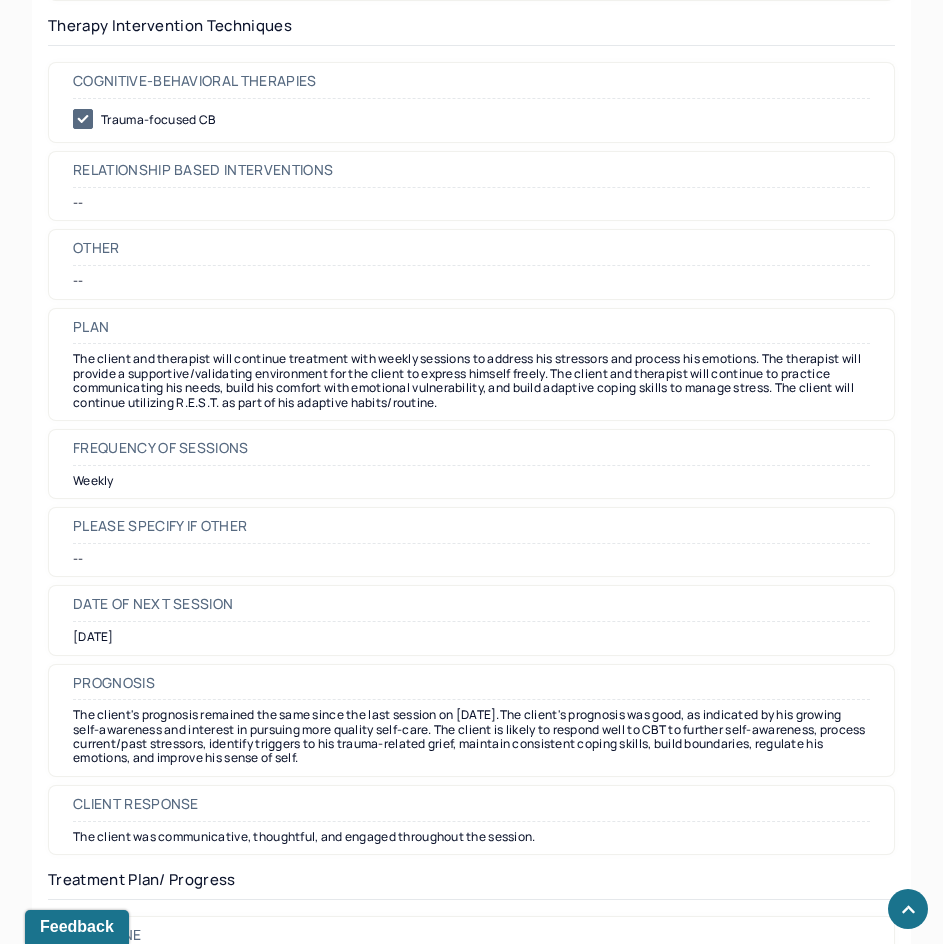 scroll, scrollTop: 2100, scrollLeft: 0, axis: vertical 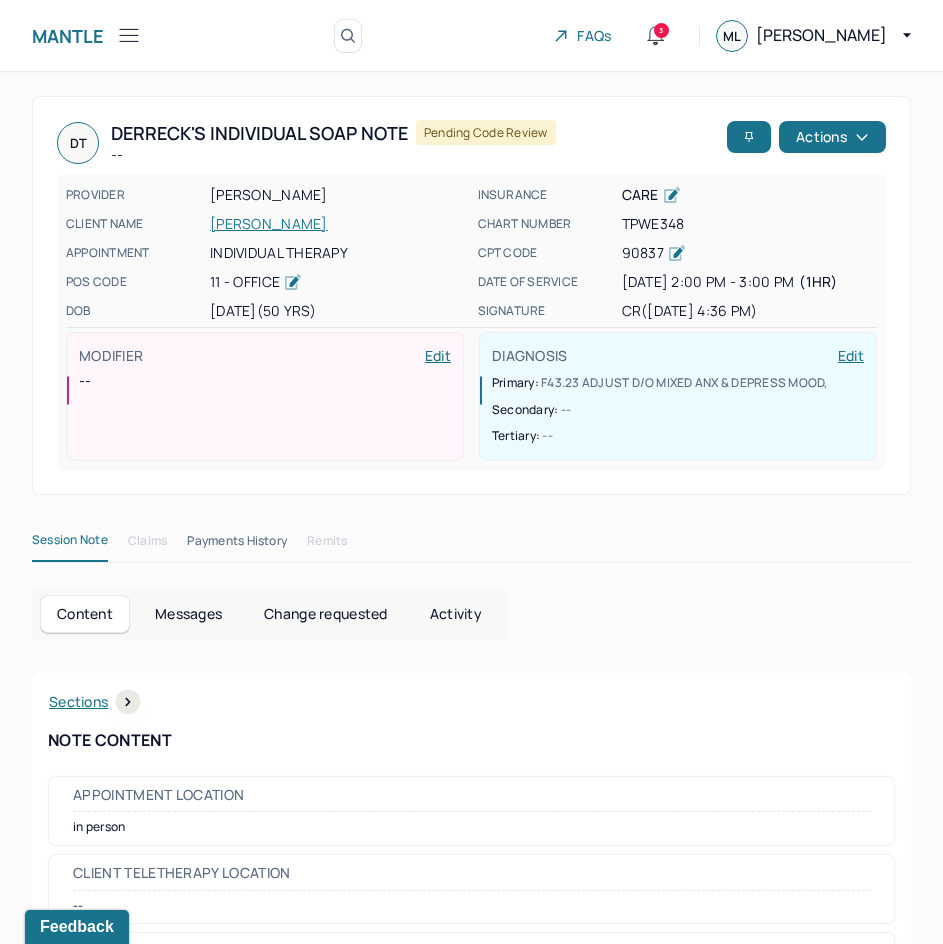 drag, startPoint x: 688, startPoint y: 759, endPoint x: 841, endPoint y: 109, distance: 667.76416 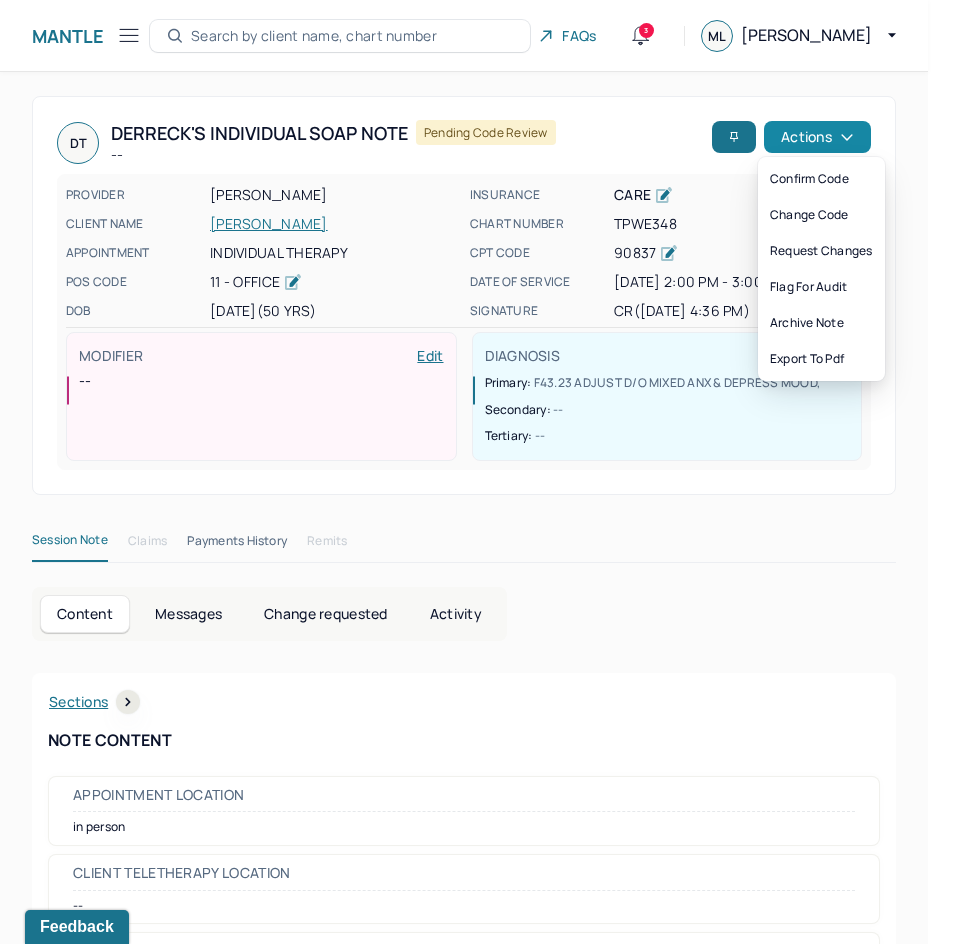 click on "Actions" at bounding box center (817, 137) 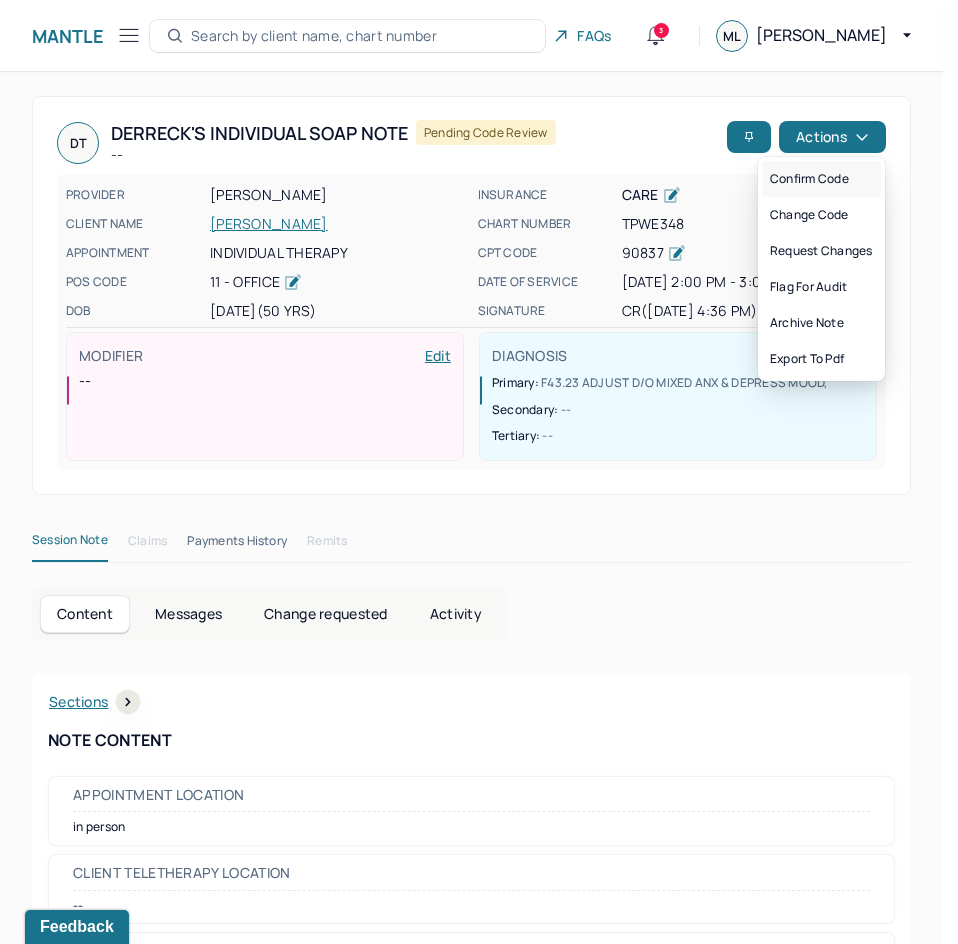 click on "Confirm code" at bounding box center [821, 179] 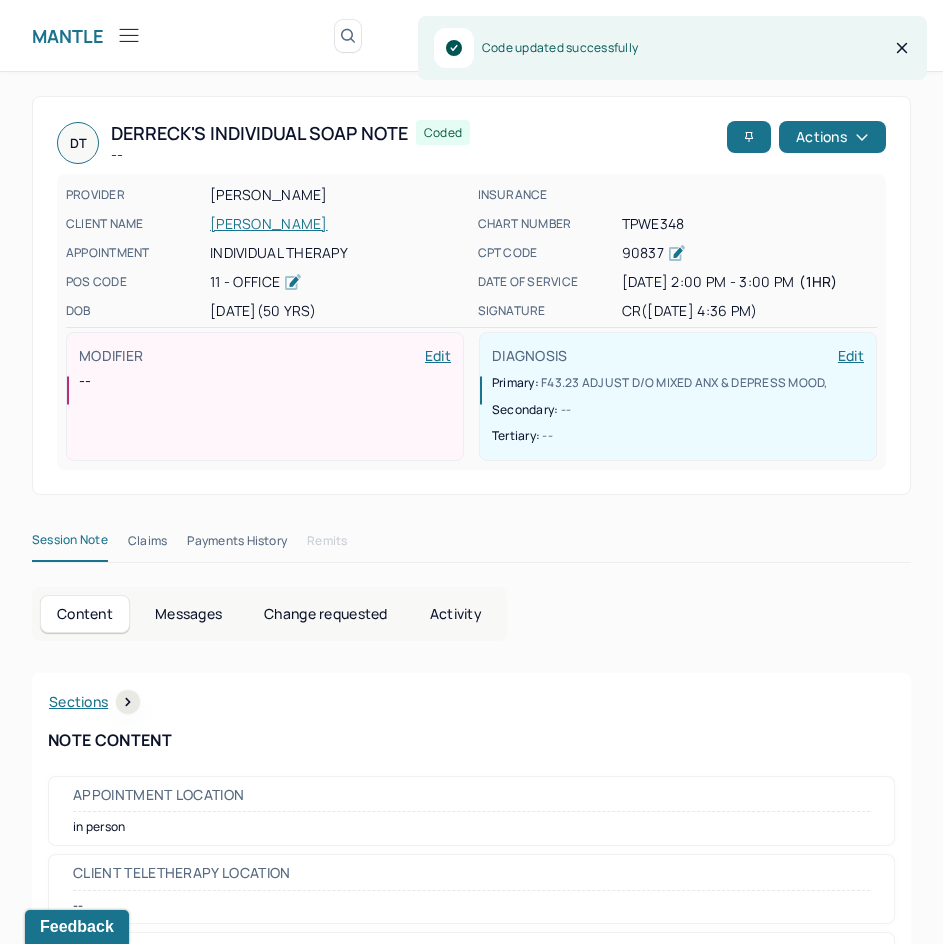 scroll, scrollTop: 200, scrollLeft: 0, axis: vertical 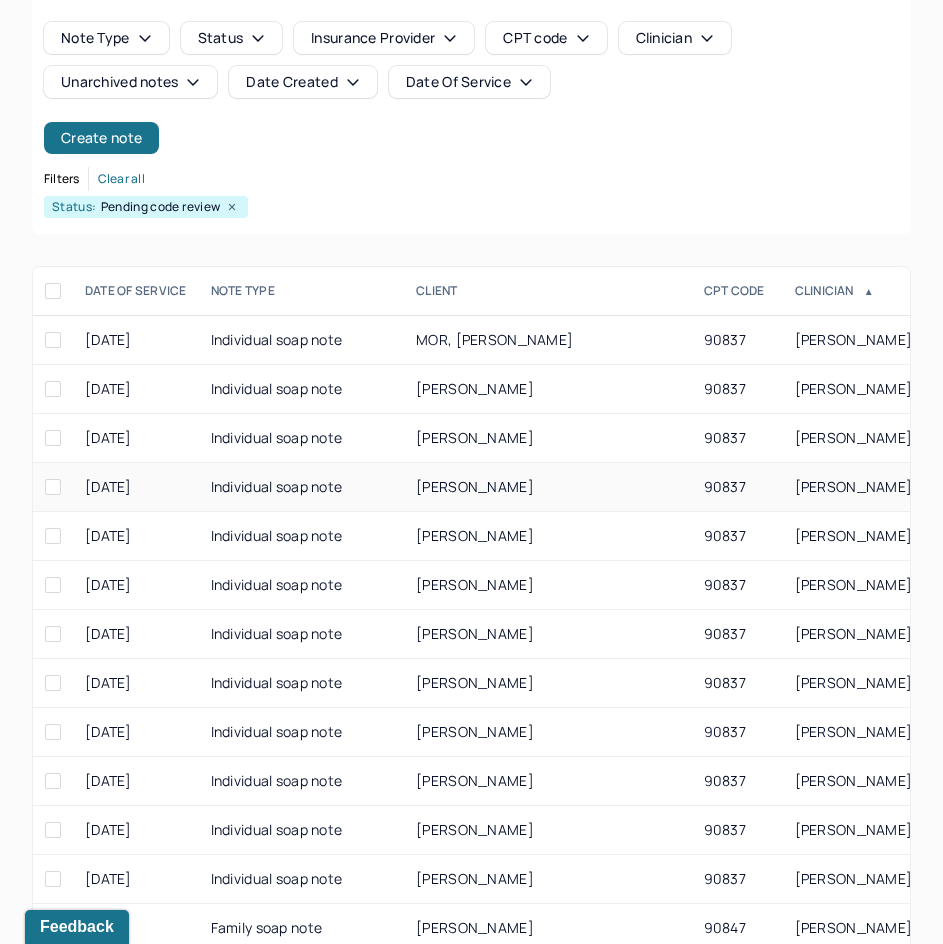 click on "[PERSON_NAME]" at bounding box center (475, 486) 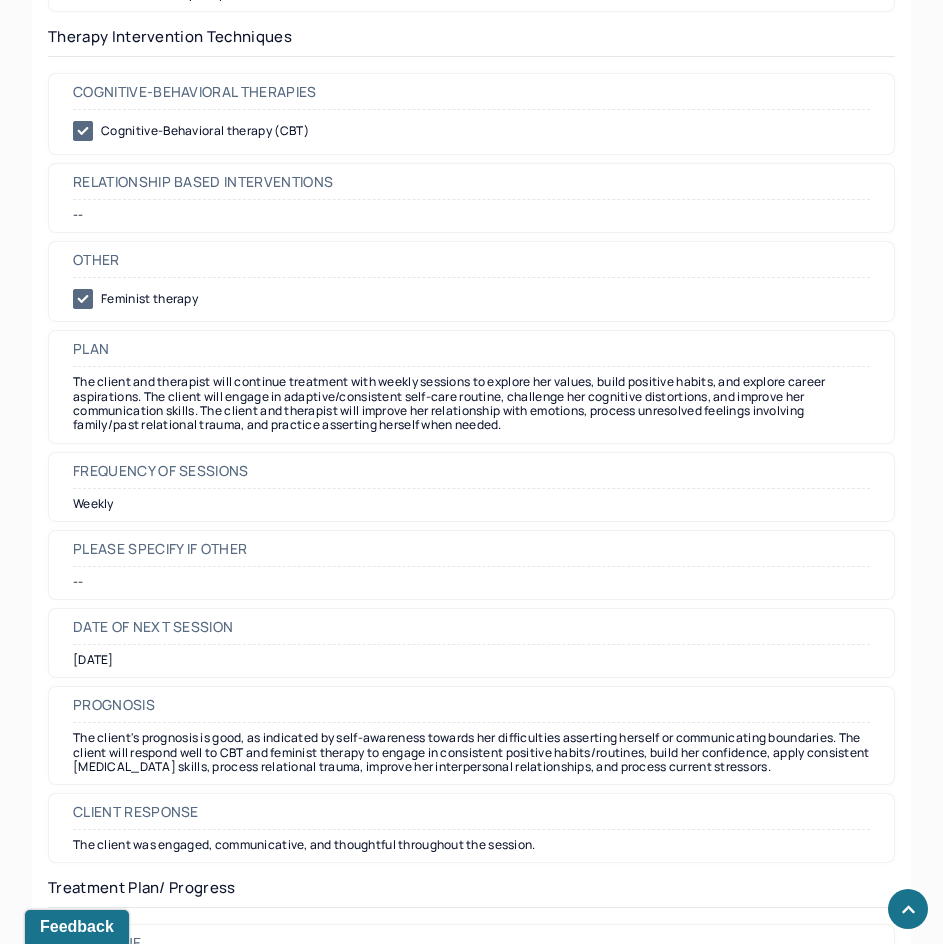 scroll, scrollTop: 2100, scrollLeft: 0, axis: vertical 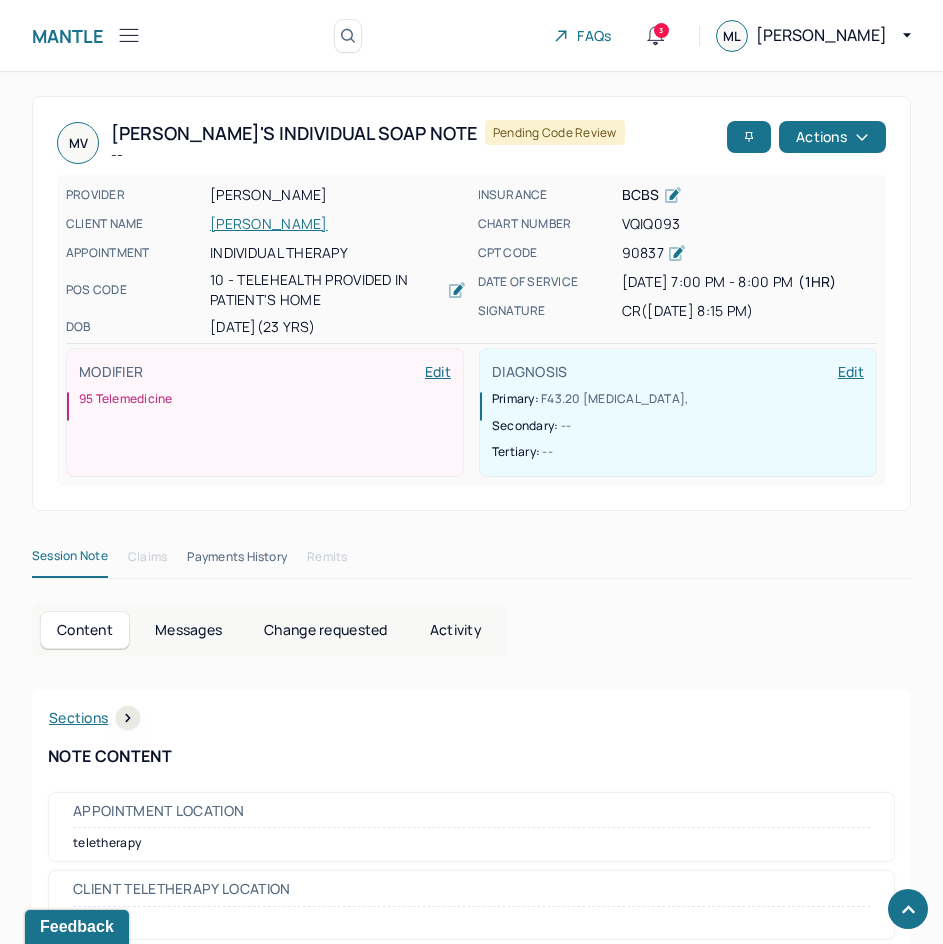 drag, startPoint x: 720, startPoint y: 617, endPoint x: 848, endPoint y: 214, distance: 422.8392 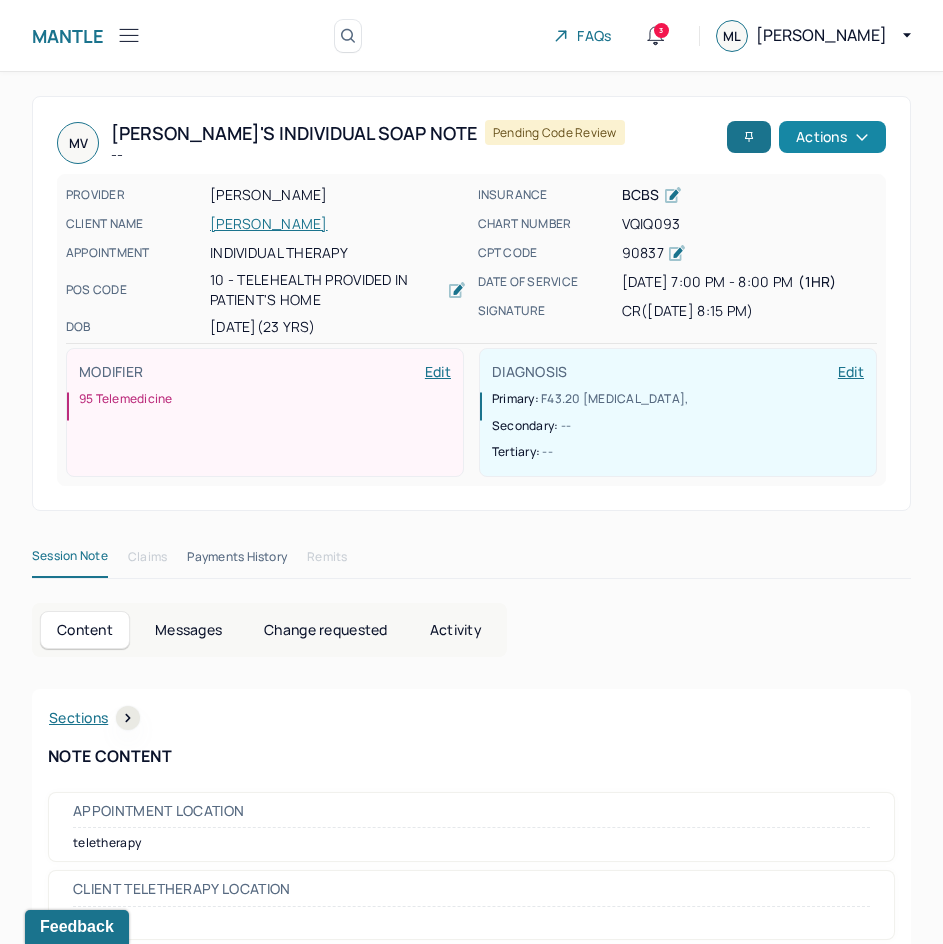 click on "Actions" at bounding box center (832, 137) 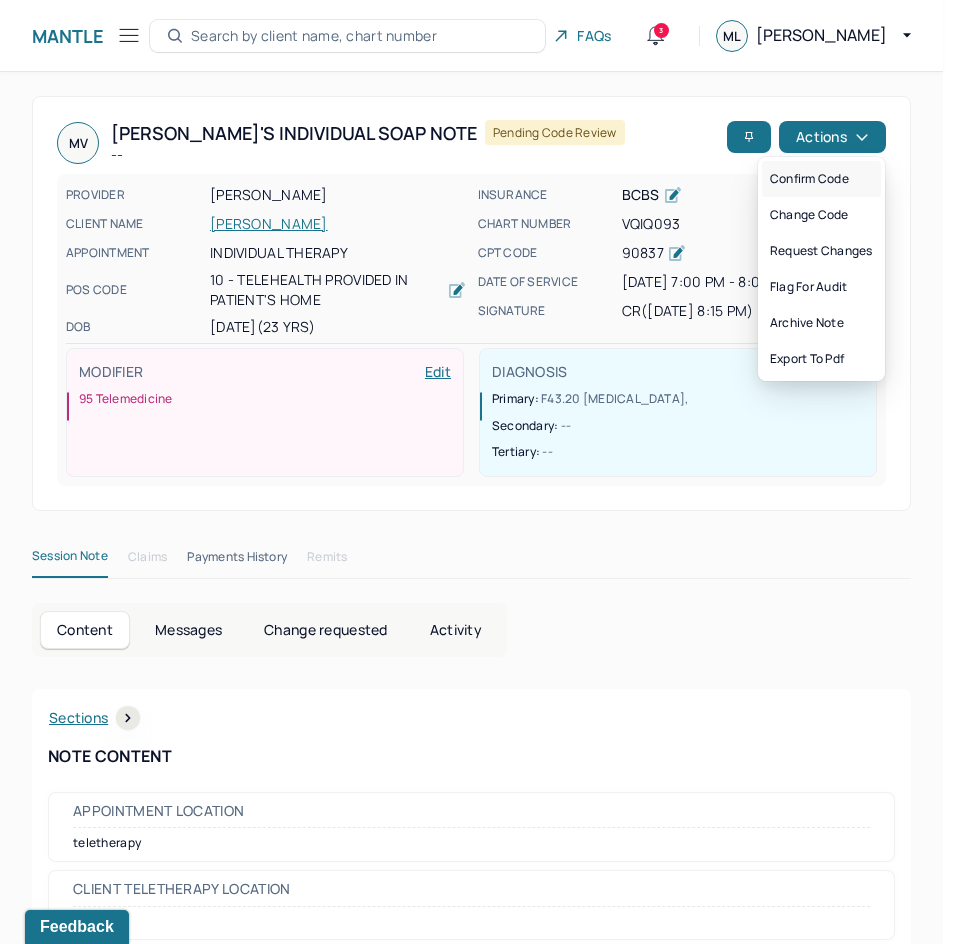 click on "Confirm code" at bounding box center [821, 179] 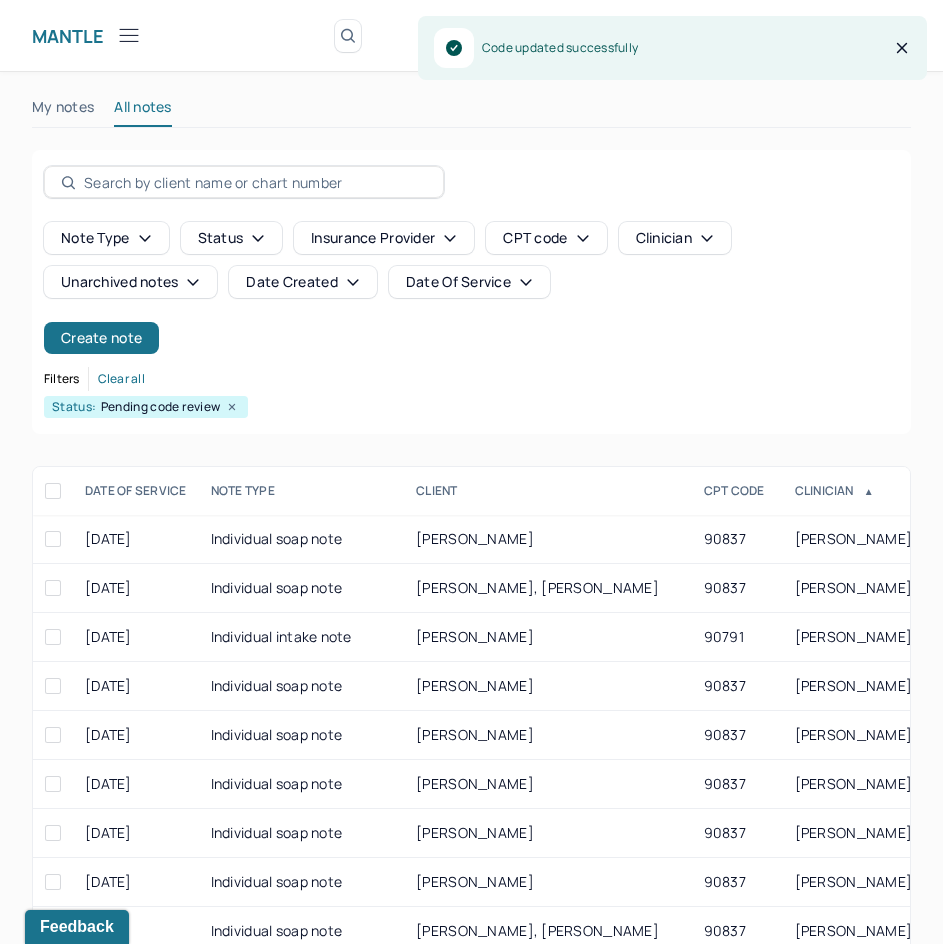 scroll, scrollTop: 200, scrollLeft: 0, axis: vertical 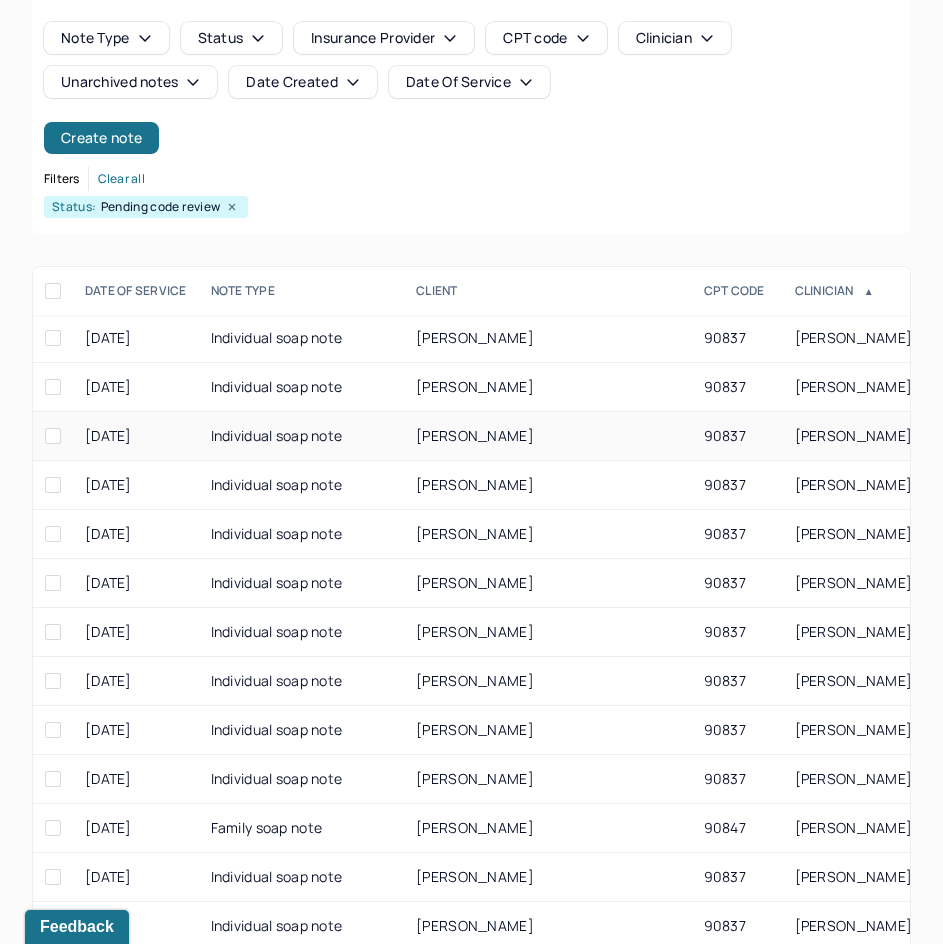 click on "[PERSON_NAME]" at bounding box center (547, 436) 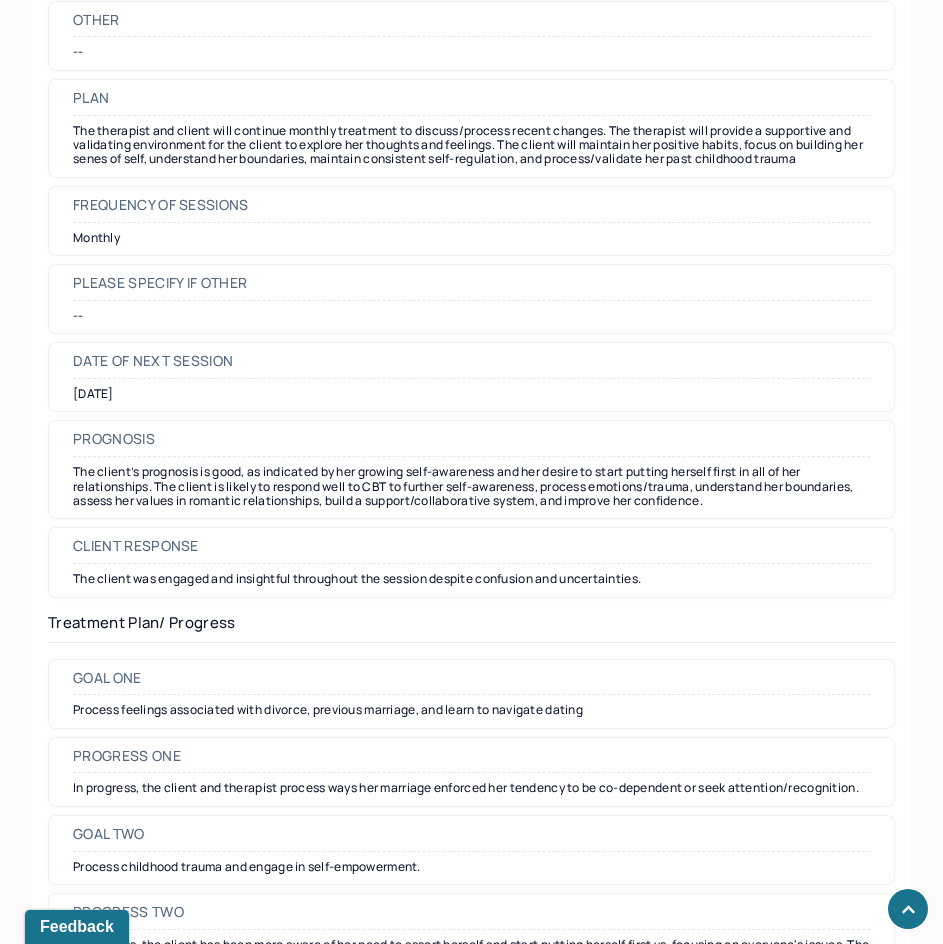 scroll, scrollTop: 2300, scrollLeft: 0, axis: vertical 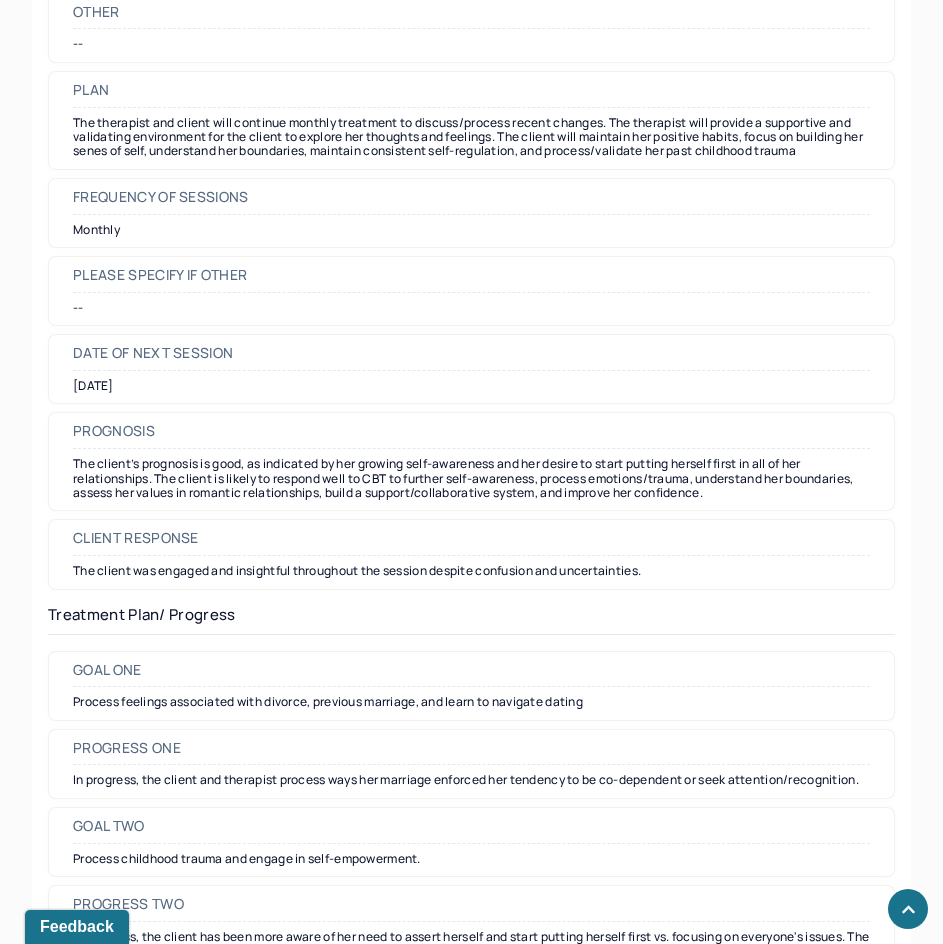 click on "Date of next session" at bounding box center (153, 353) 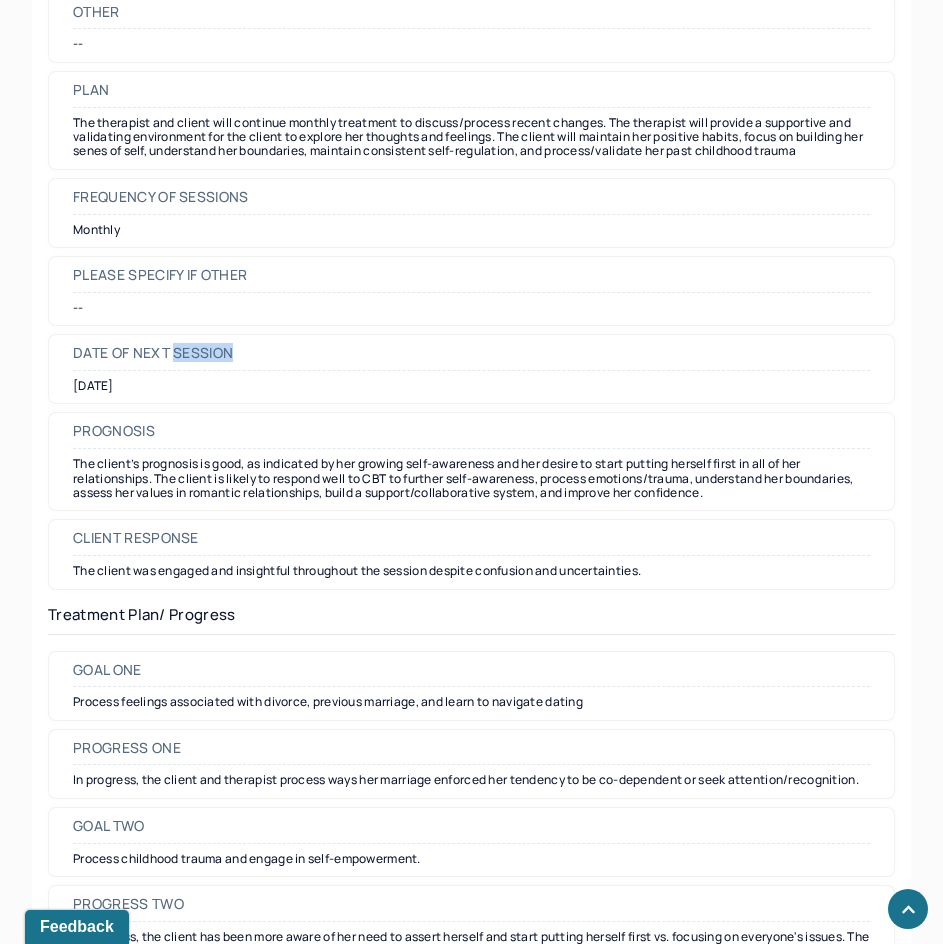 click on "Date of next session" at bounding box center [153, 353] 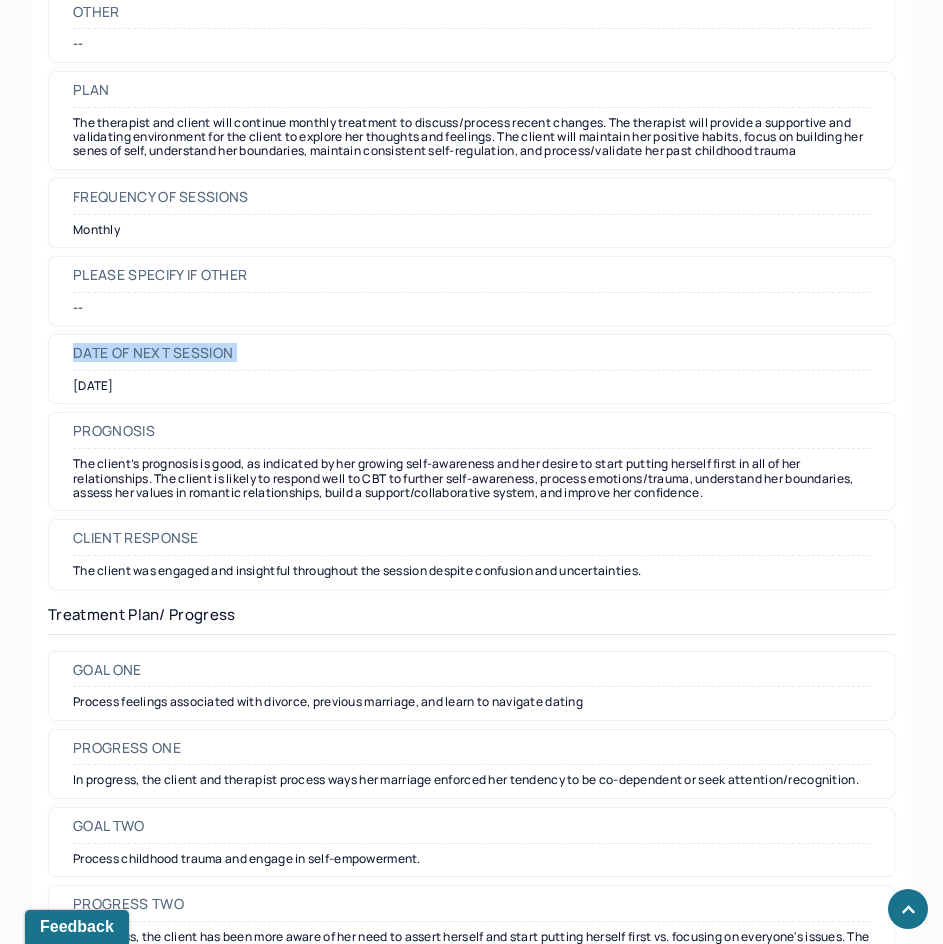 click on "Date of next session" at bounding box center (153, 353) 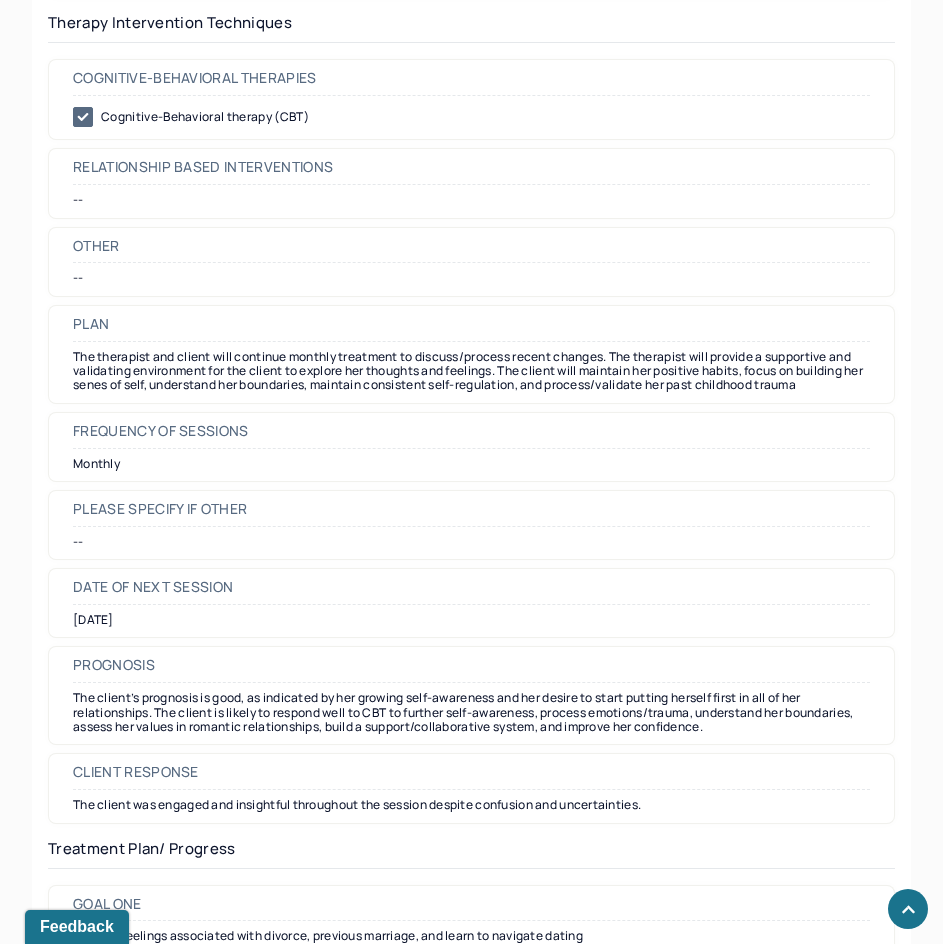 scroll, scrollTop: 0, scrollLeft: 0, axis: both 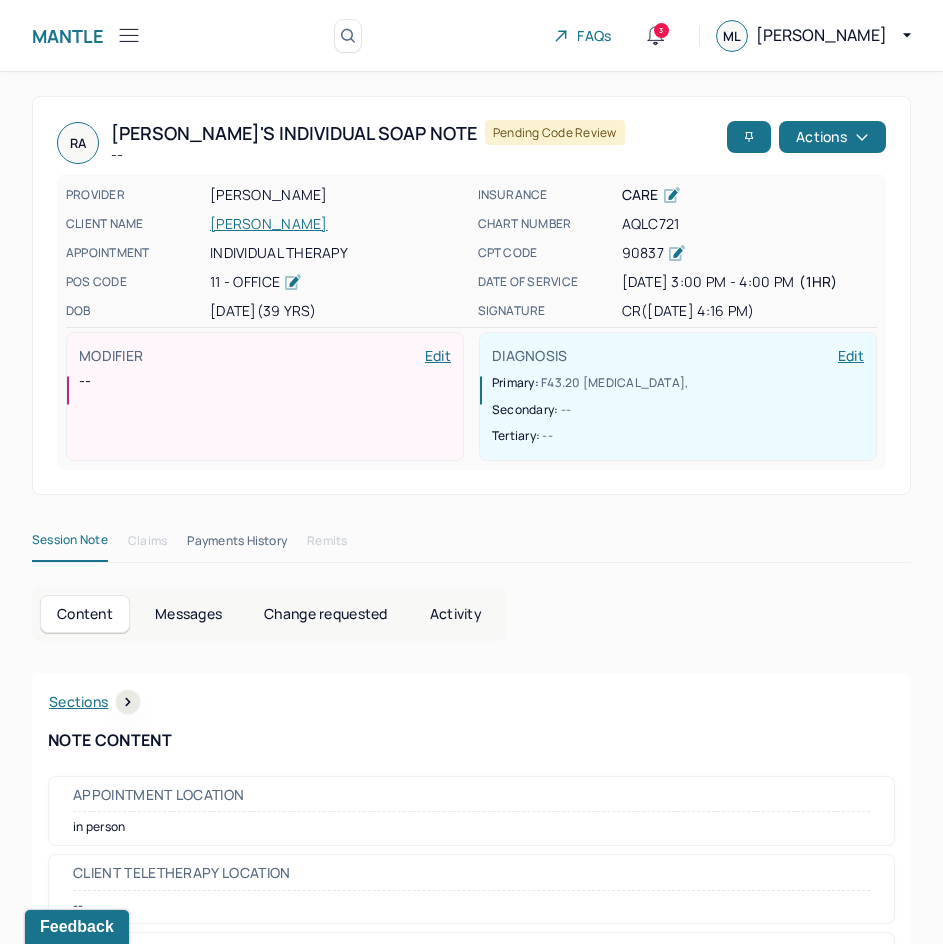 drag, startPoint x: 615, startPoint y: 553, endPoint x: 724, endPoint y: 145, distance: 422.30914 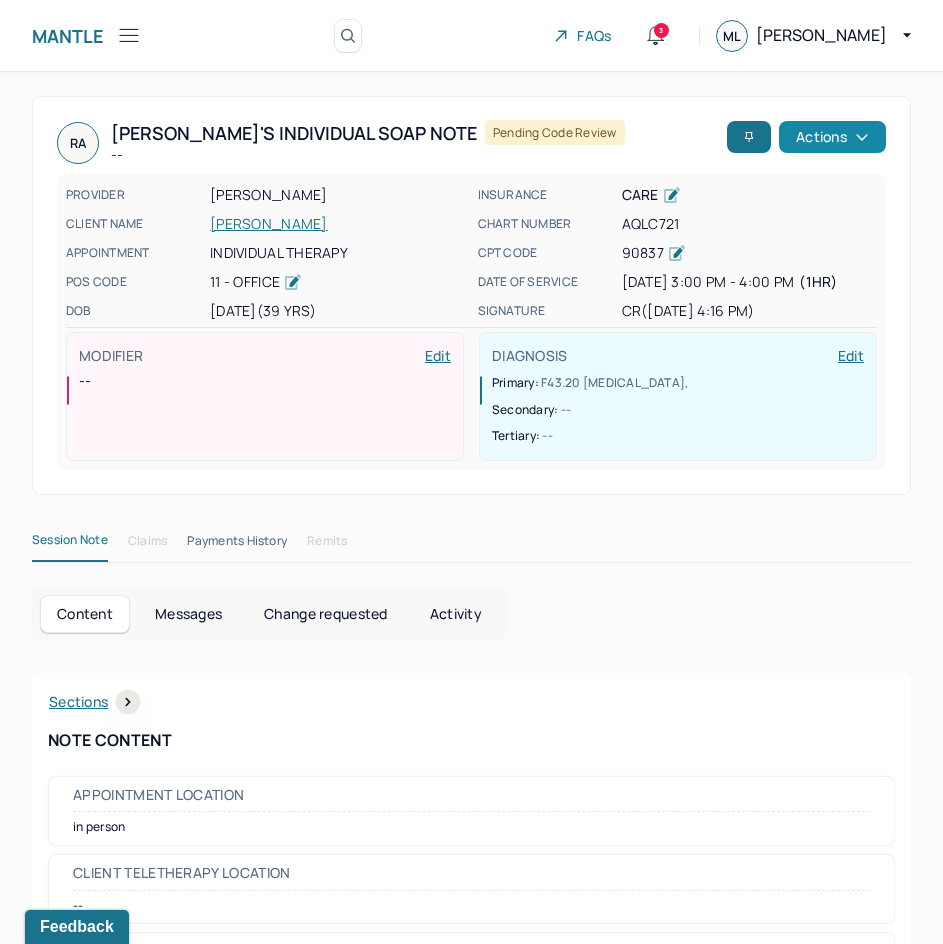 click on "Actions" at bounding box center [832, 137] 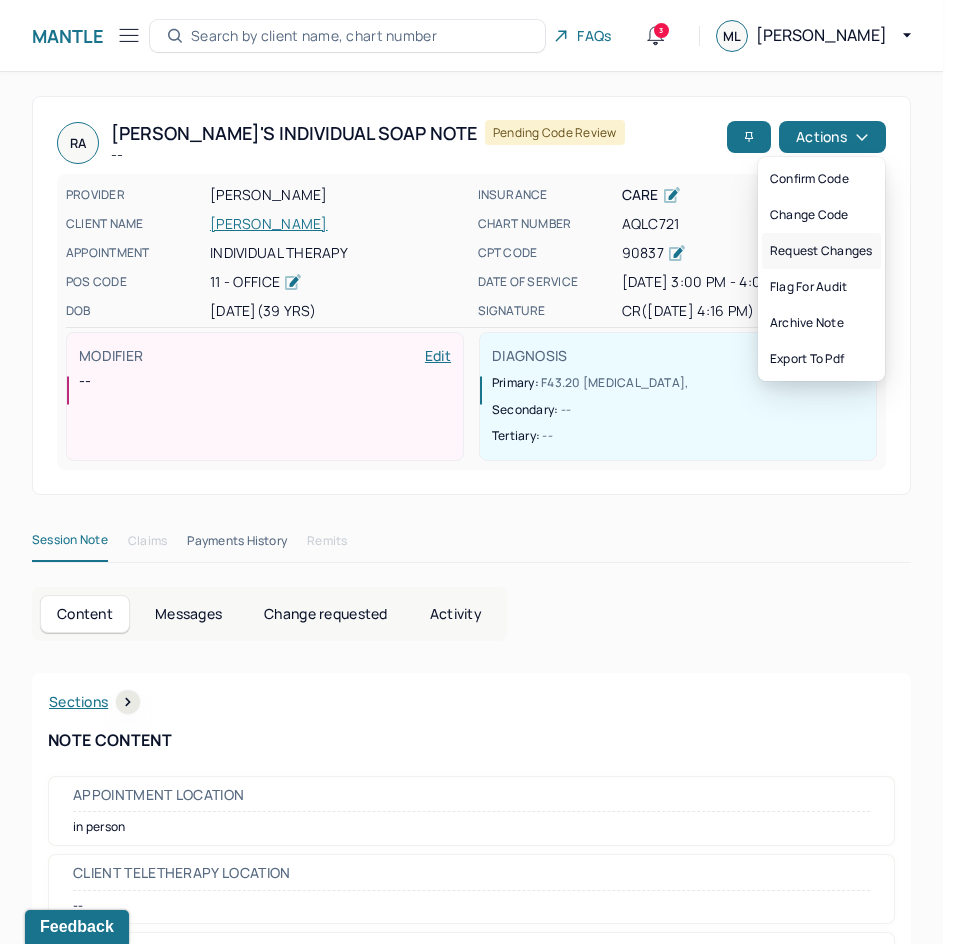 click on "Request changes" at bounding box center [821, 251] 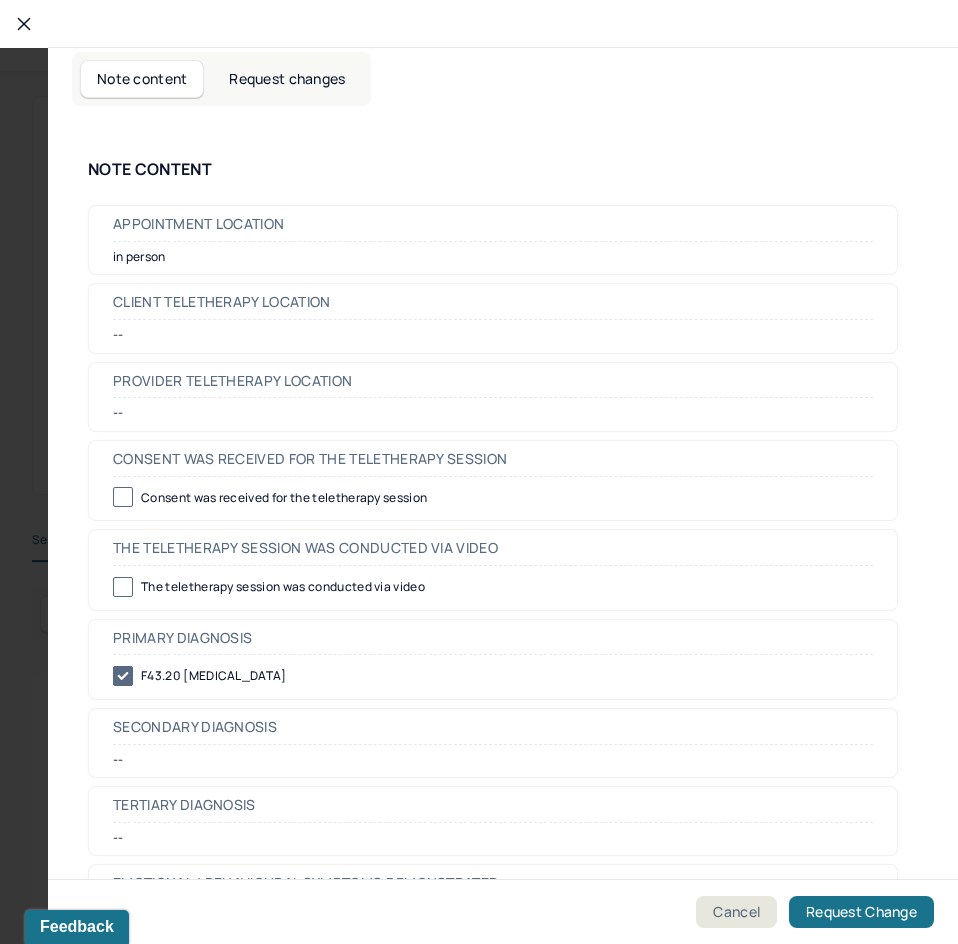 click on "Request changes" at bounding box center [287, 79] 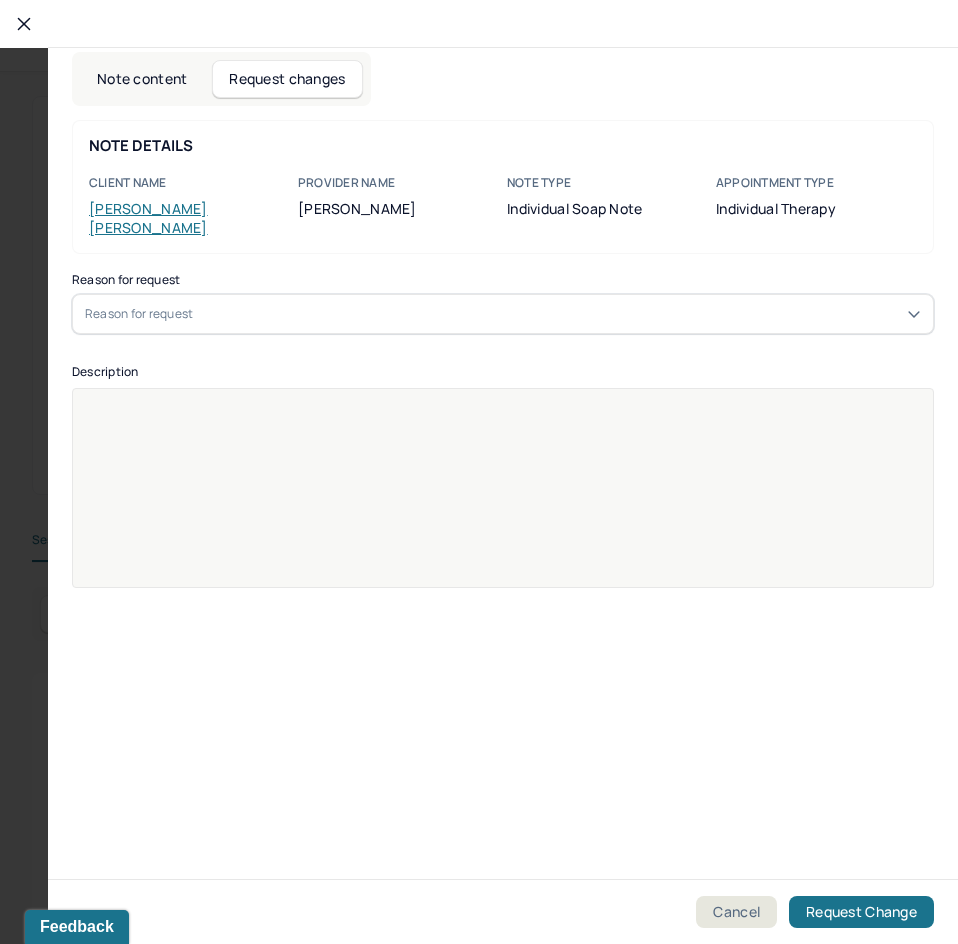 click on "Reason for request" at bounding box center (503, 314) 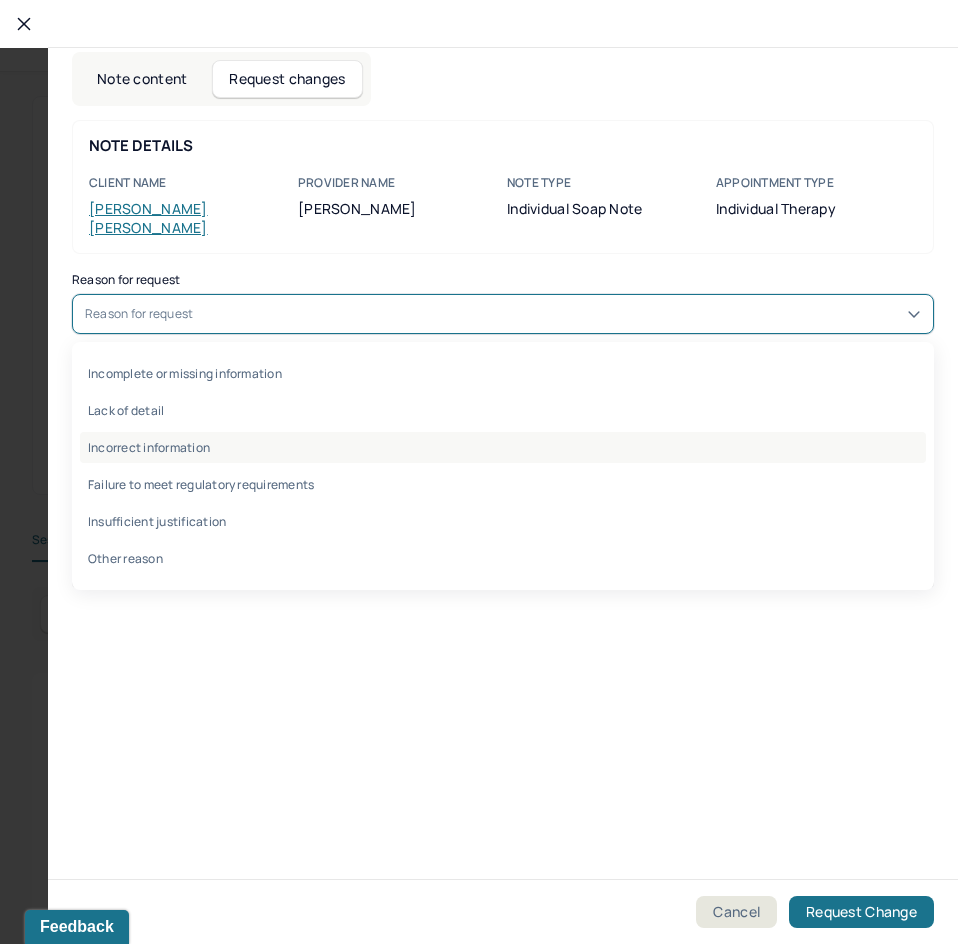 click on "Incorrect information" at bounding box center [503, 447] 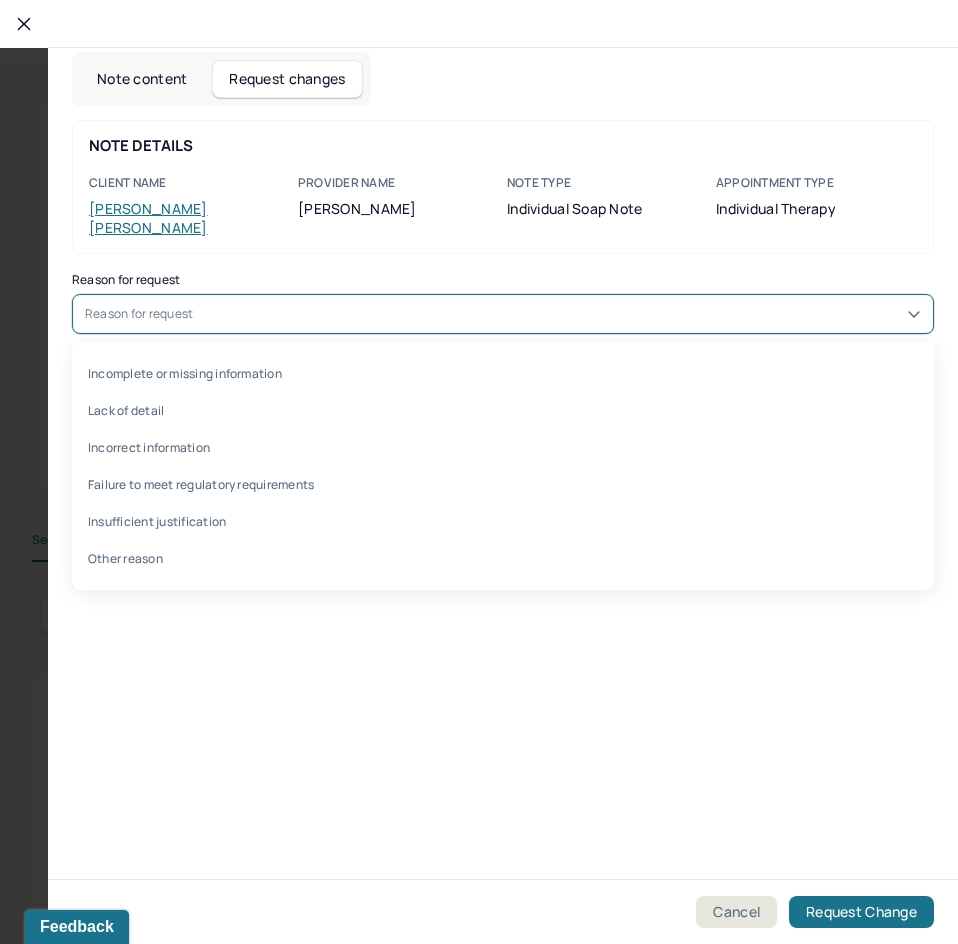 click at bounding box center [503, 501] 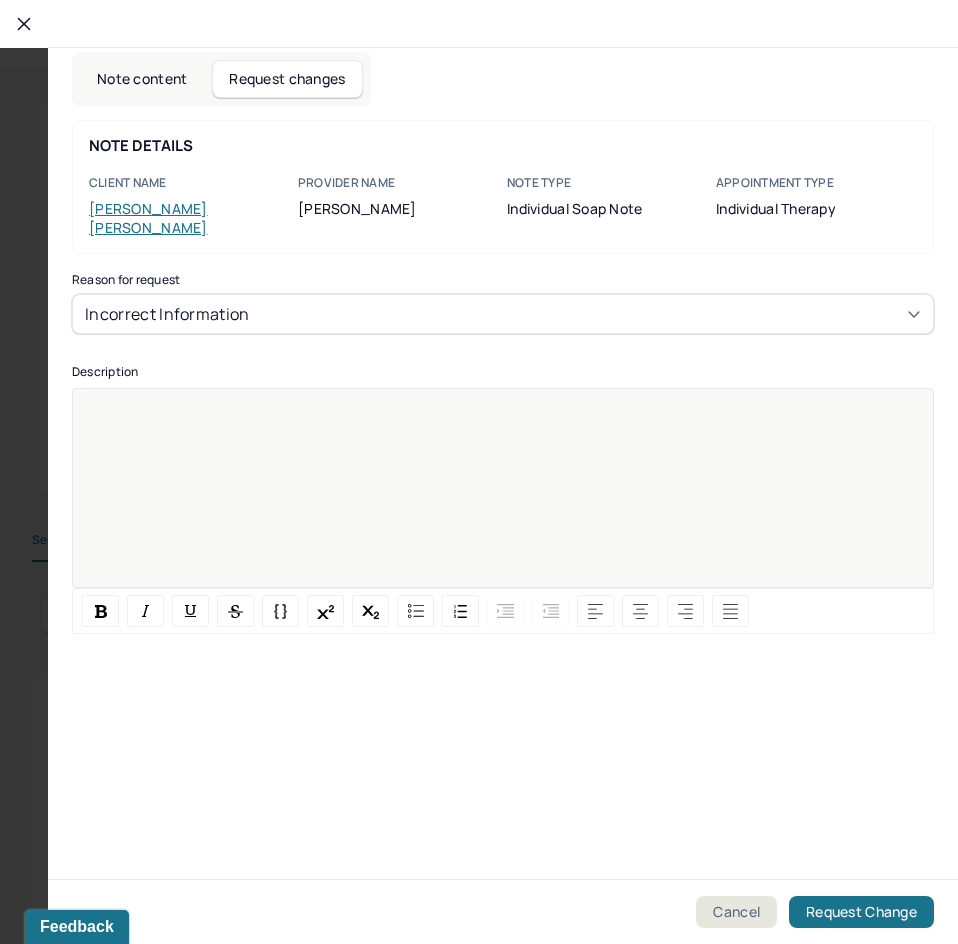 paste 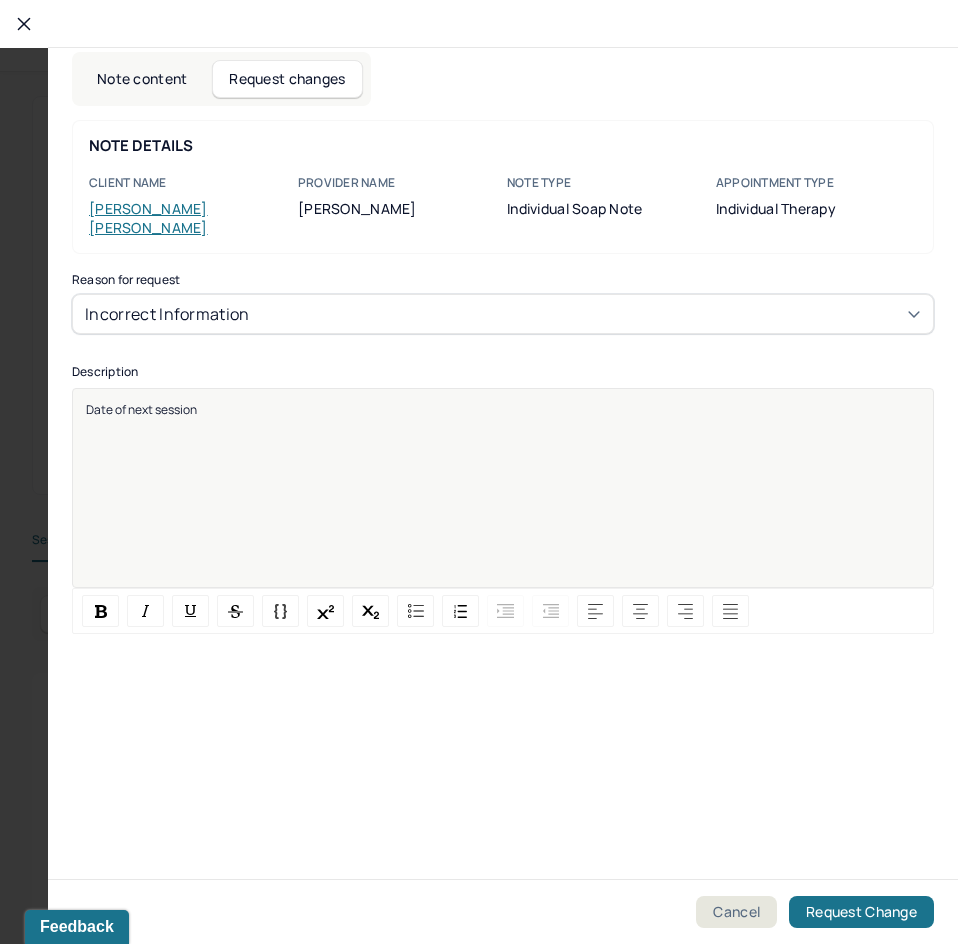 type 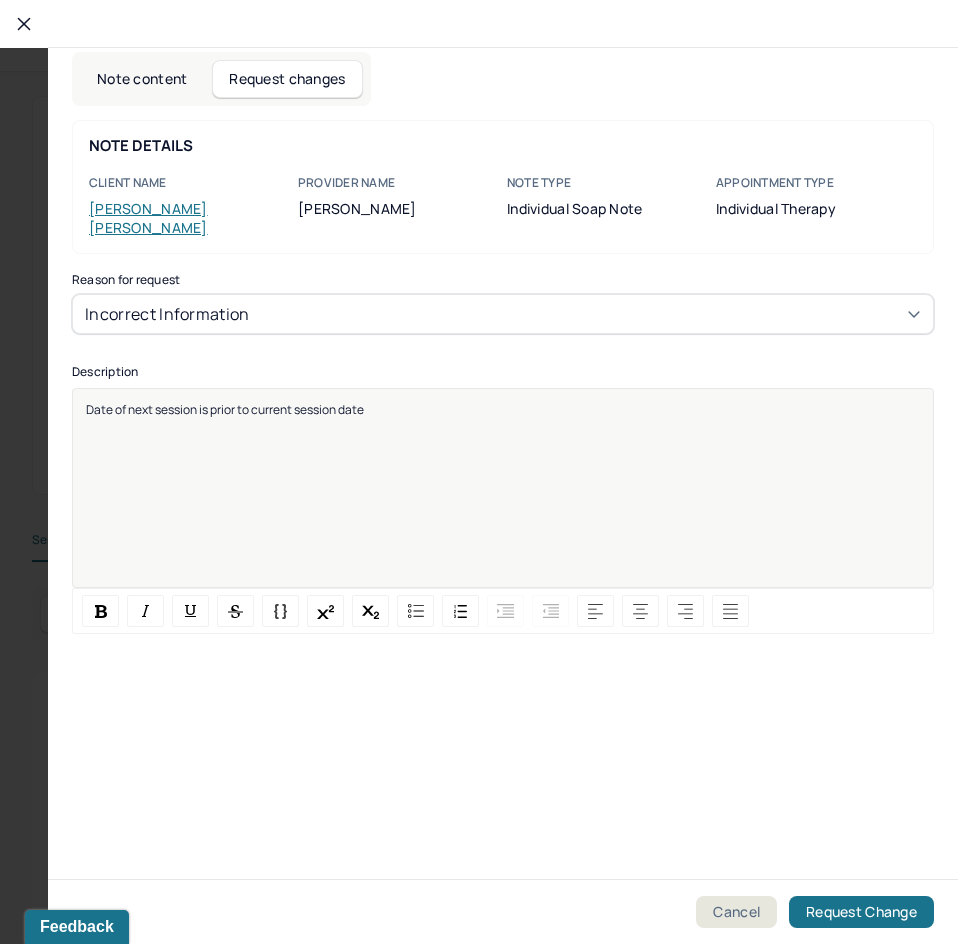 click on "Date of next session is prior to current session date" at bounding box center [503, 501] 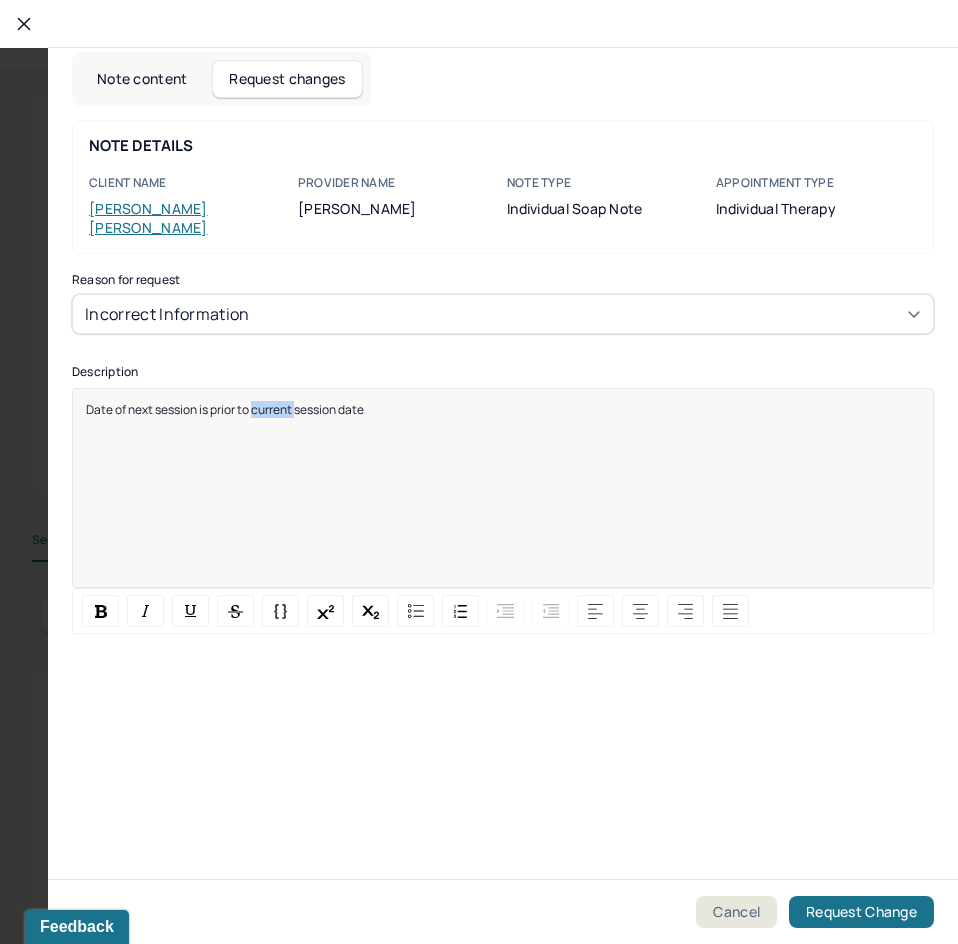 click on "Date of next session is prior to current session date" at bounding box center (503, 501) 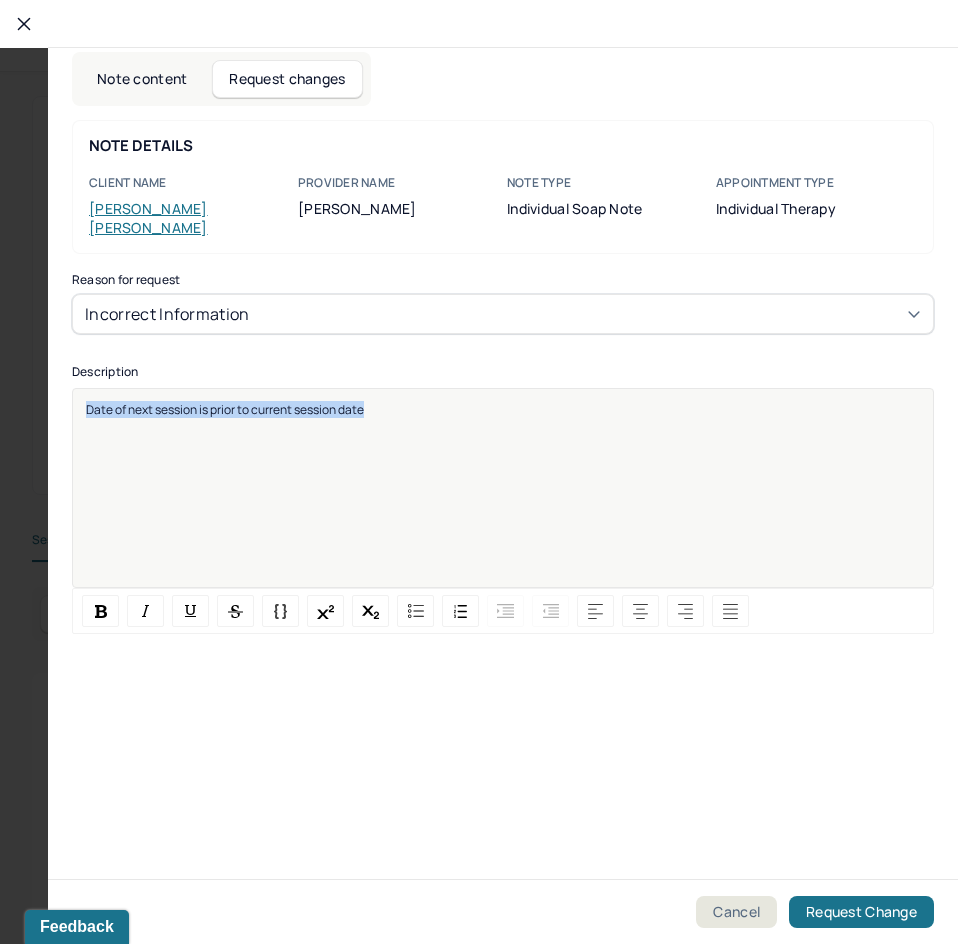 click on "Date of next session is prior to current session date" at bounding box center [503, 501] 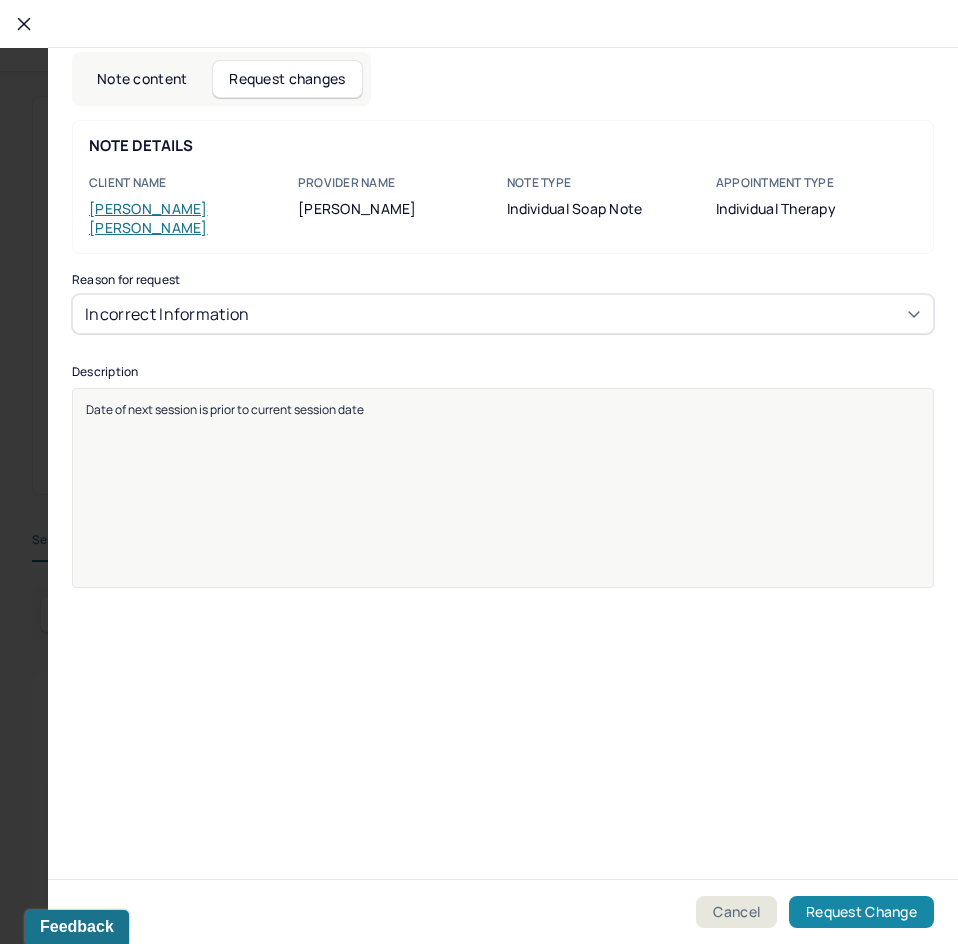 click on "Request Change" at bounding box center [861, 912] 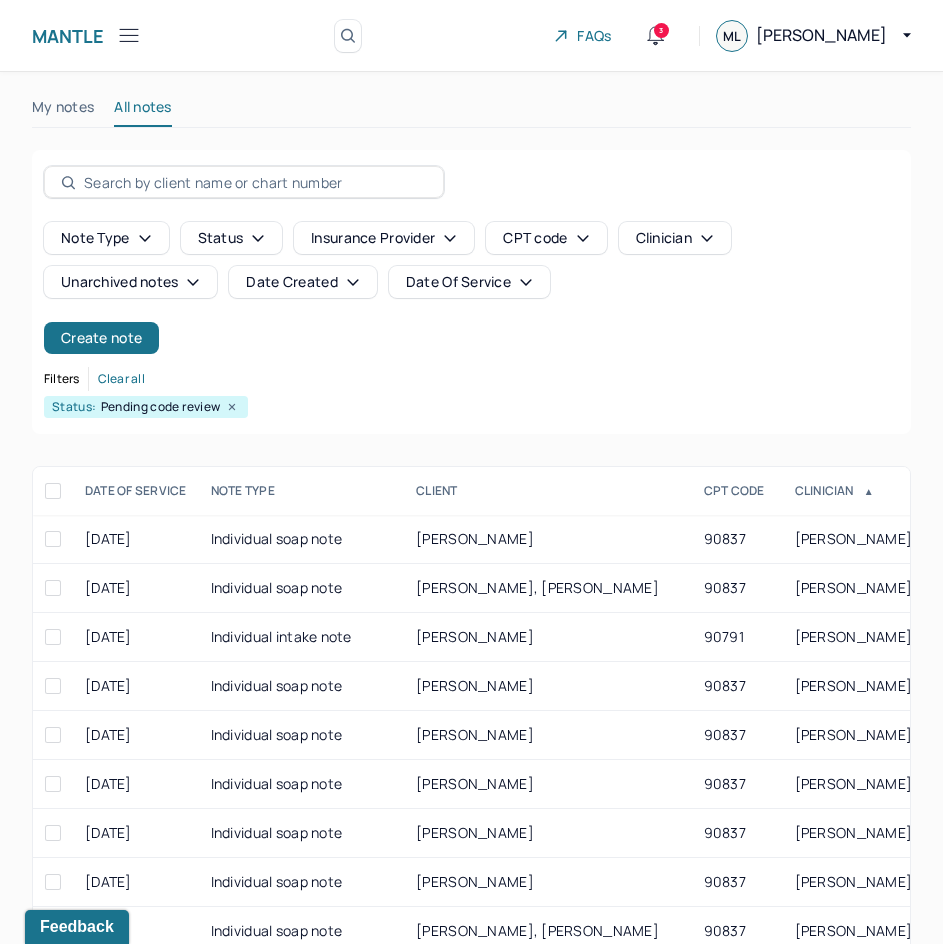 scroll, scrollTop: 200, scrollLeft: 0, axis: vertical 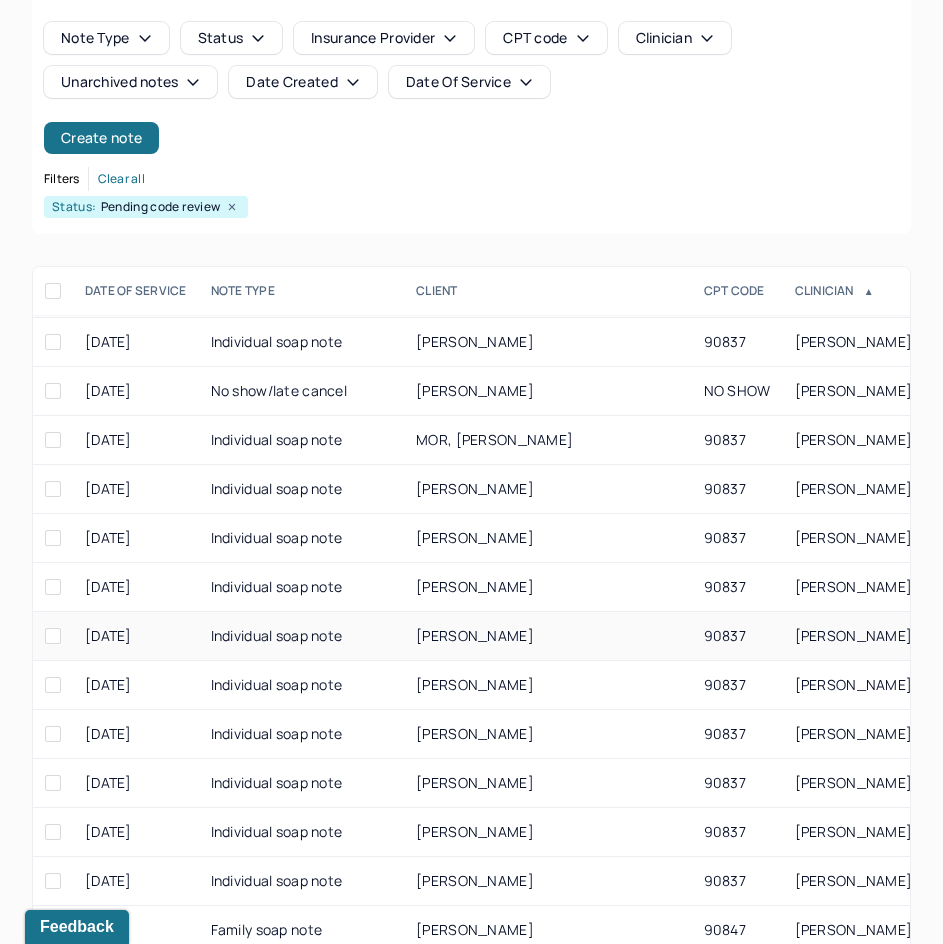 click on "[PERSON_NAME]" at bounding box center [547, 636] 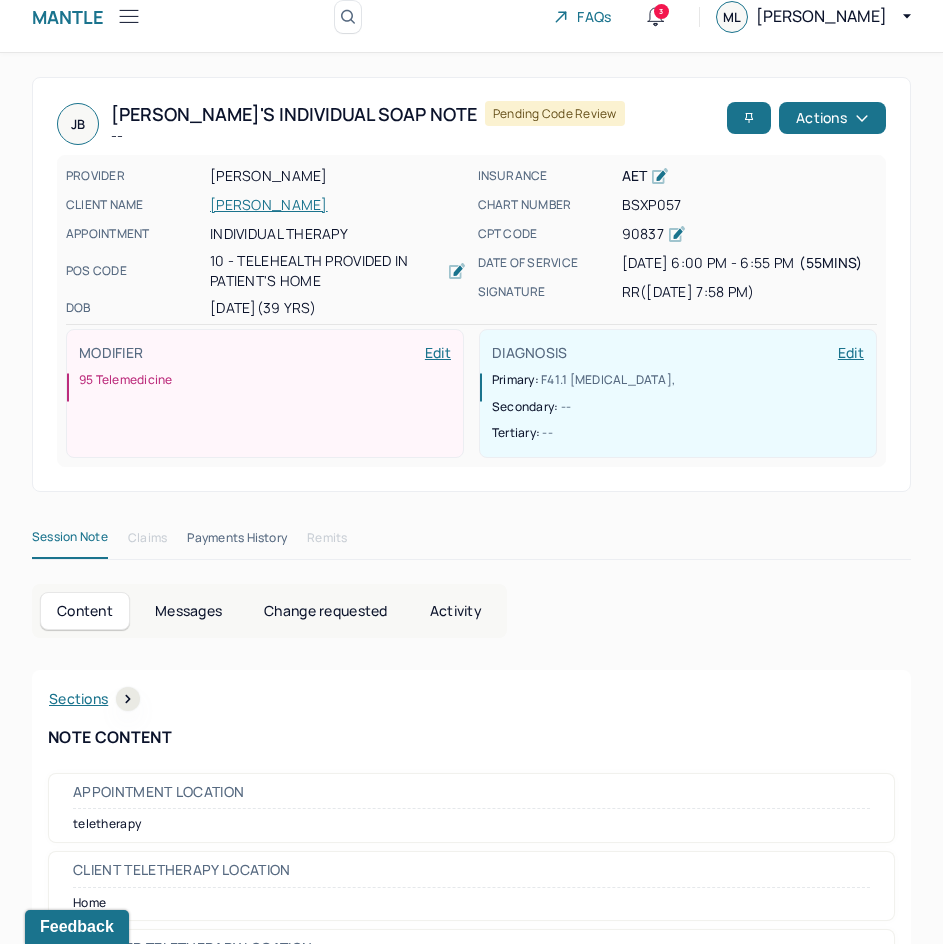 scroll, scrollTop: 0, scrollLeft: 0, axis: both 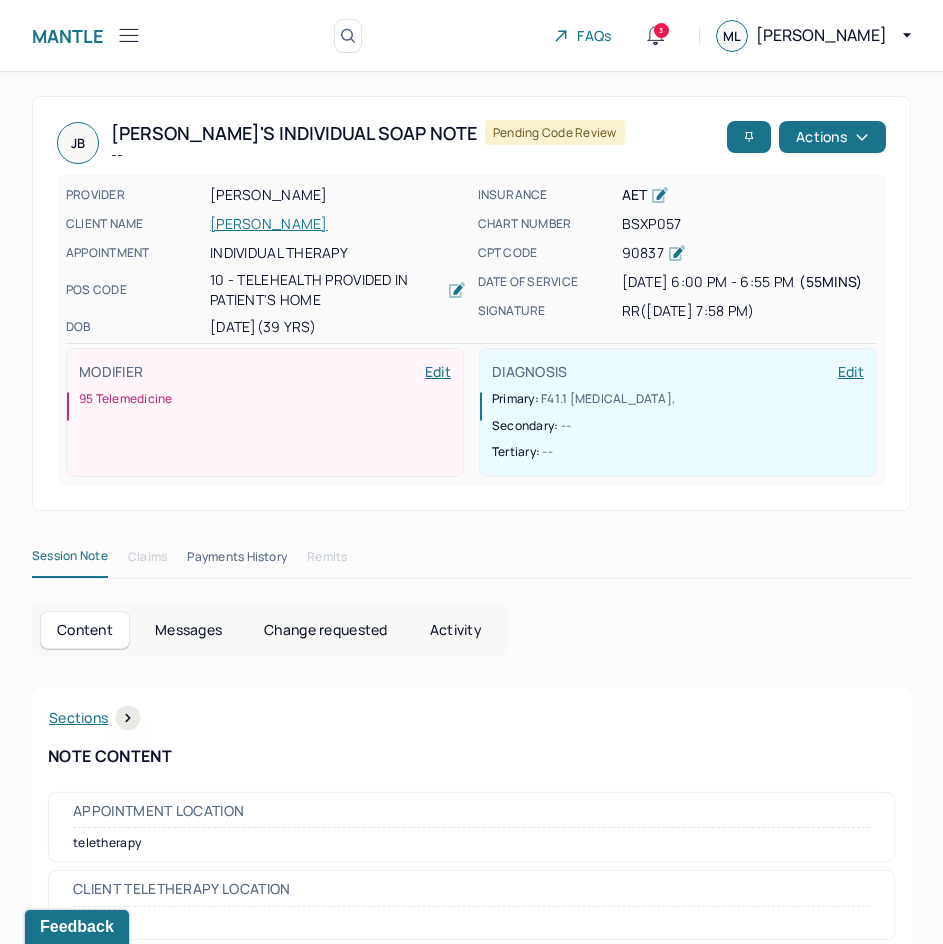drag, startPoint x: 653, startPoint y: 627, endPoint x: 827, endPoint y: 108, distance: 547.3911 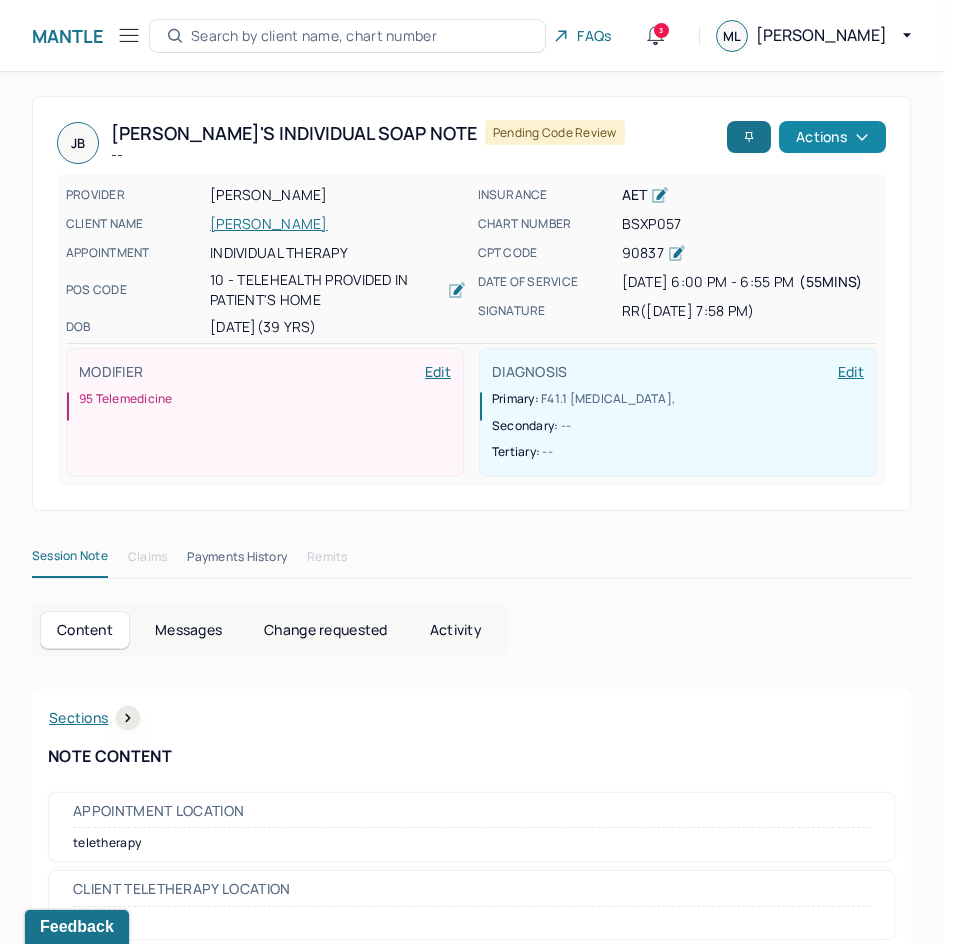 click on "Actions" at bounding box center (832, 137) 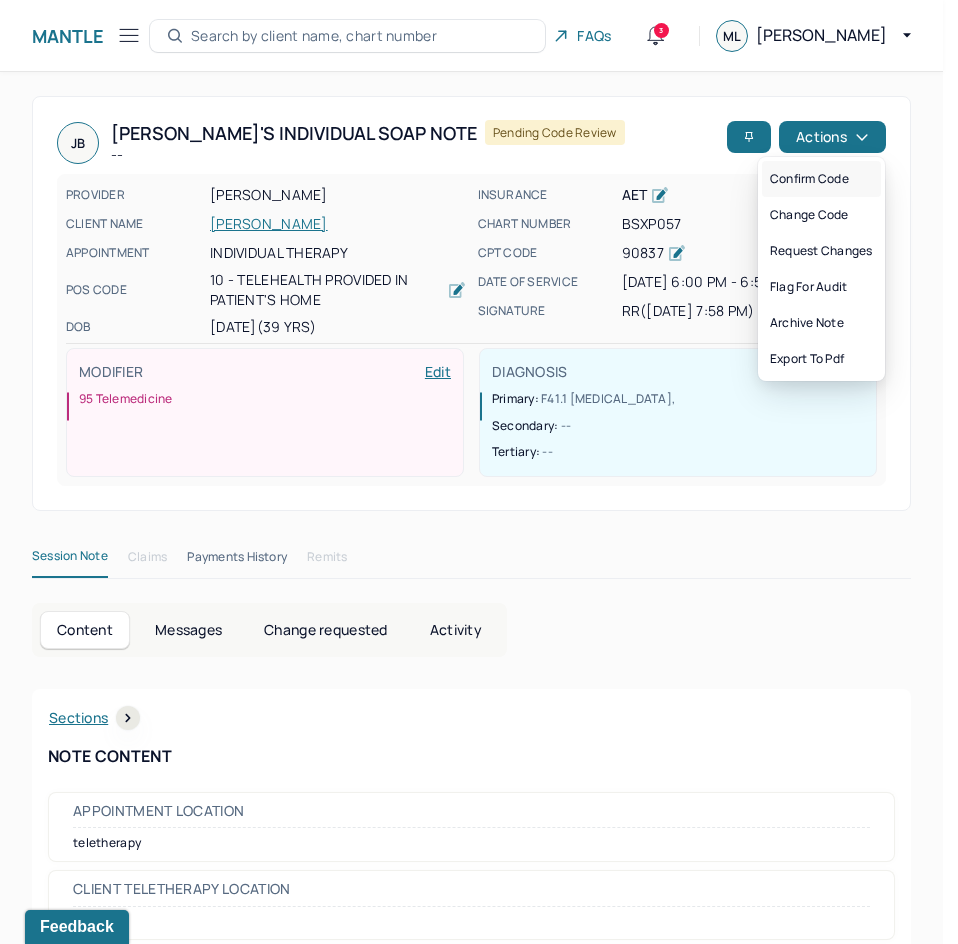 click on "Confirm code" at bounding box center (821, 179) 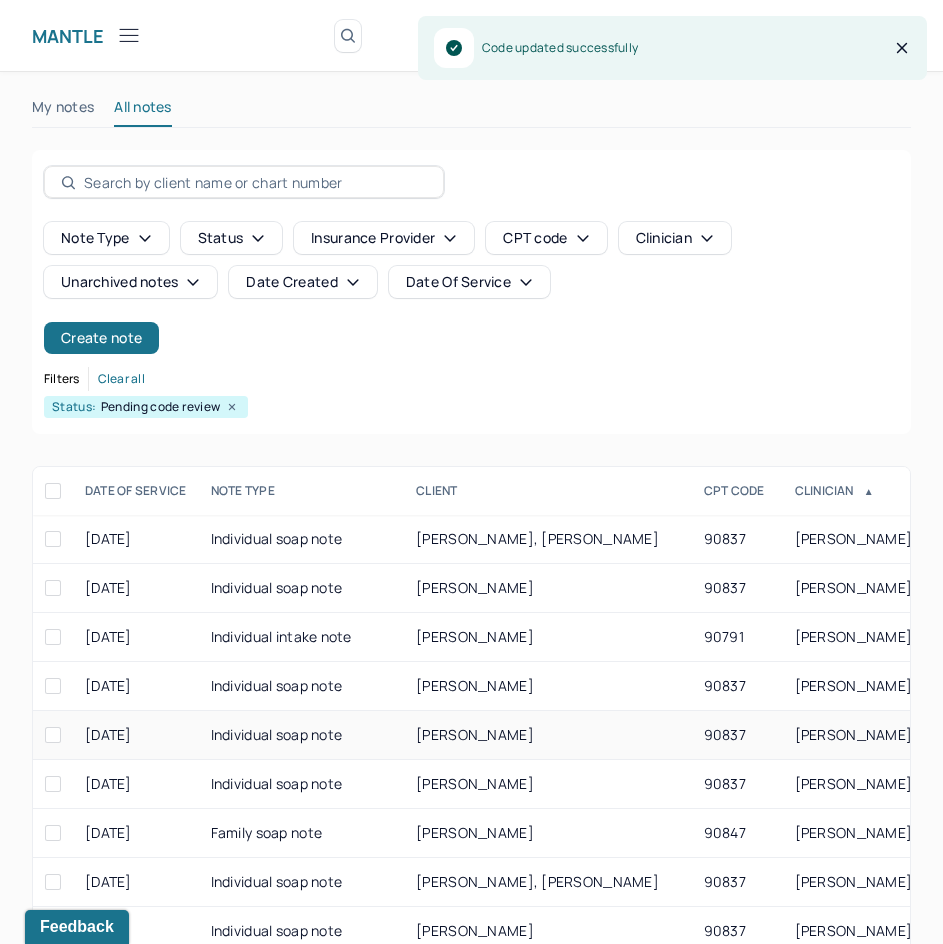 scroll, scrollTop: 200, scrollLeft: 0, axis: vertical 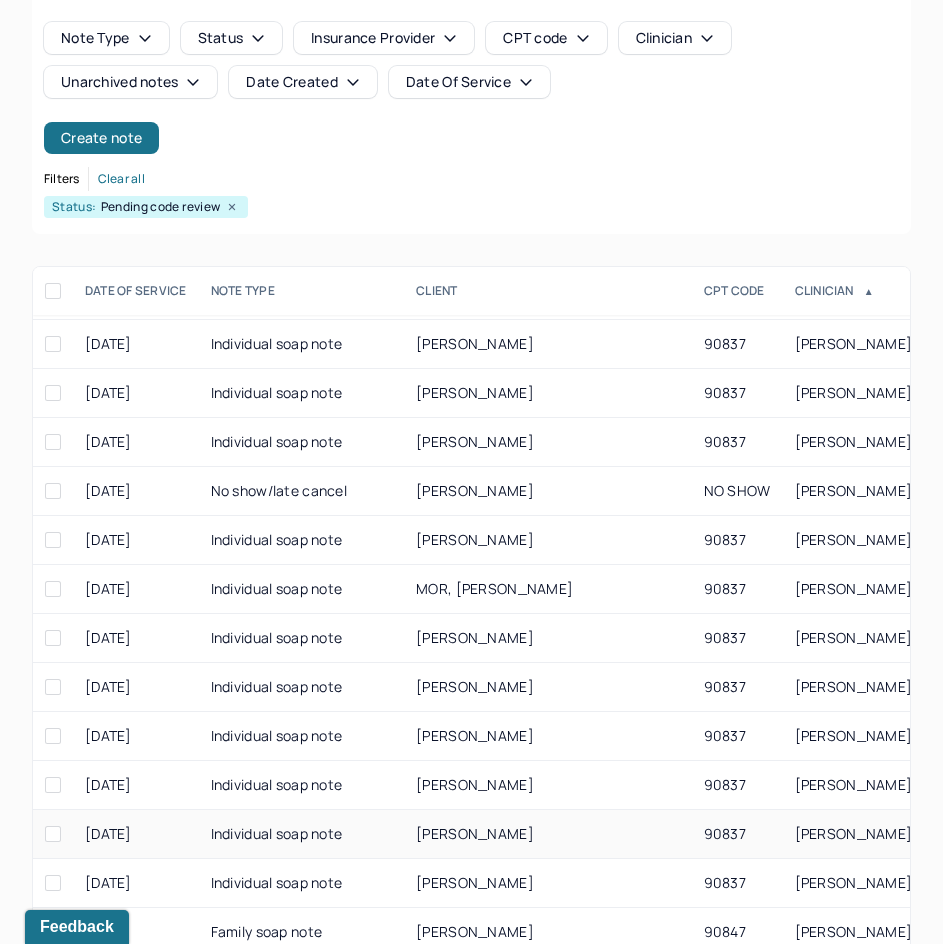 click on "[PERSON_NAME]" at bounding box center (547, 834) 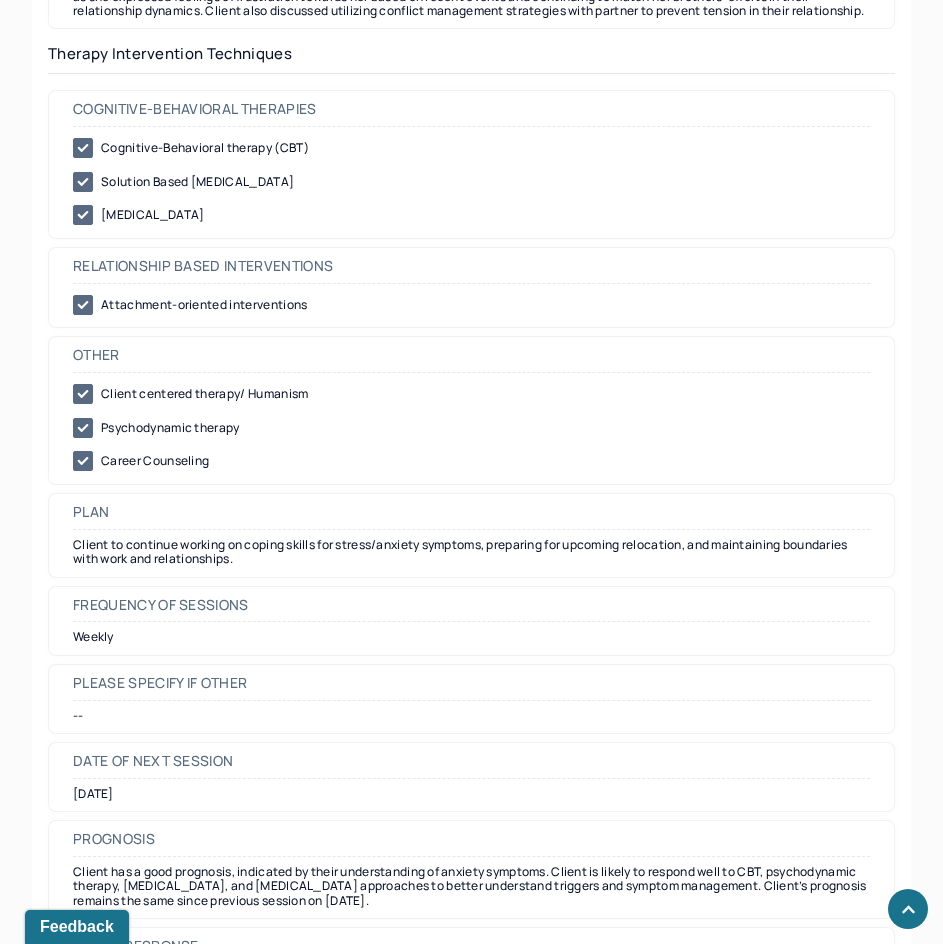 scroll, scrollTop: 2000, scrollLeft: 0, axis: vertical 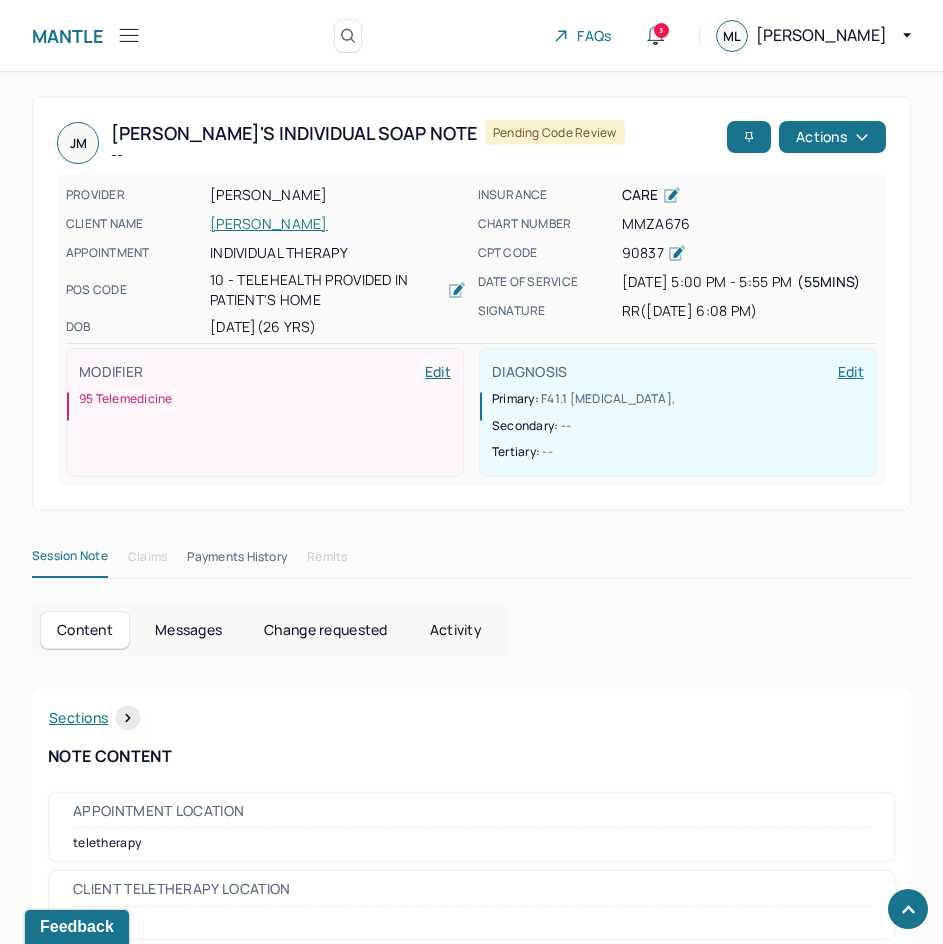 drag, startPoint x: 812, startPoint y: 785, endPoint x: 901, endPoint y: 217, distance: 574.9304 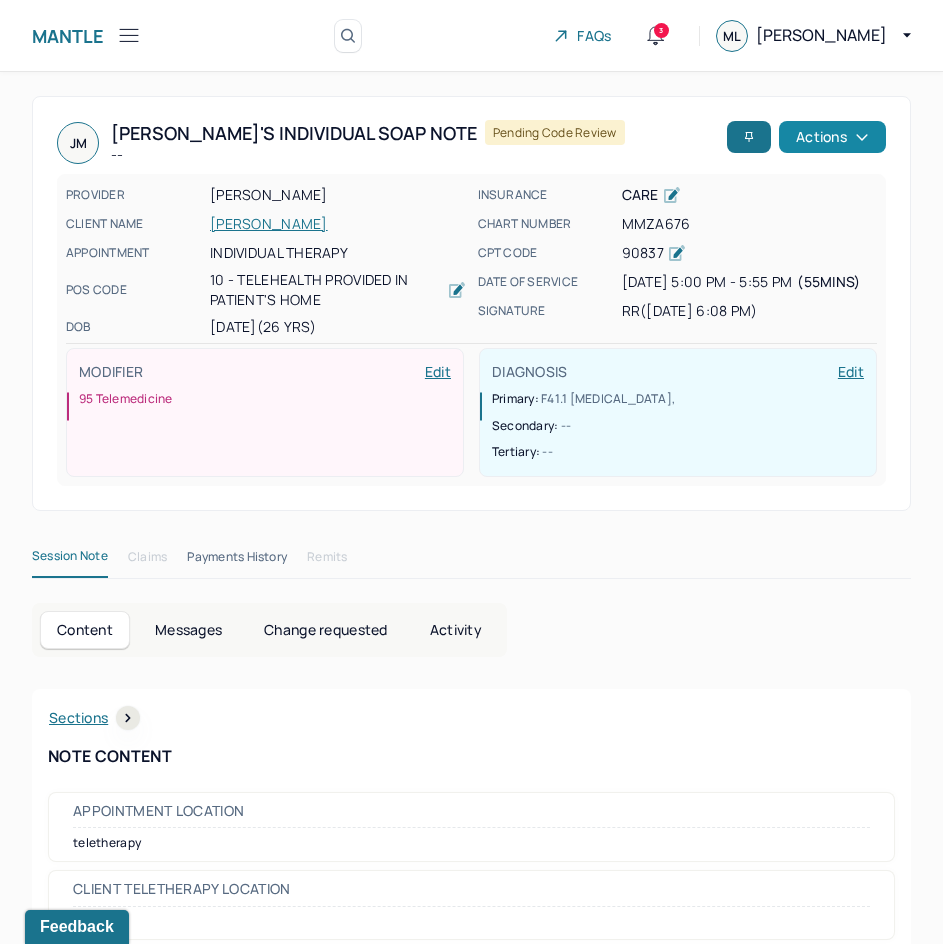 click on "Actions" at bounding box center (832, 137) 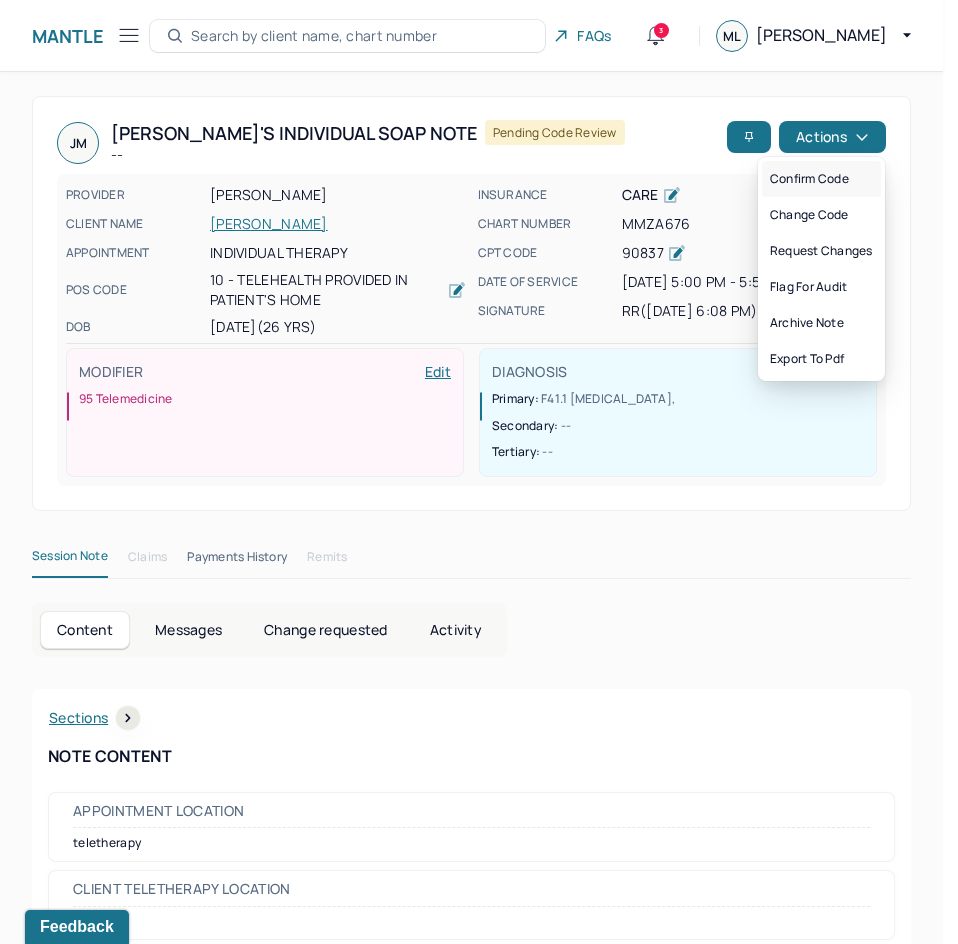 click on "Confirm code" at bounding box center (821, 179) 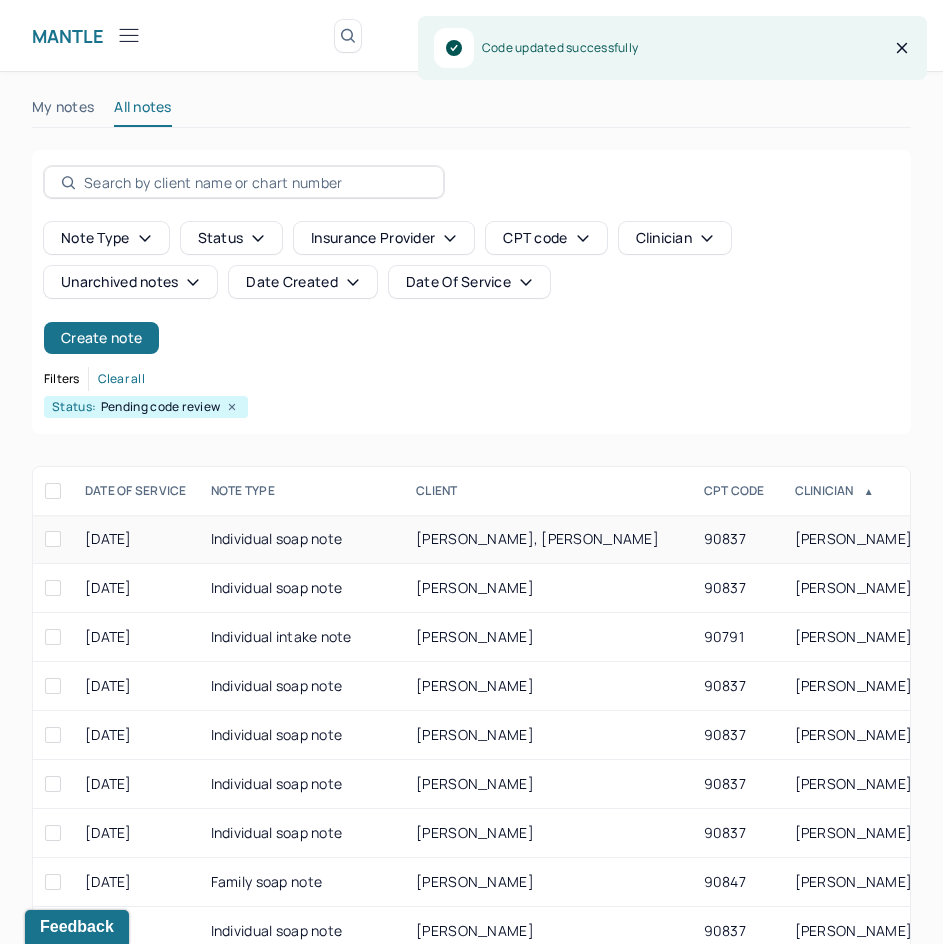 scroll, scrollTop: 200, scrollLeft: 0, axis: vertical 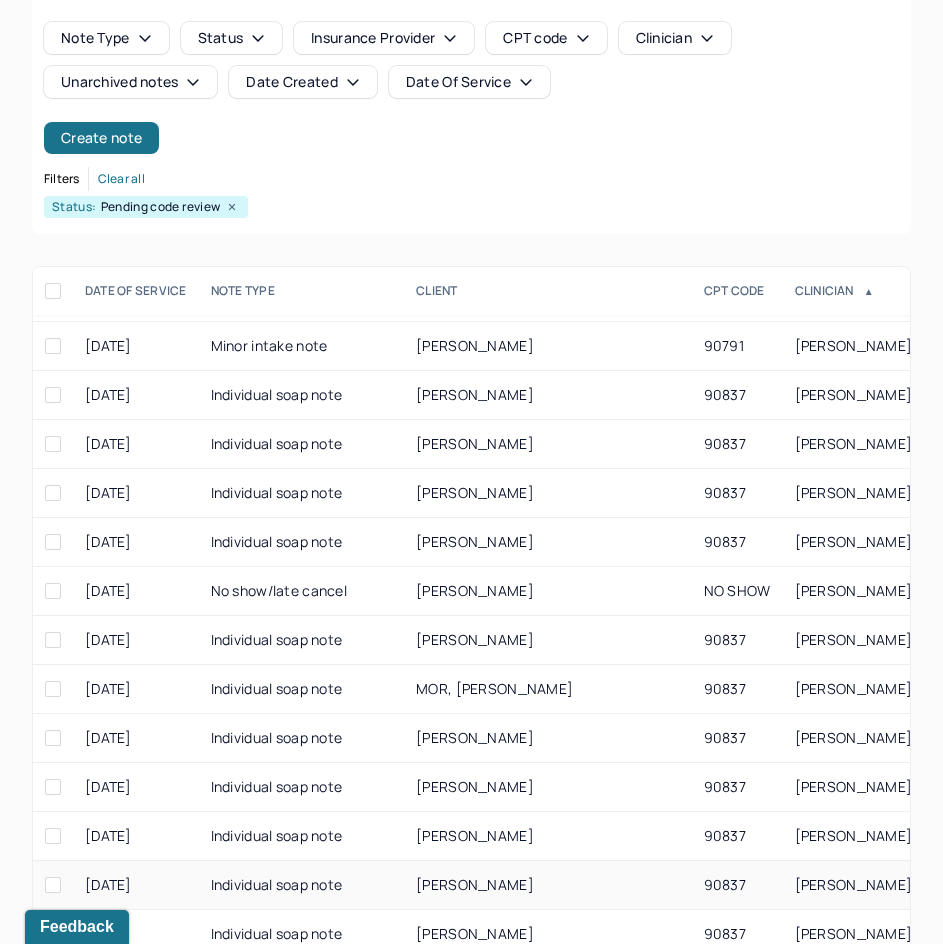 click on "[PERSON_NAME]" at bounding box center (475, 884) 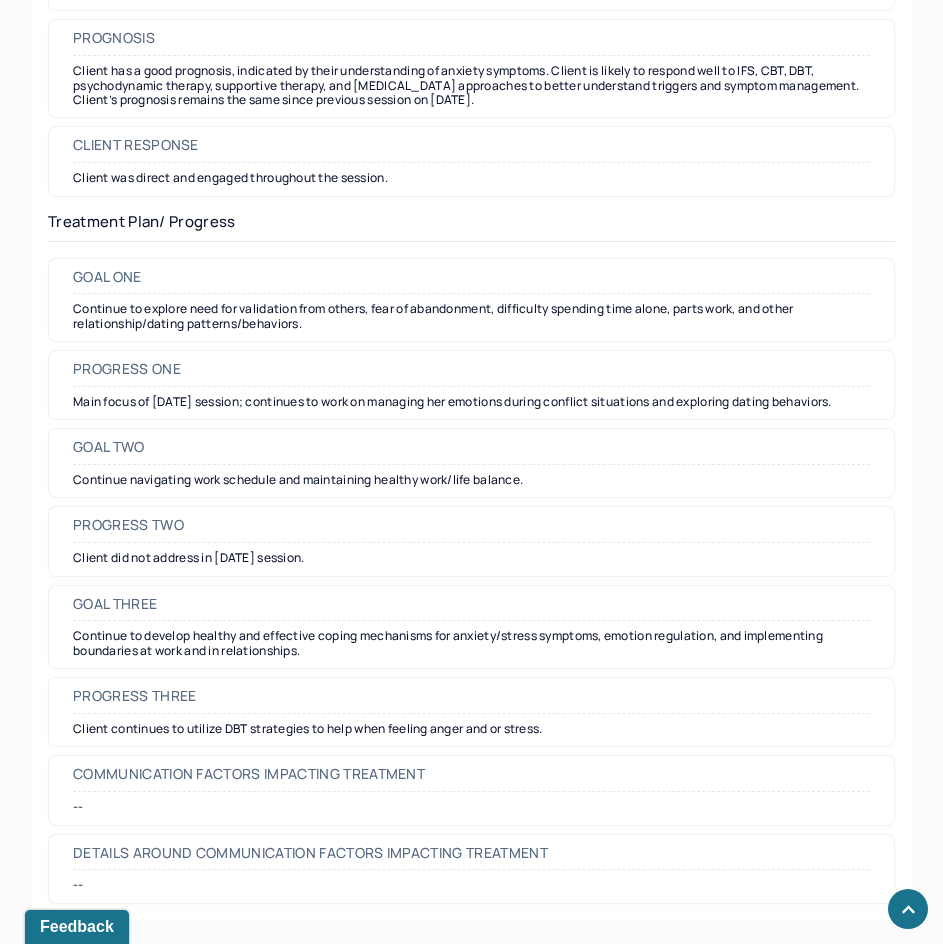 scroll, scrollTop: 2875, scrollLeft: 0, axis: vertical 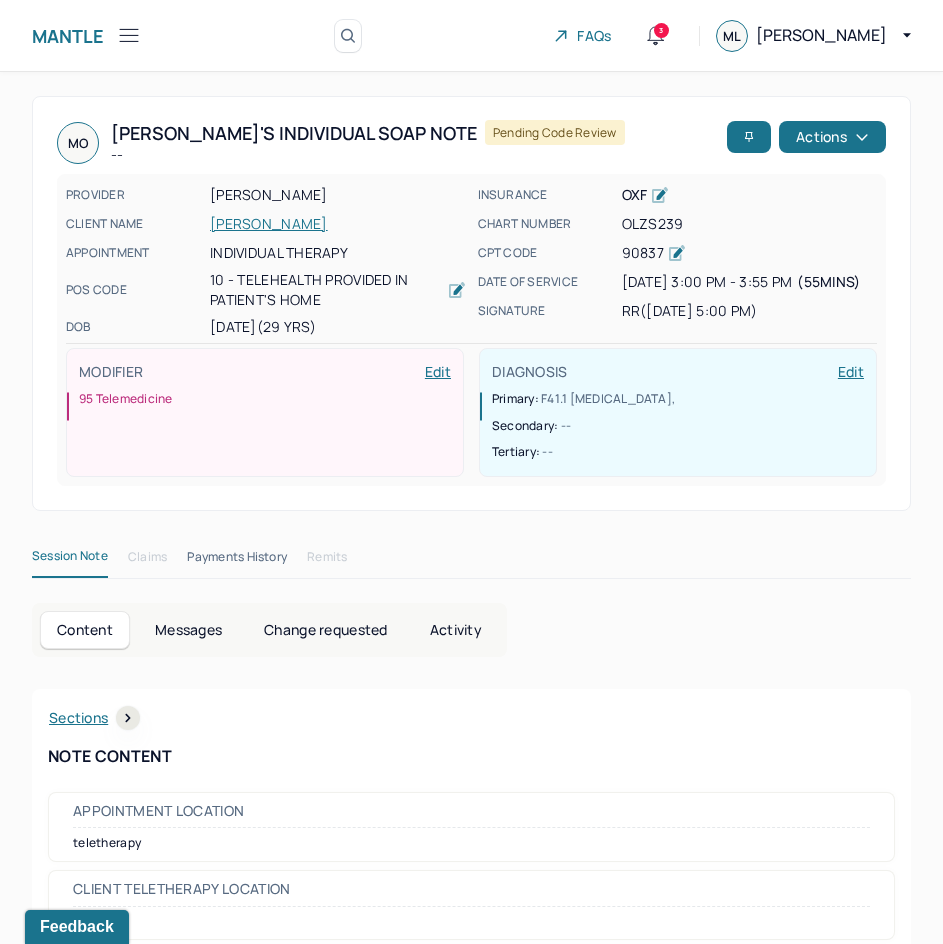 drag, startPoint x: 747, startPoint y: 691, endPoint x: 920, endPoint y: 78, distance: 636.9443 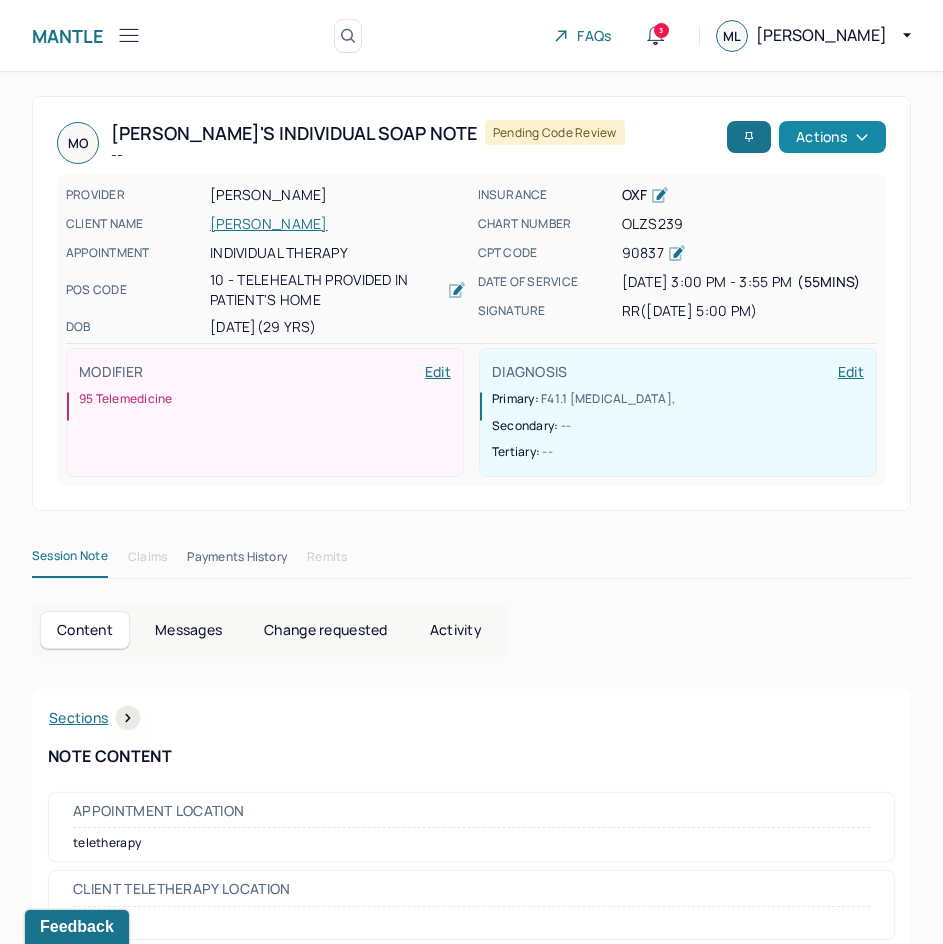 click on "Actions" at bounding box center (832, 137) 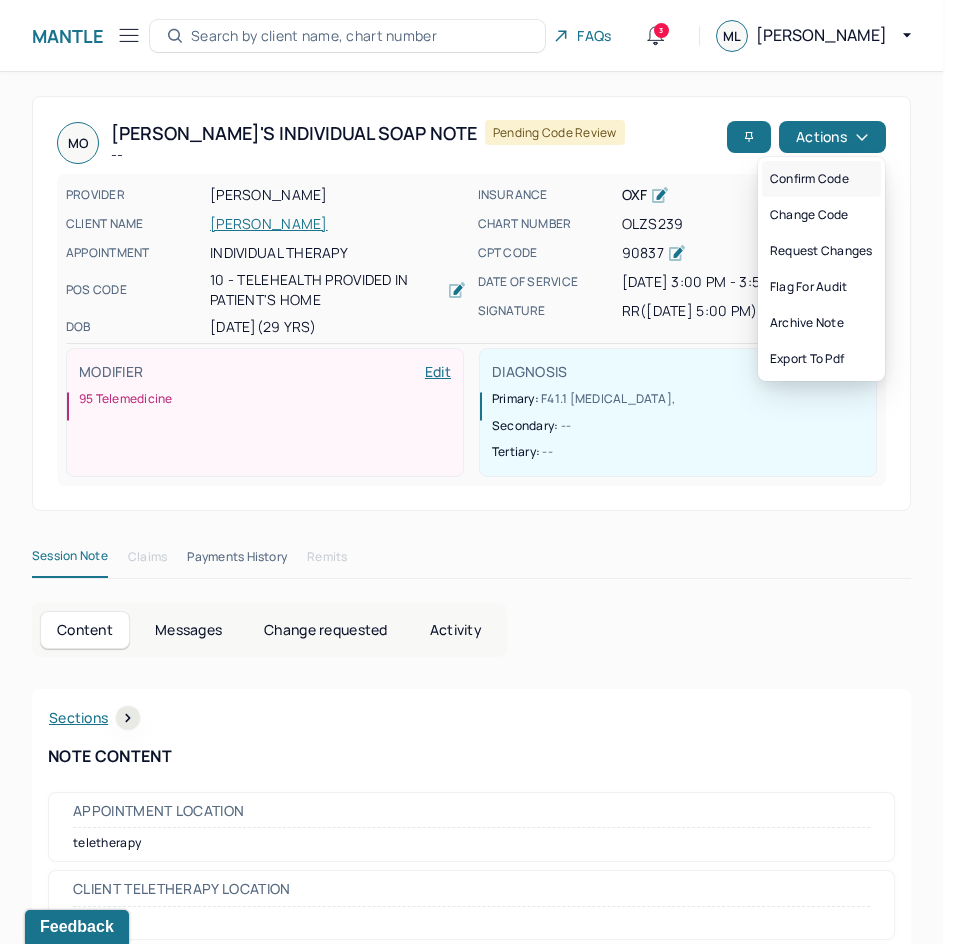 click on "Confirm code" at bounding box center (821, 179) 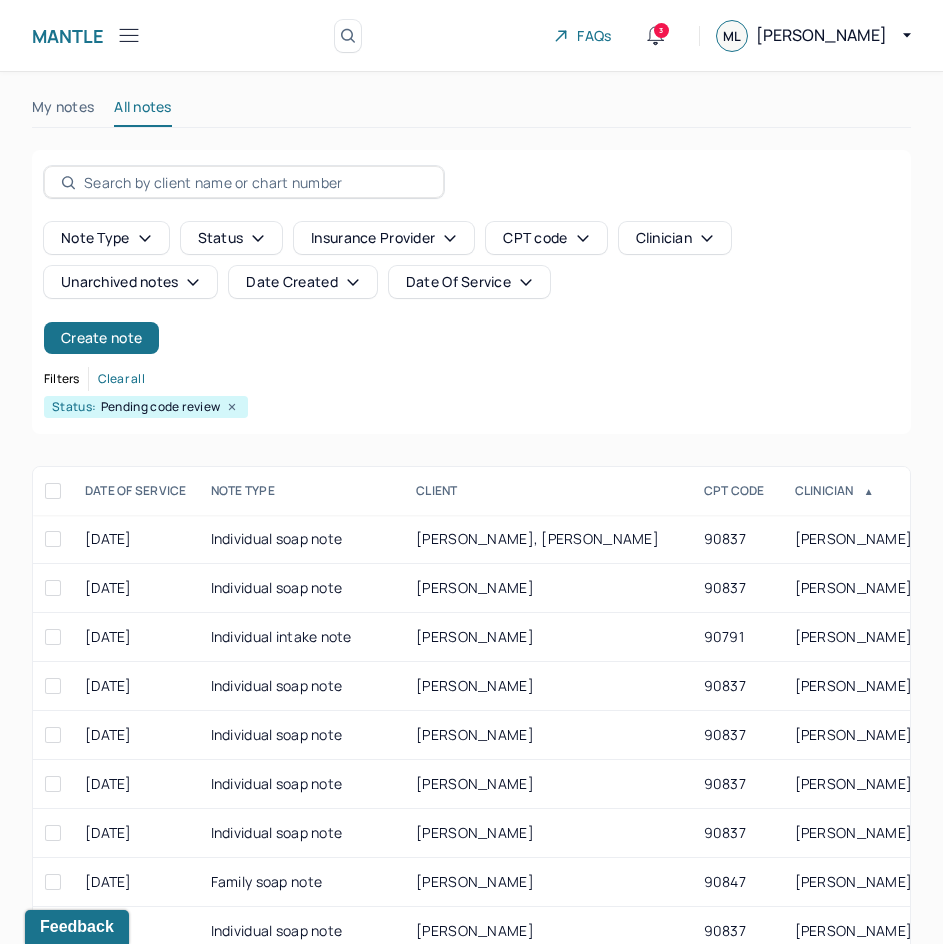 scroll, scrollTop: 200, scrollLeft: 0, axis: vertical 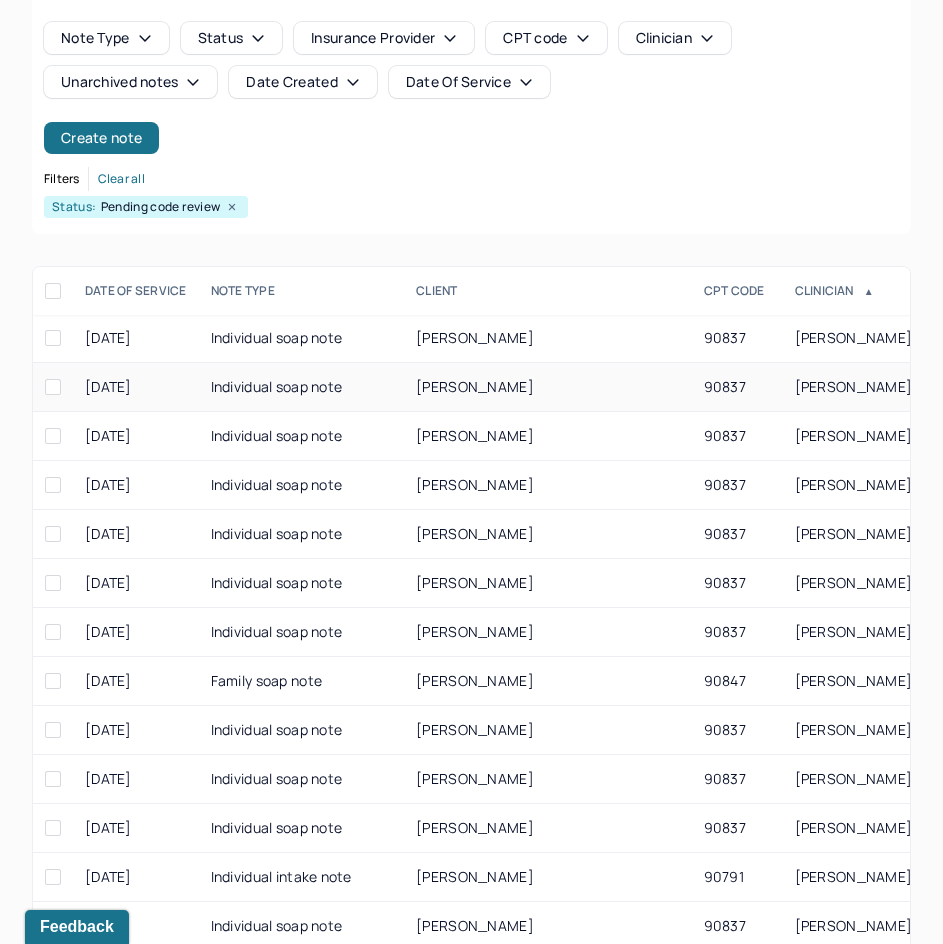 click on "[PERSON_NAME]" at bounding box center (475, 386) 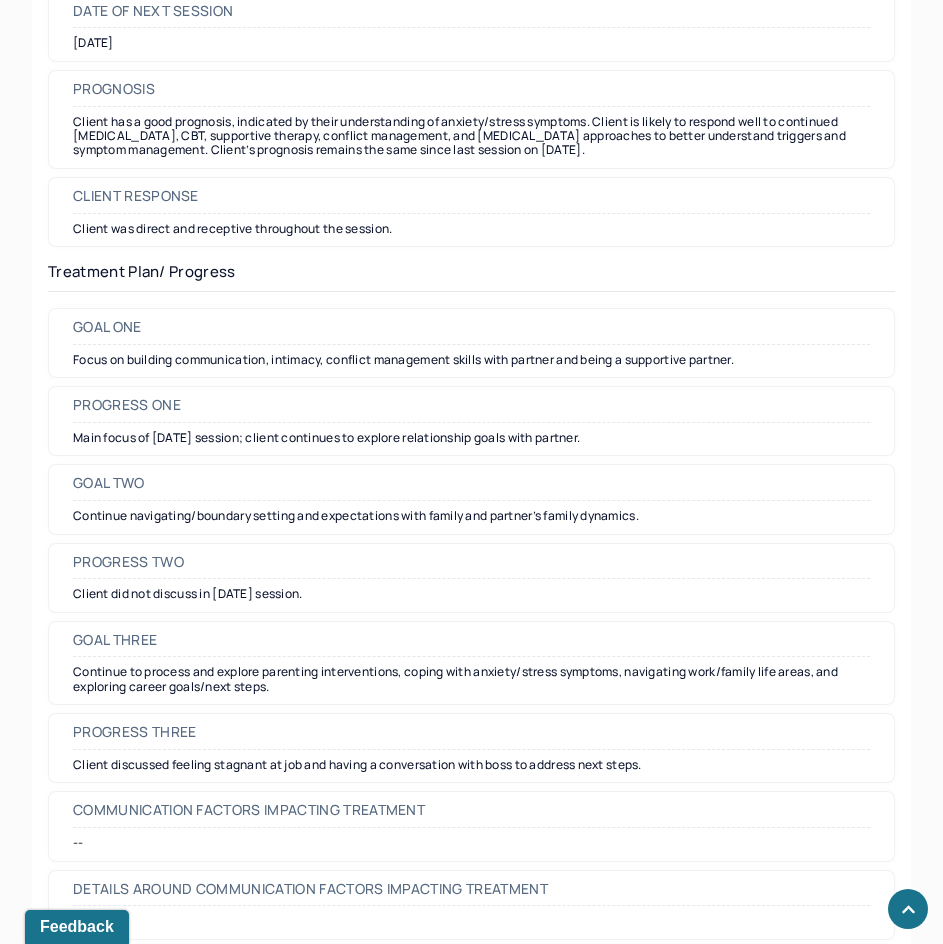 scroll, scrollTop: 2779, scrollLeft: 0, axis: vertical 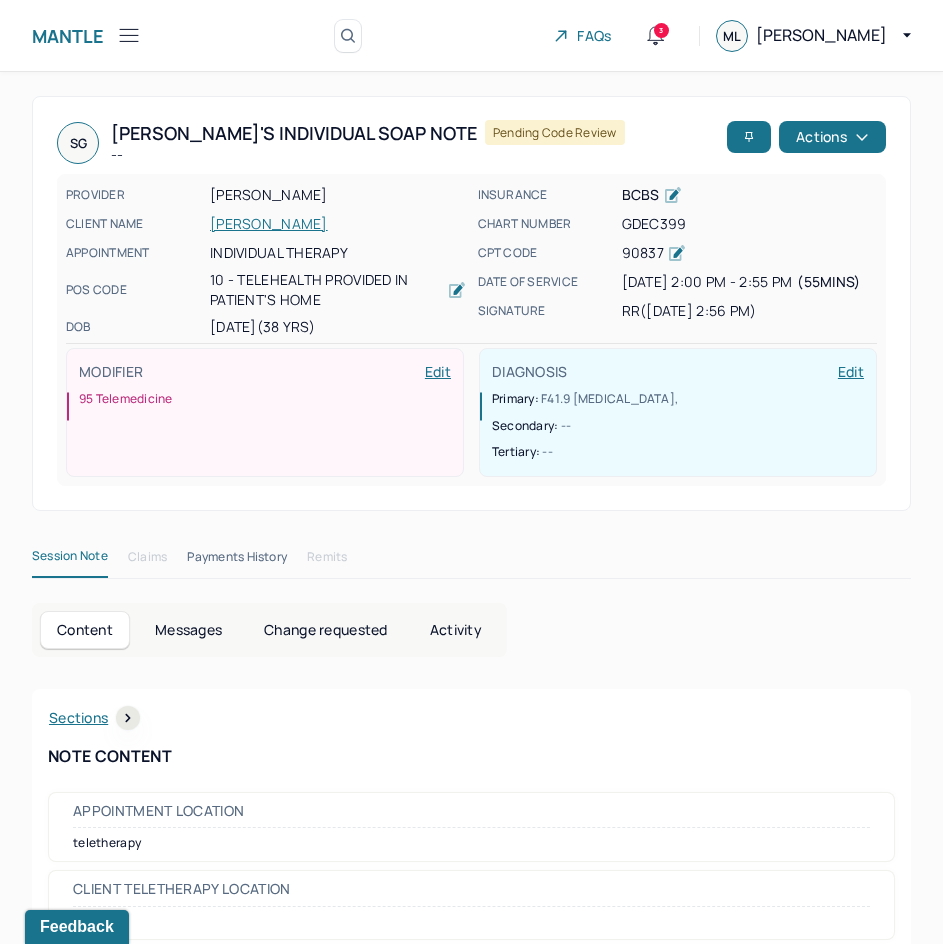drag, startPoint x: 713, startPoint y: 651, endPoint x: 867, endPoint y: 176, distance: 499.34058 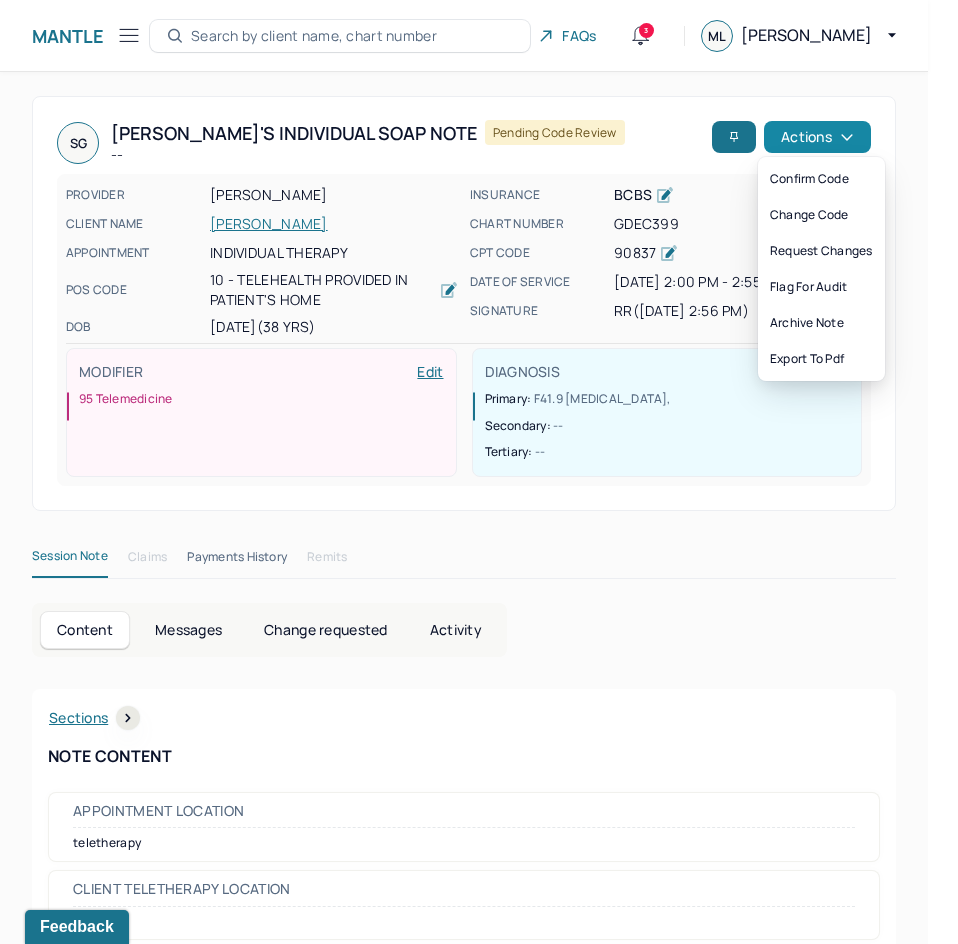 click on "Actions" at bounding box center [817, 137] 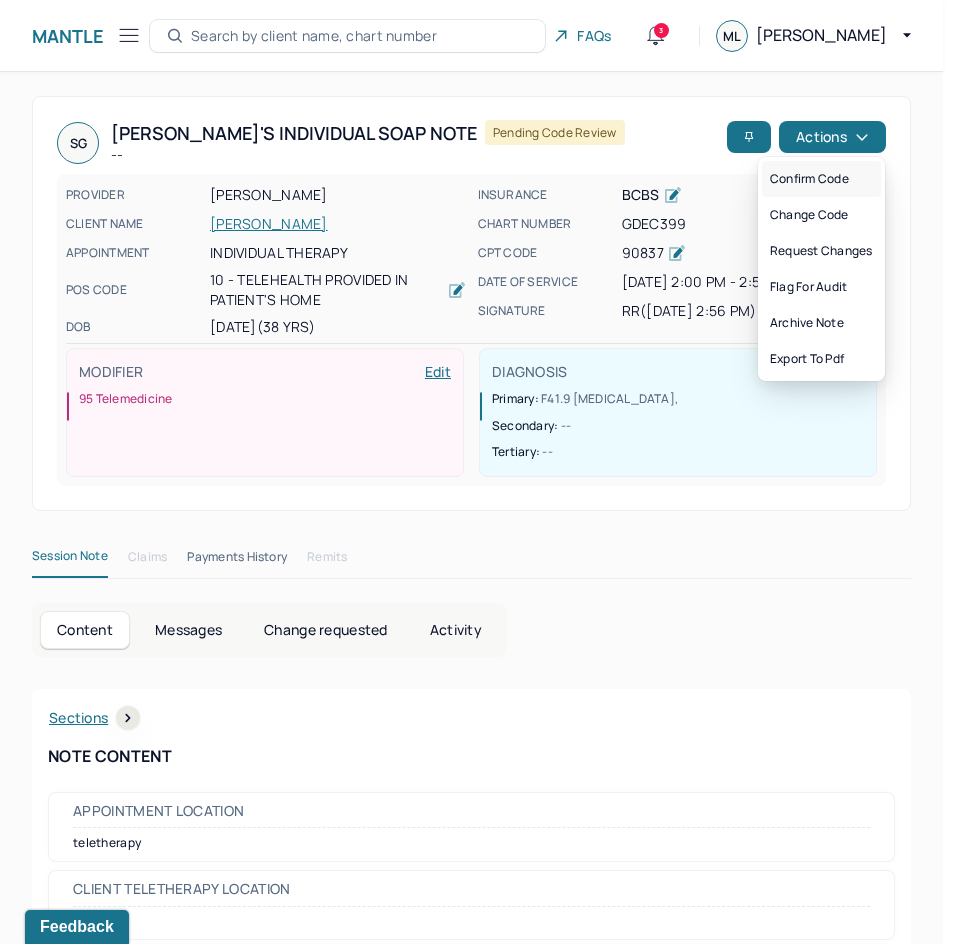 click on "Confirm code" at bounding box center [821, 179] 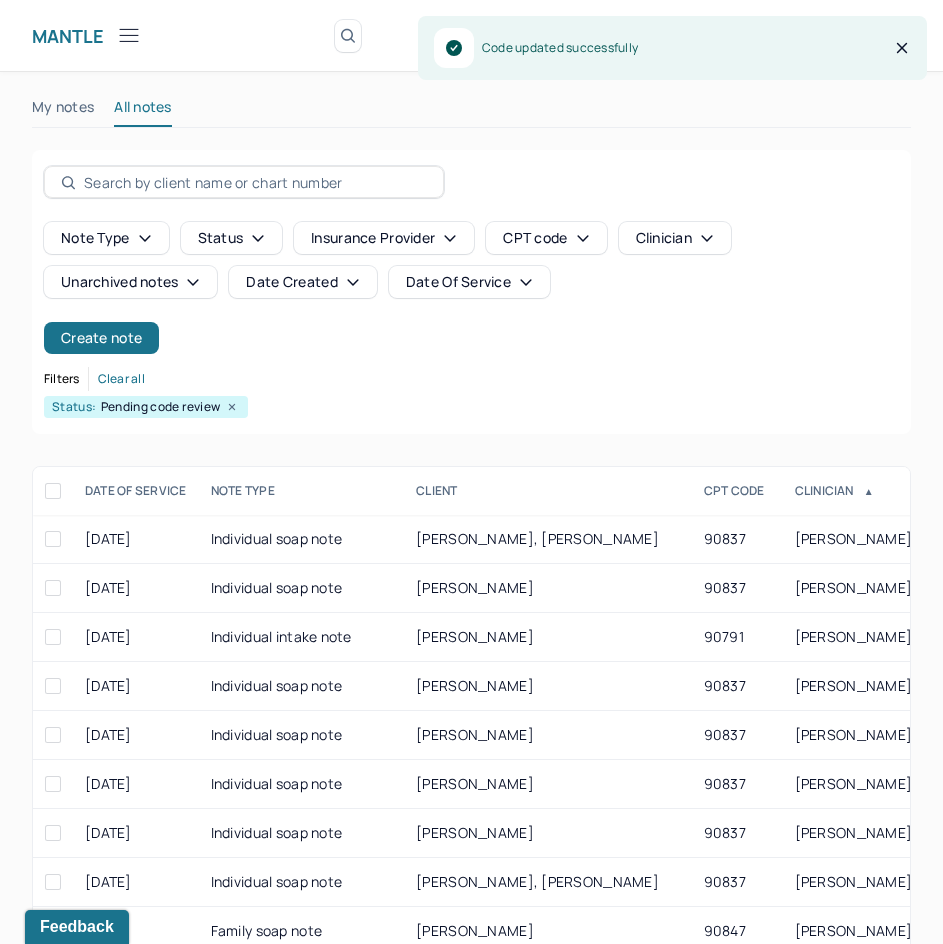 scroll, scrollTop: 200, scrollLeft: 0, axis: vertical 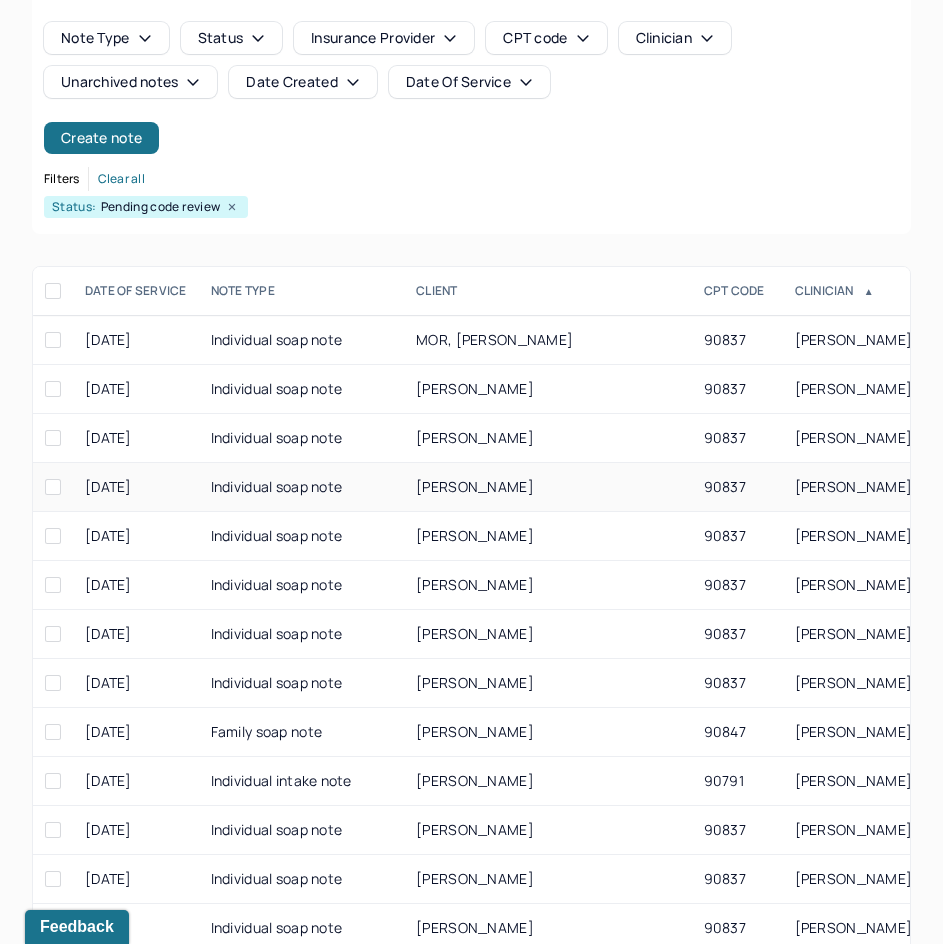 click on "[PERSON_NAME]" at bounding box center (547, 487) 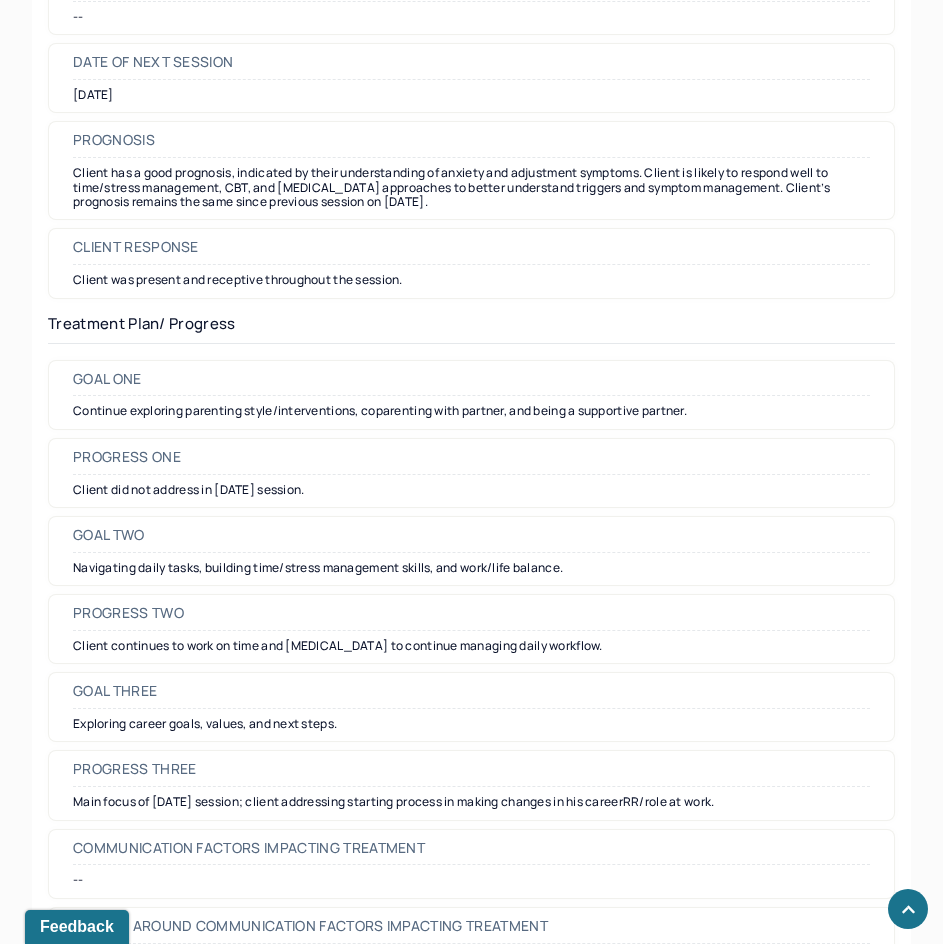 scroll, scrollTop: 2672, scrollLeft: 0, axis: vertical 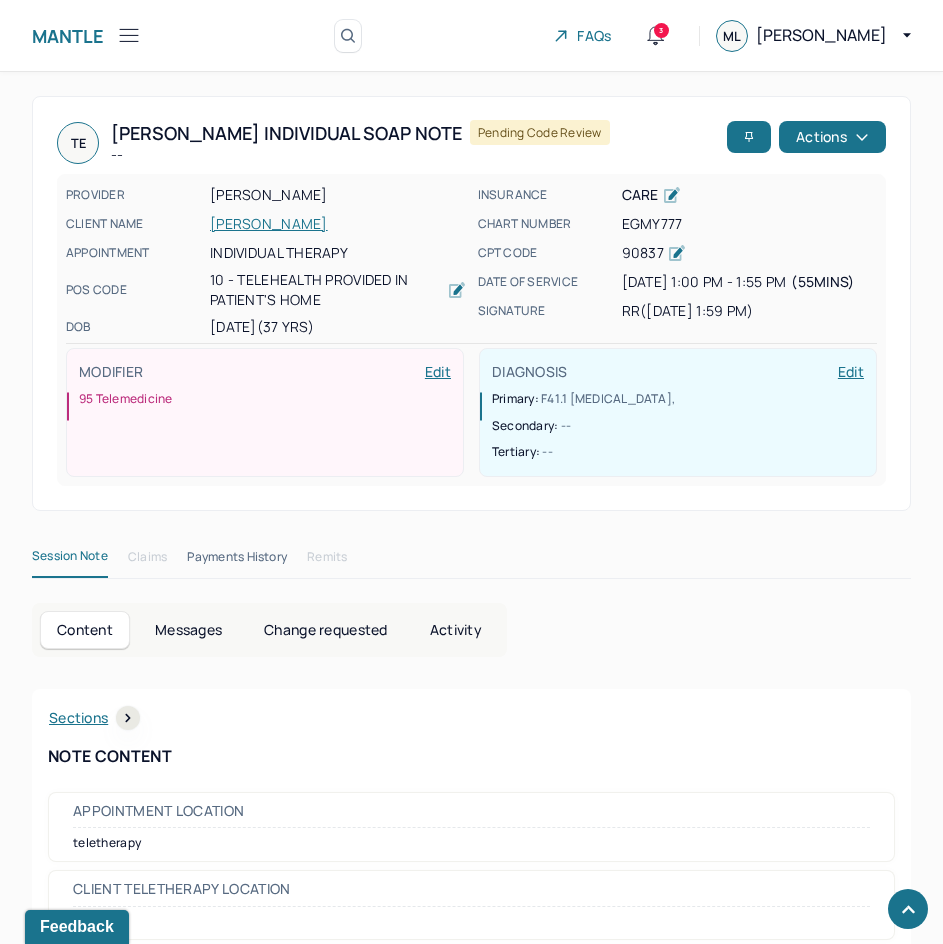 drag, startPoint x: 712, startPoint y: 621, endPoint x: 850, endPoint y: 153, distance: 487.92212 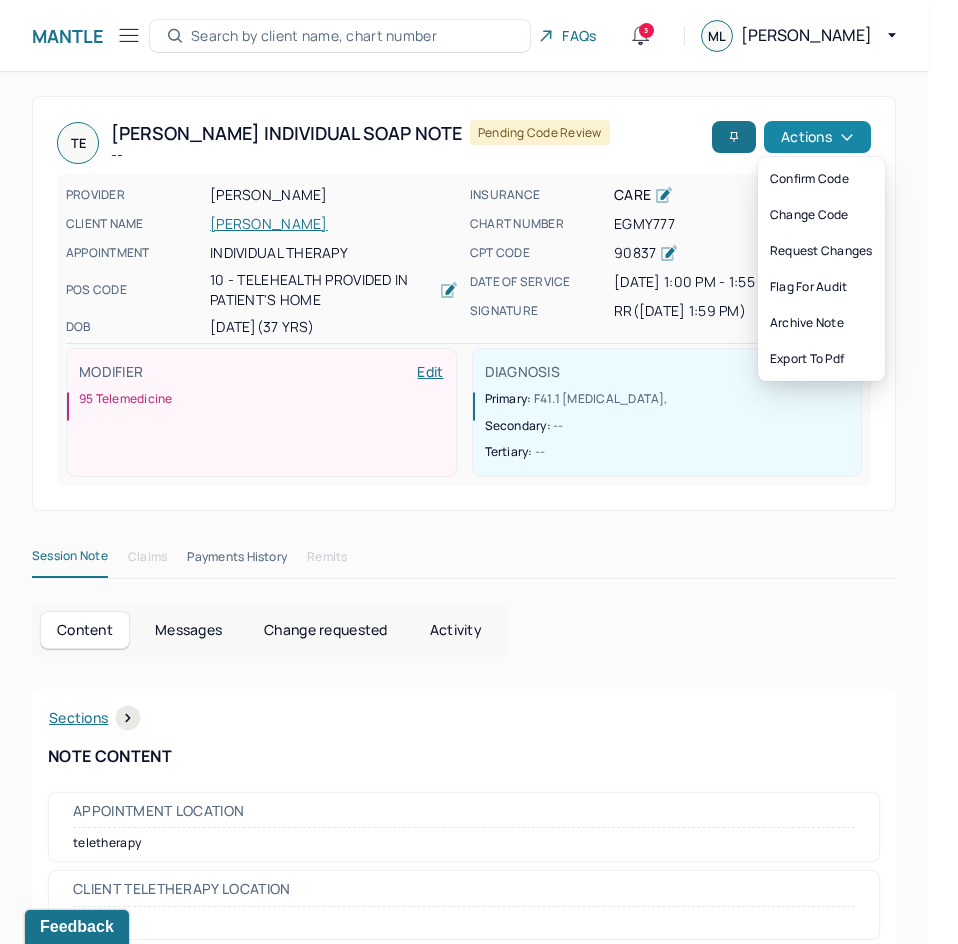 click on "Actions" at bounding box center (817, 137) 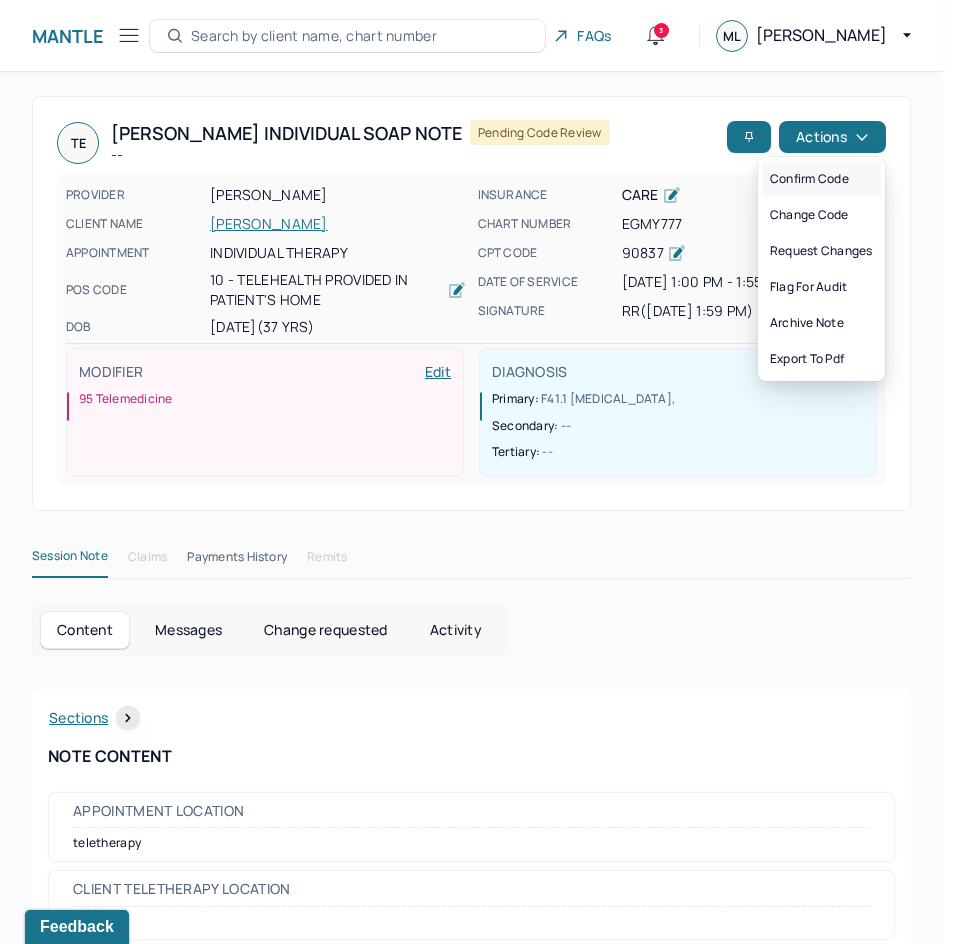 click on "Confirm code" at bounding box center [821, 179] 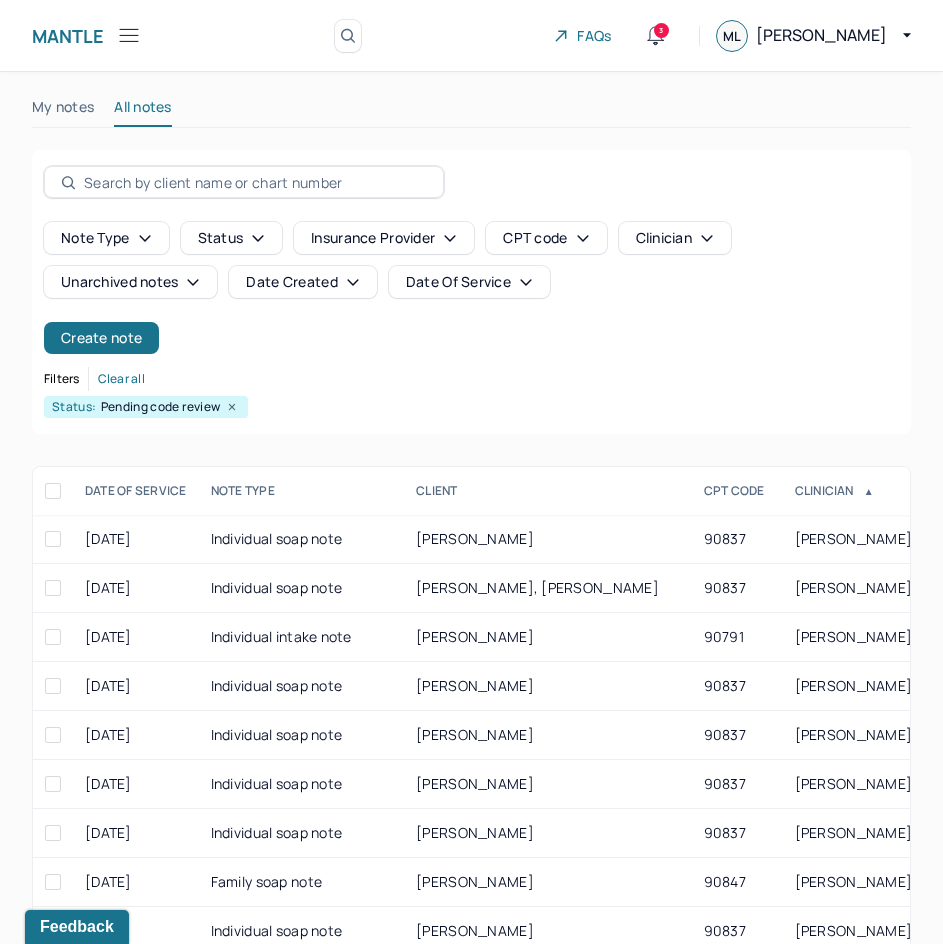 scroll, scrollTop: 200, scrollLeft: 0, axis: vertical 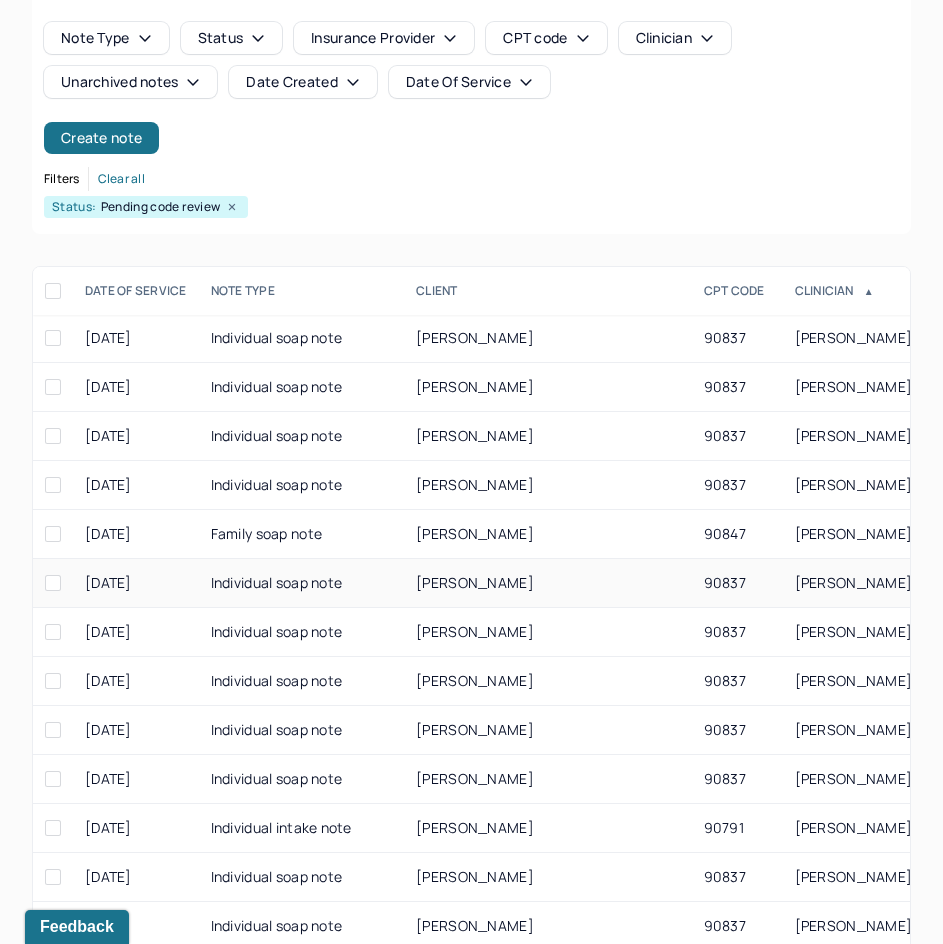 click on "[PERSON_NAME]" at bounding box center [475, 582] 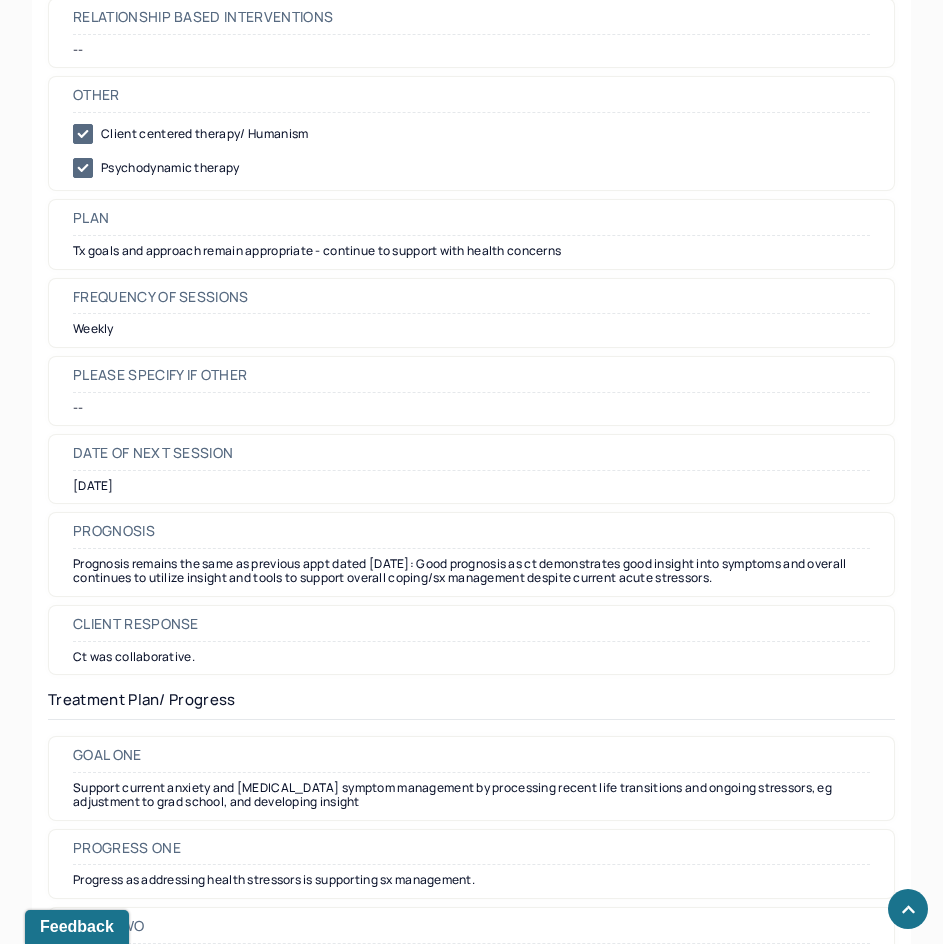 scroll, scrollTop: 2200, scrollLeft: 0, axis: vertical 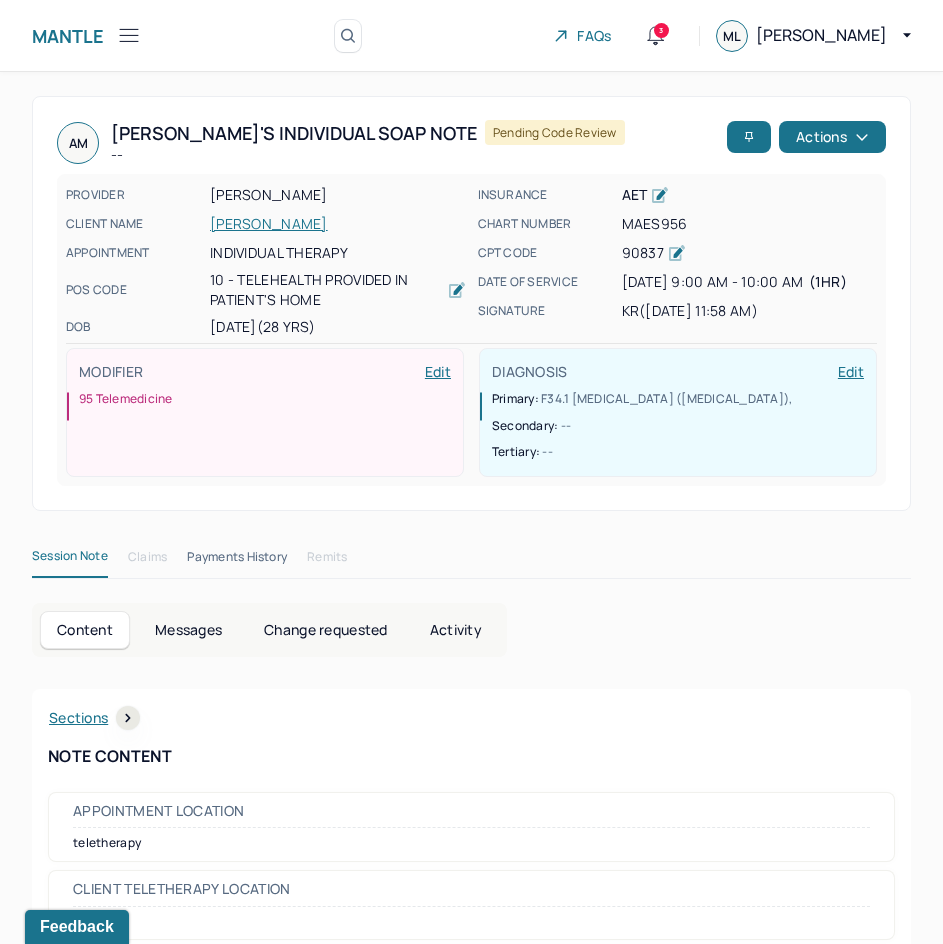drag, startPoint x: 623, startPoint y: 654, endPoint x: 856, endPoint y: 215, distance: 497.001 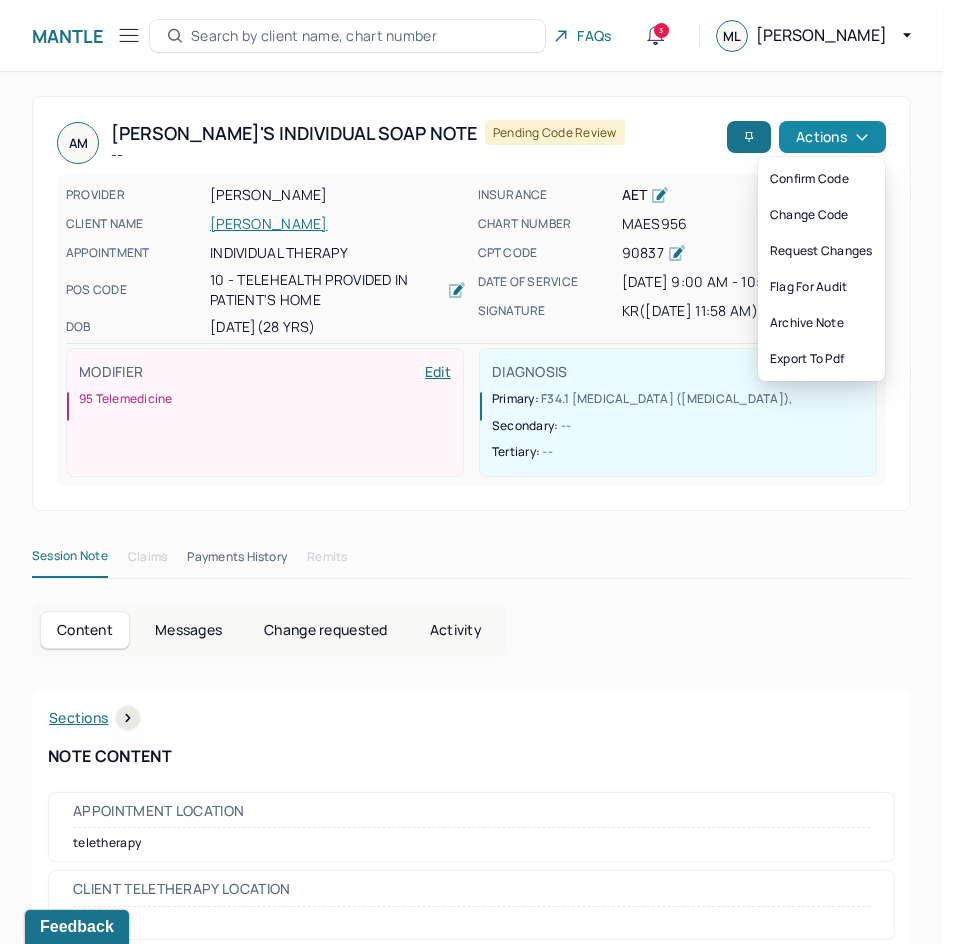 click on "Actions" at bounding box center [832, 137] 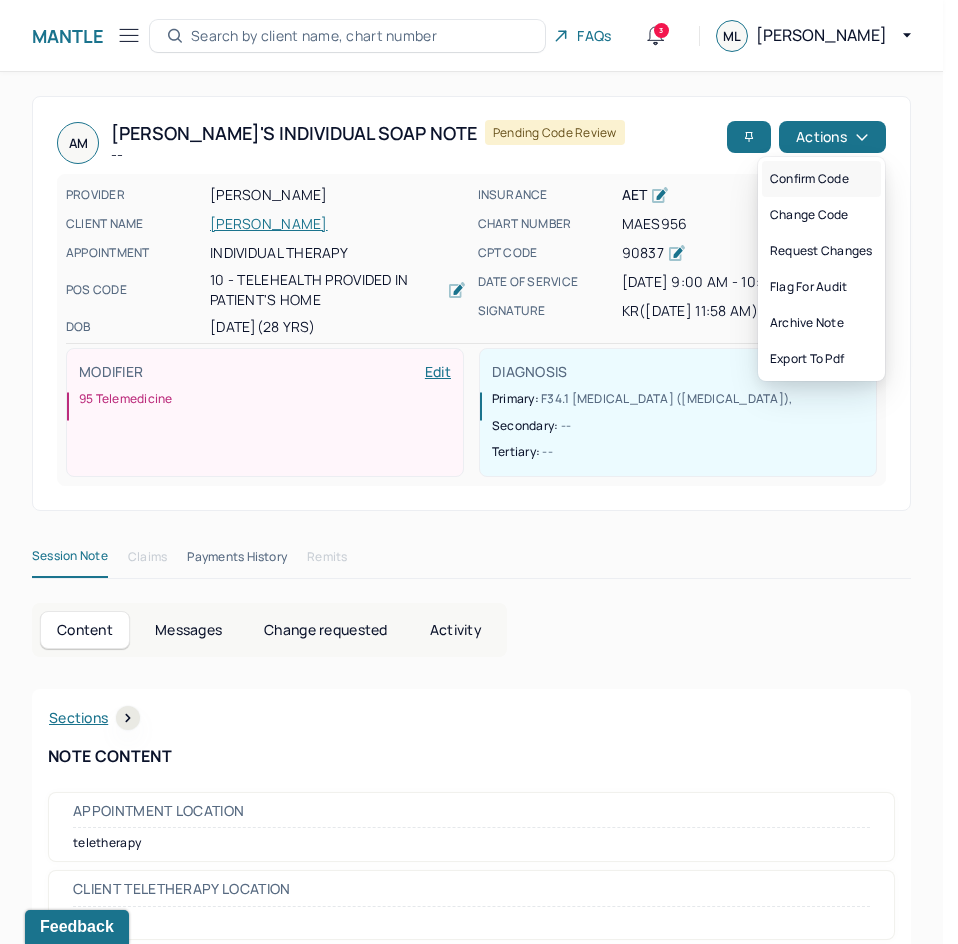 click on "Confirm code" at bounding box center (821, 179) 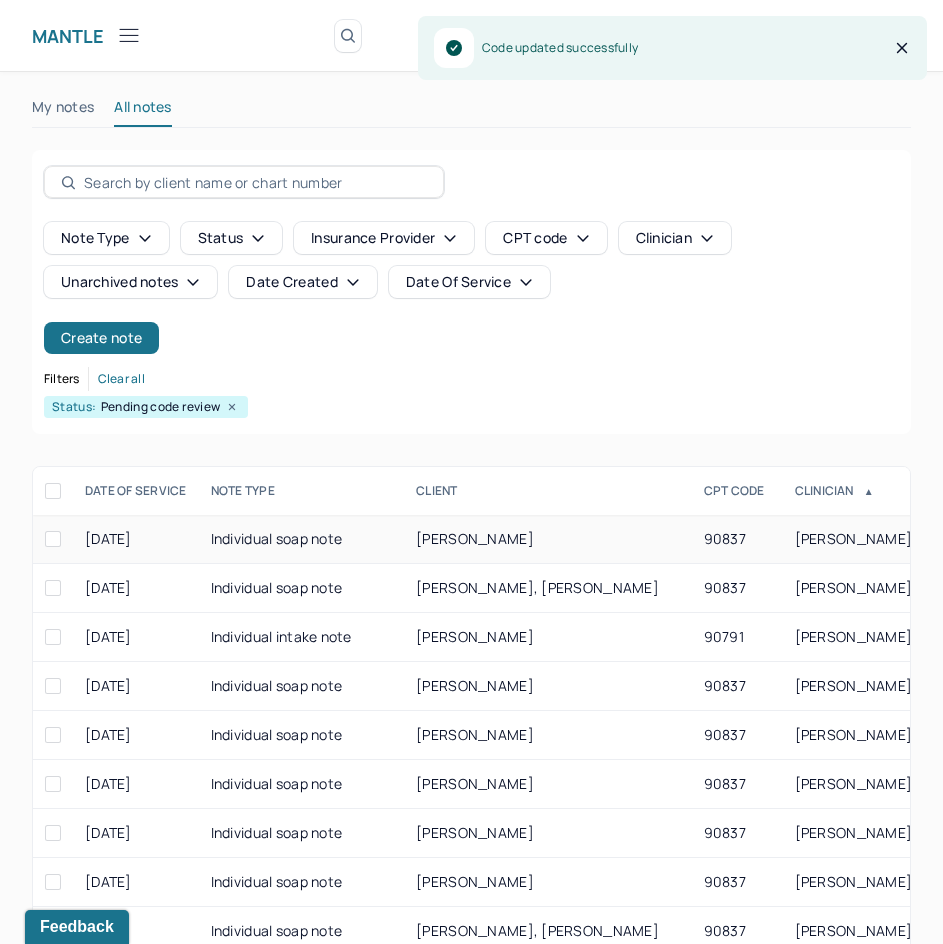 scroll, scrollTop: 200, scrollLeft: 0, axis: vertical 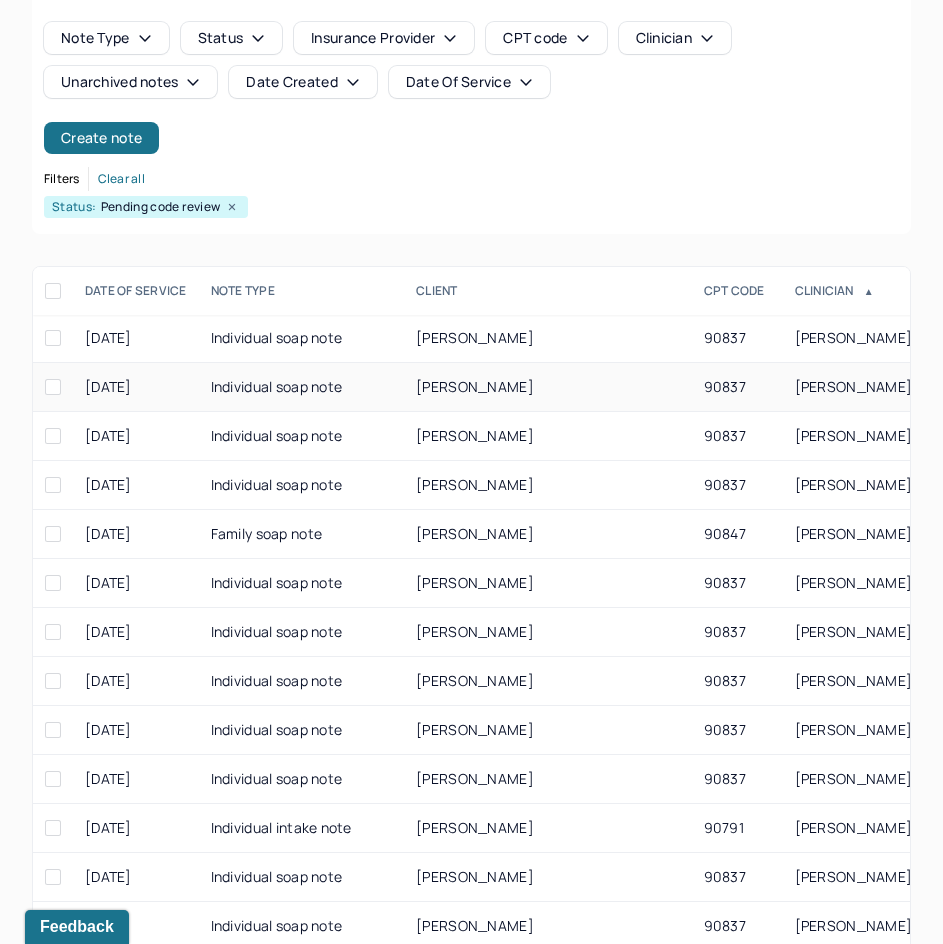 click on "[PERSON_NAME]" at bounding box center (475, 386) 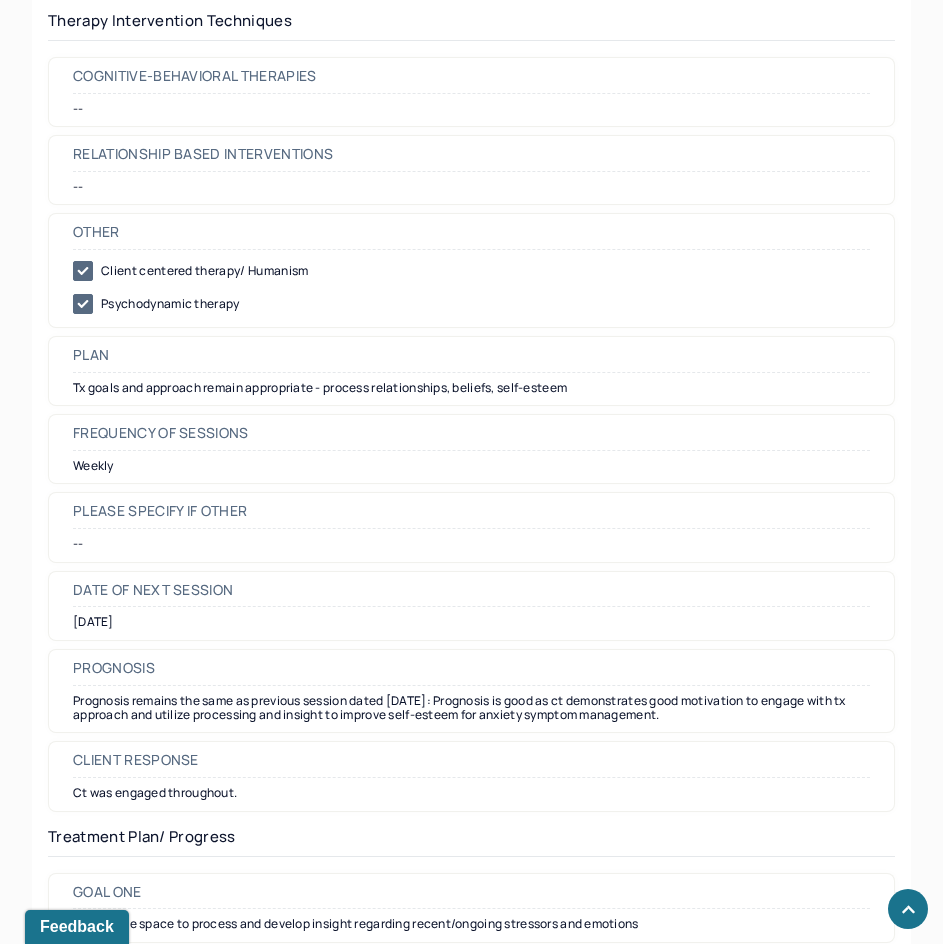scroll, scrollTop: 2000, scrollLeft: 0, axis: vertical 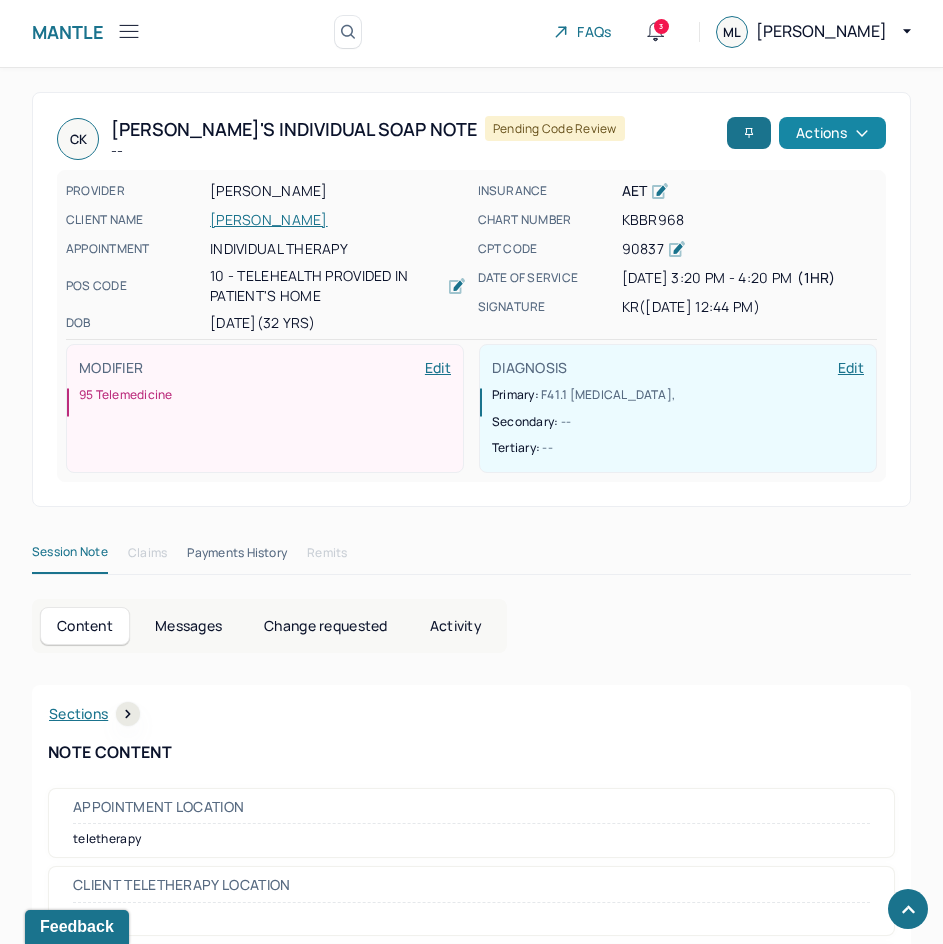 drag, startPoint x: 711, startPoint y: 622, endPoint x: 865, endPoint y: 149, distance: 497.43845 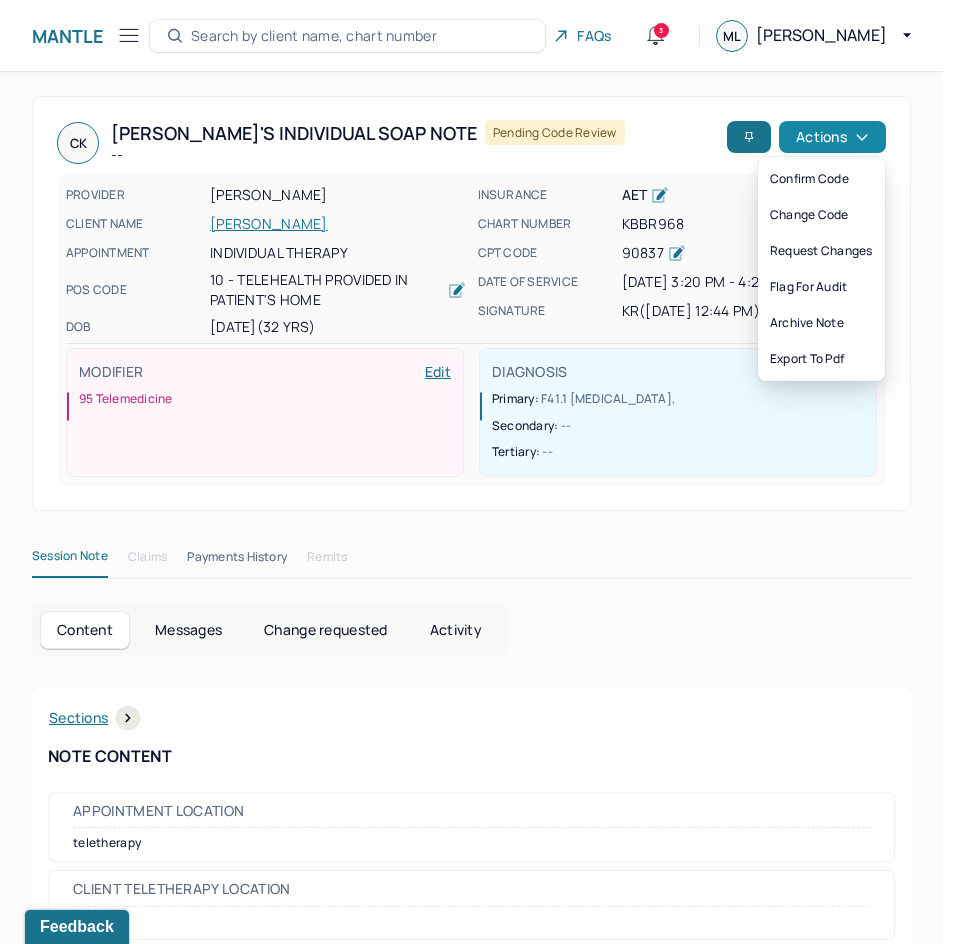click 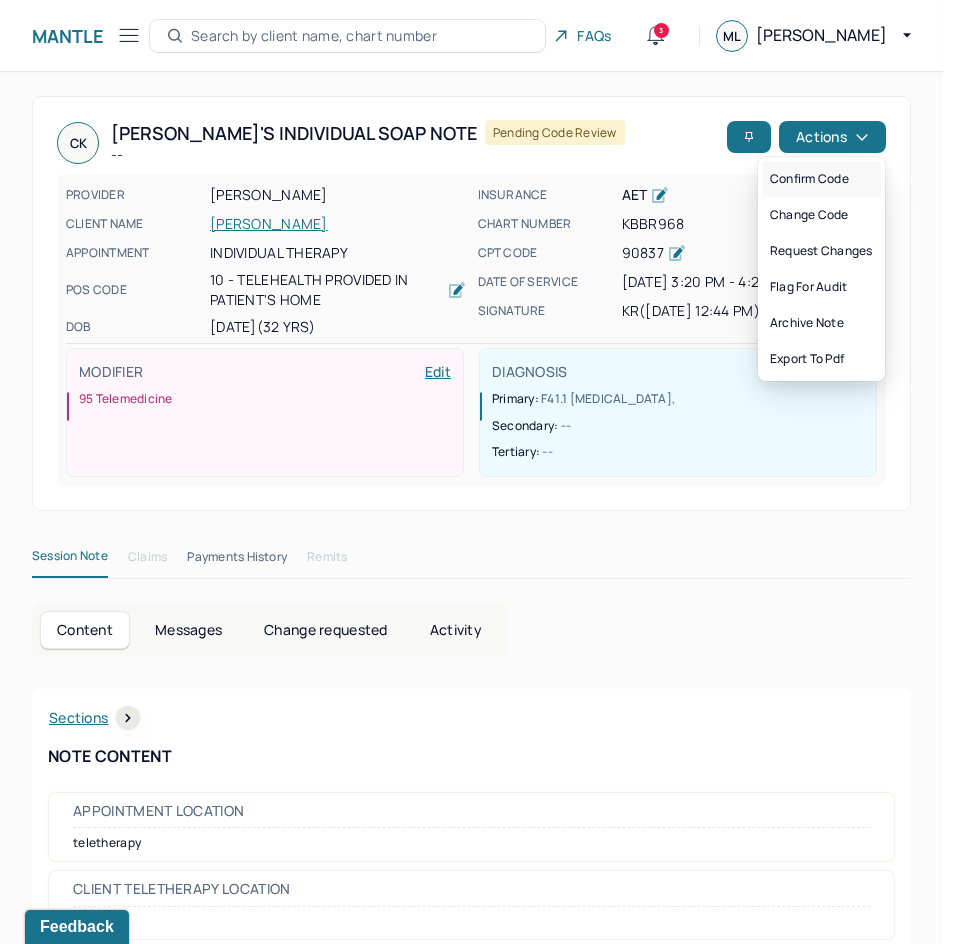 click on "Confirm code" at bounding box center [821, 179] 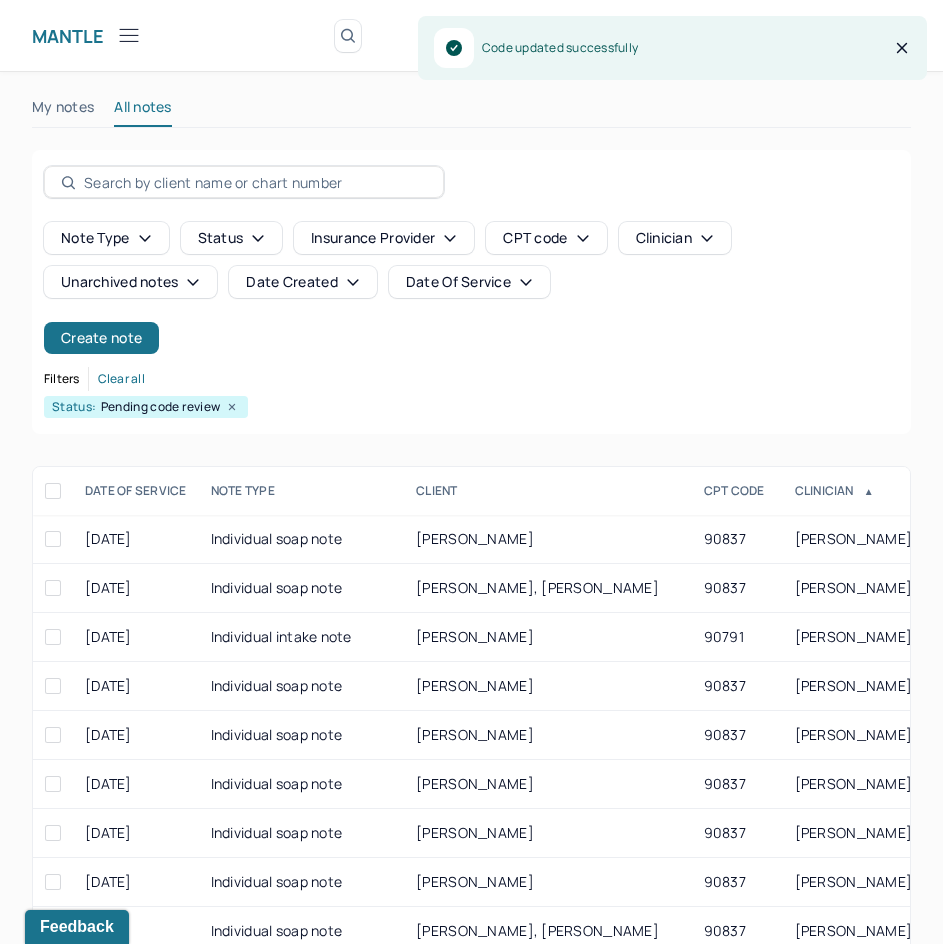 scroll, scrollTop: 200, scrollLeft: 0, axis: vertical 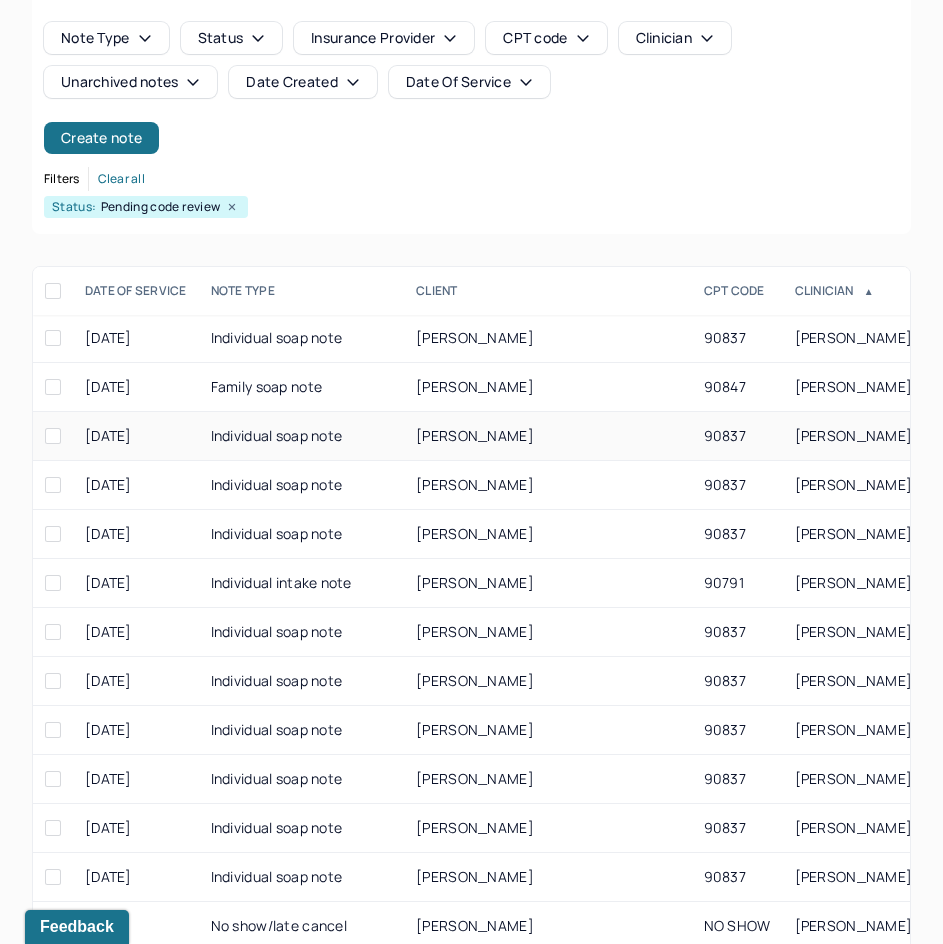 click on "[PERSON_NAME]" at bounding box center [475, 435] 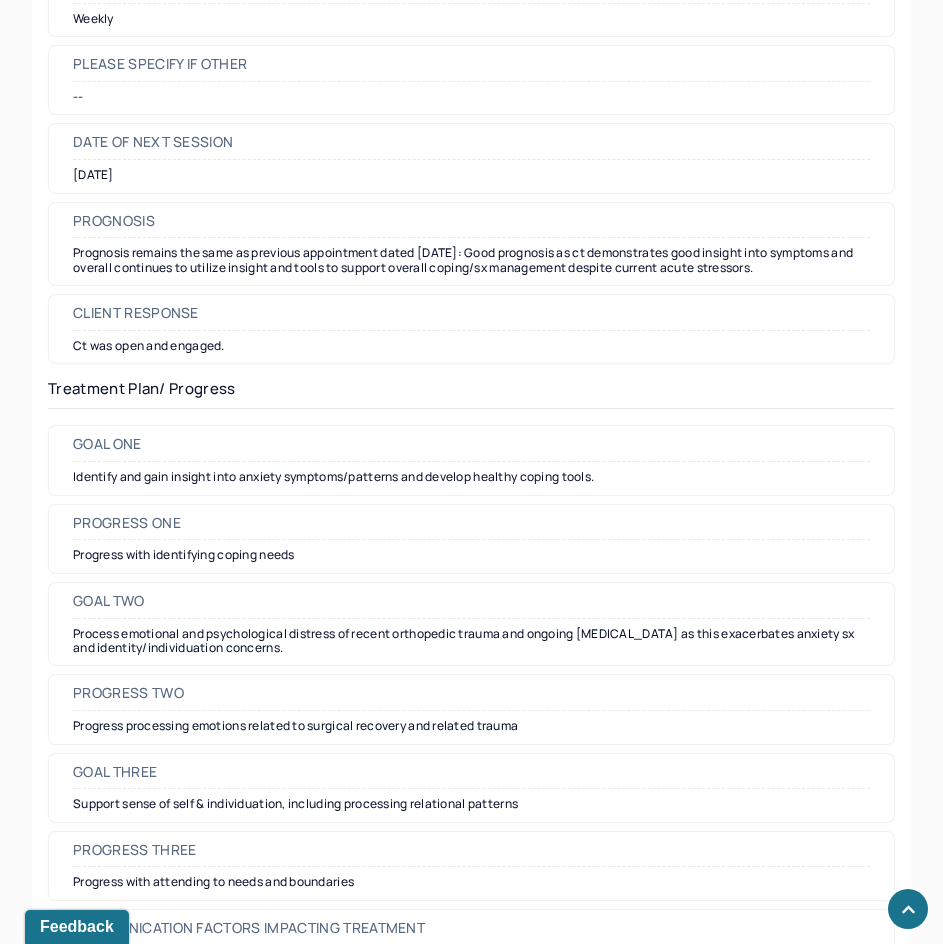 scroll, scrollTop: 2500, scrollLeft: 0, axis: vertical 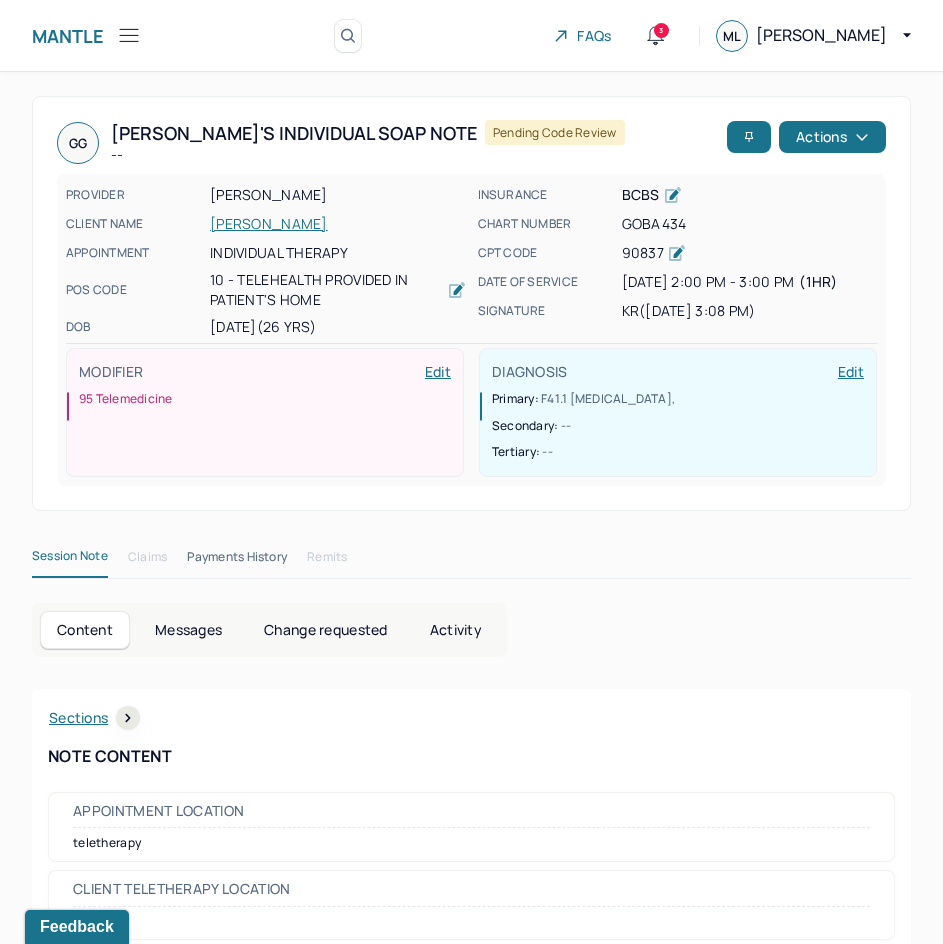 drag, startPoint x: 709, startPoint y: 608, endPoint x: 899, endPoint y: 27, distance: 611.2782 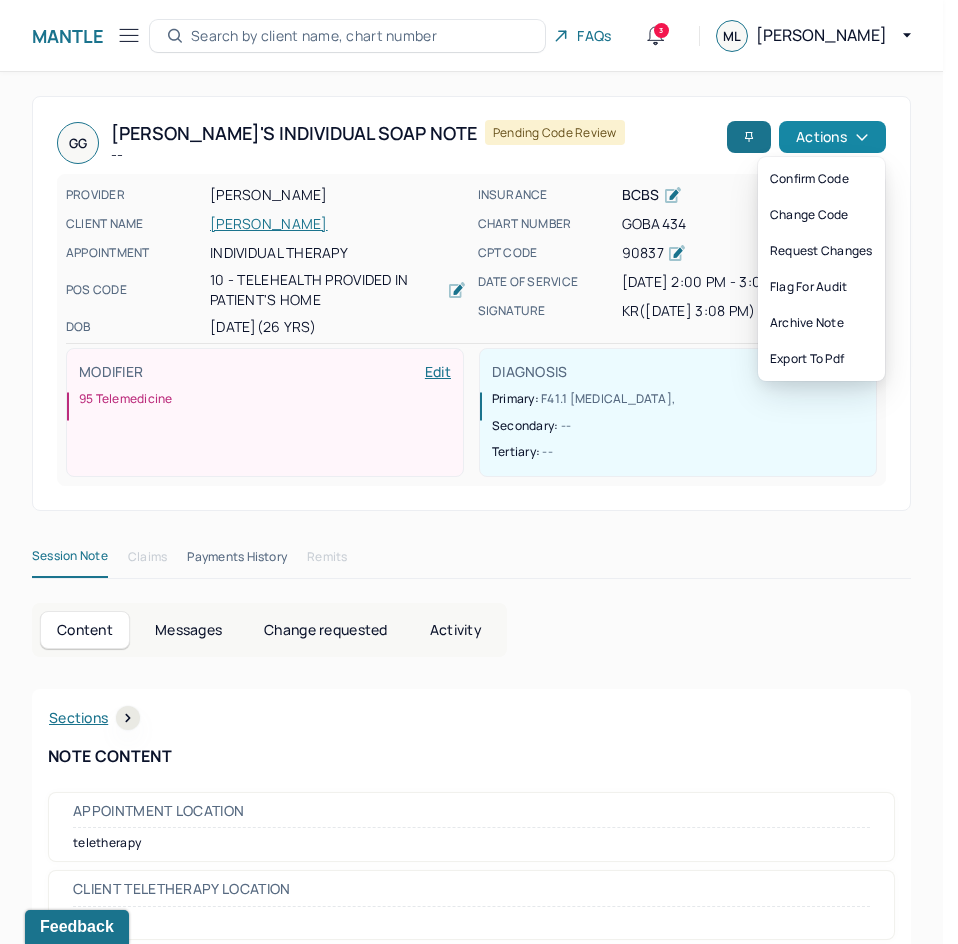 click on "Actions" at bounding box center [832, 137] 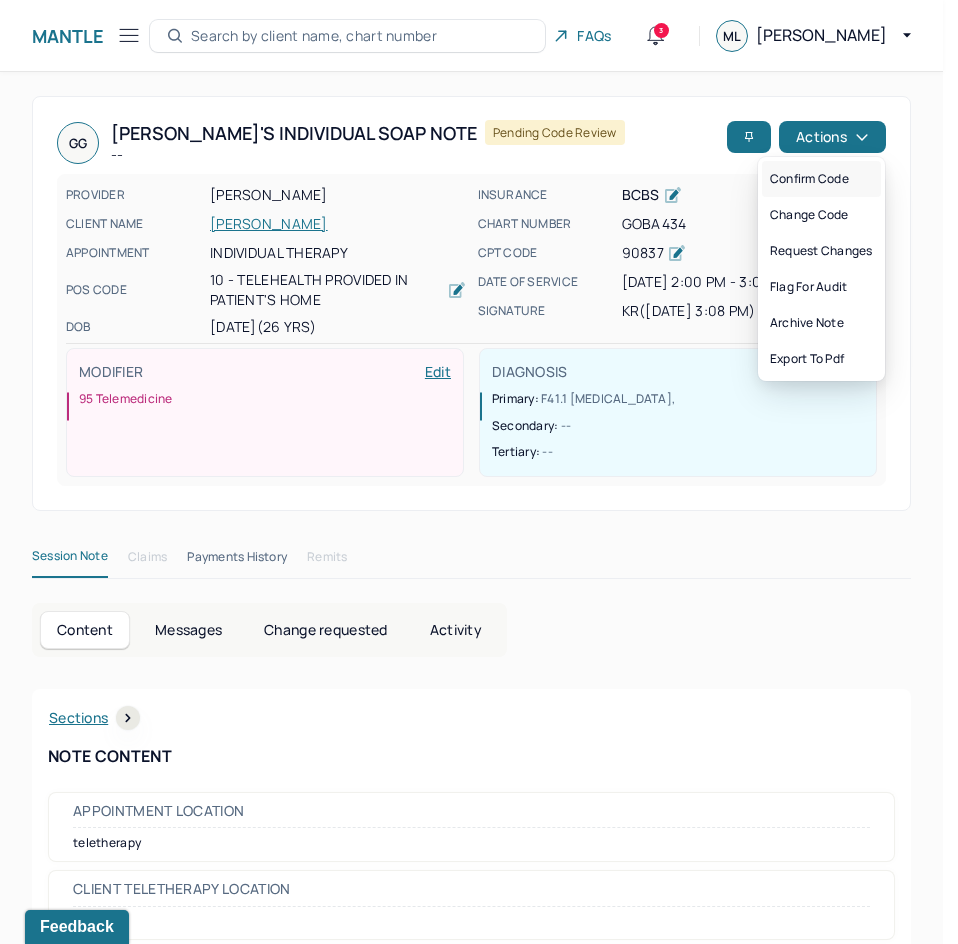 click on "Confirm code" at bounding box center (821, 179) 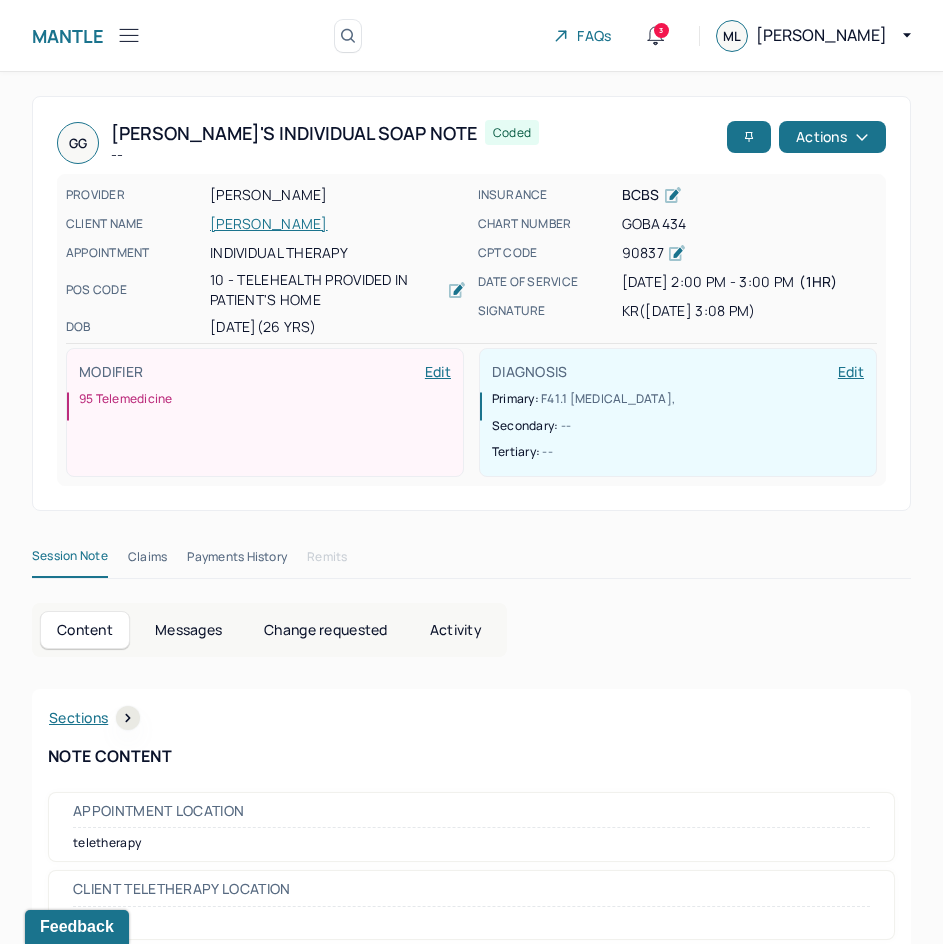 scroll, scrollTop: 200, scrollLeft: 0, axis: vertical 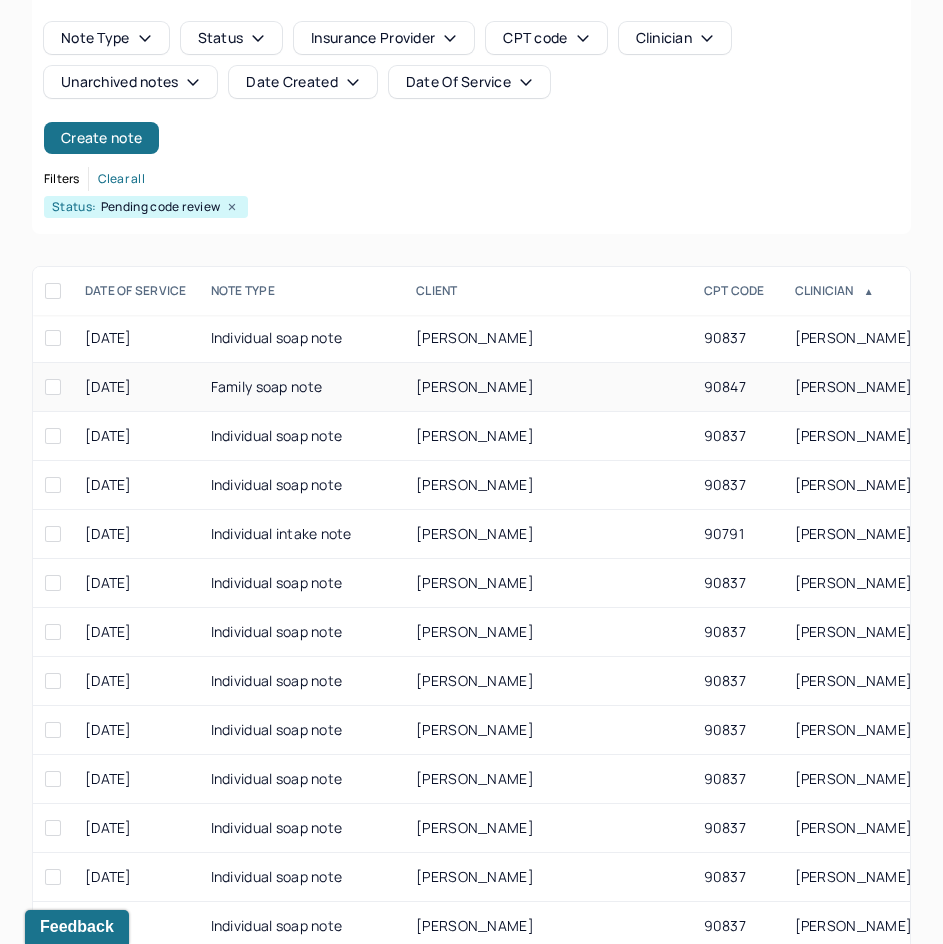 click on "[PERSON_NAME]" at bounding box center [547, 387] 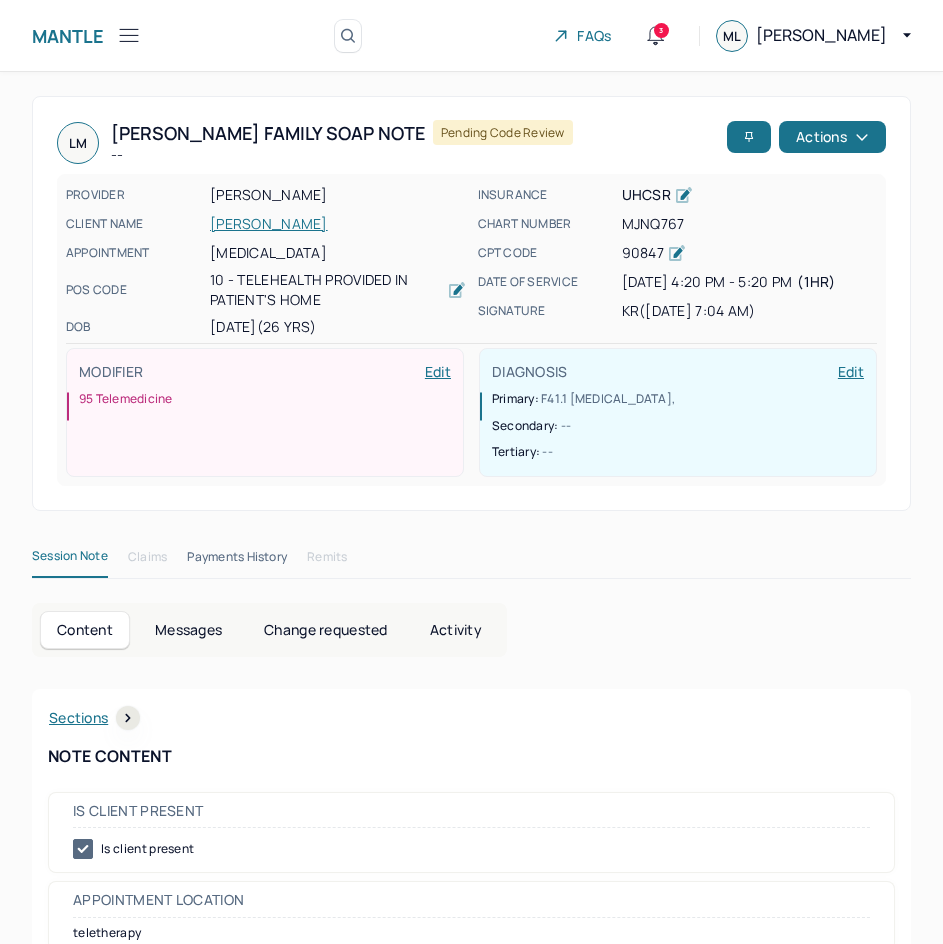 scroll, scrollTop: 0, scrollLeft: 0, axis: both 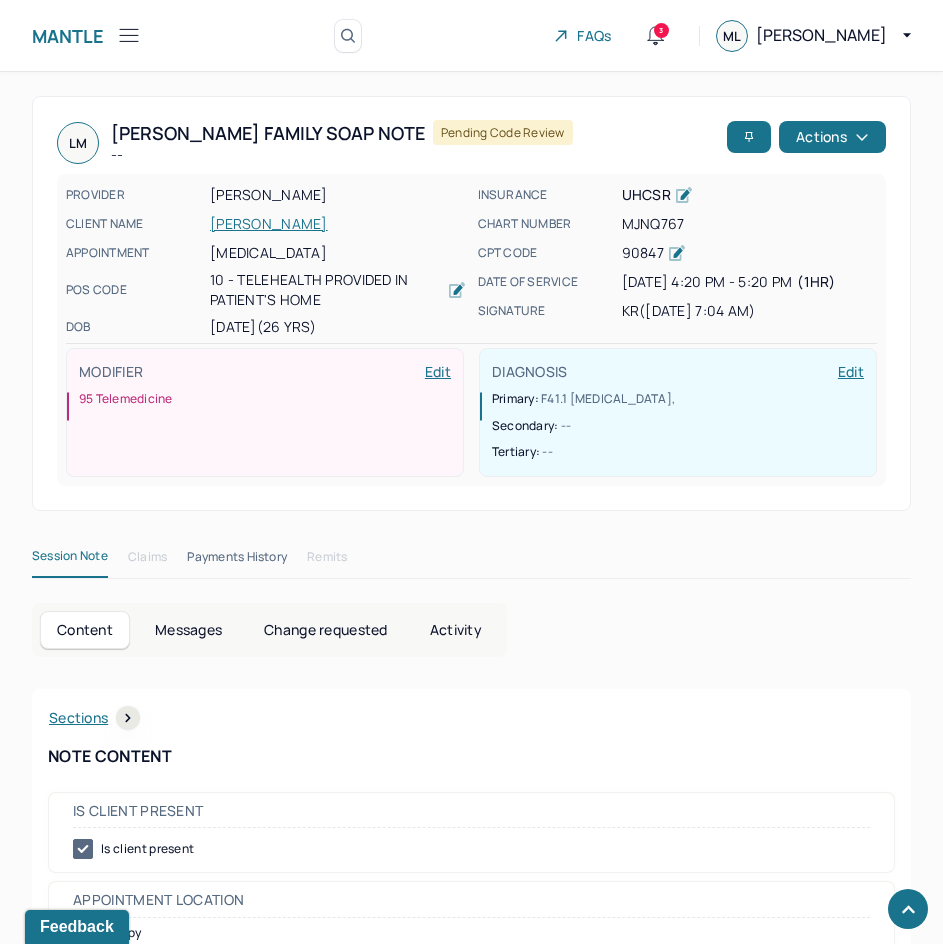 drag, startPoint x: 737, startPoint y: 591, endPoint x: 929, endPoint y: 137, distance: 492.93002 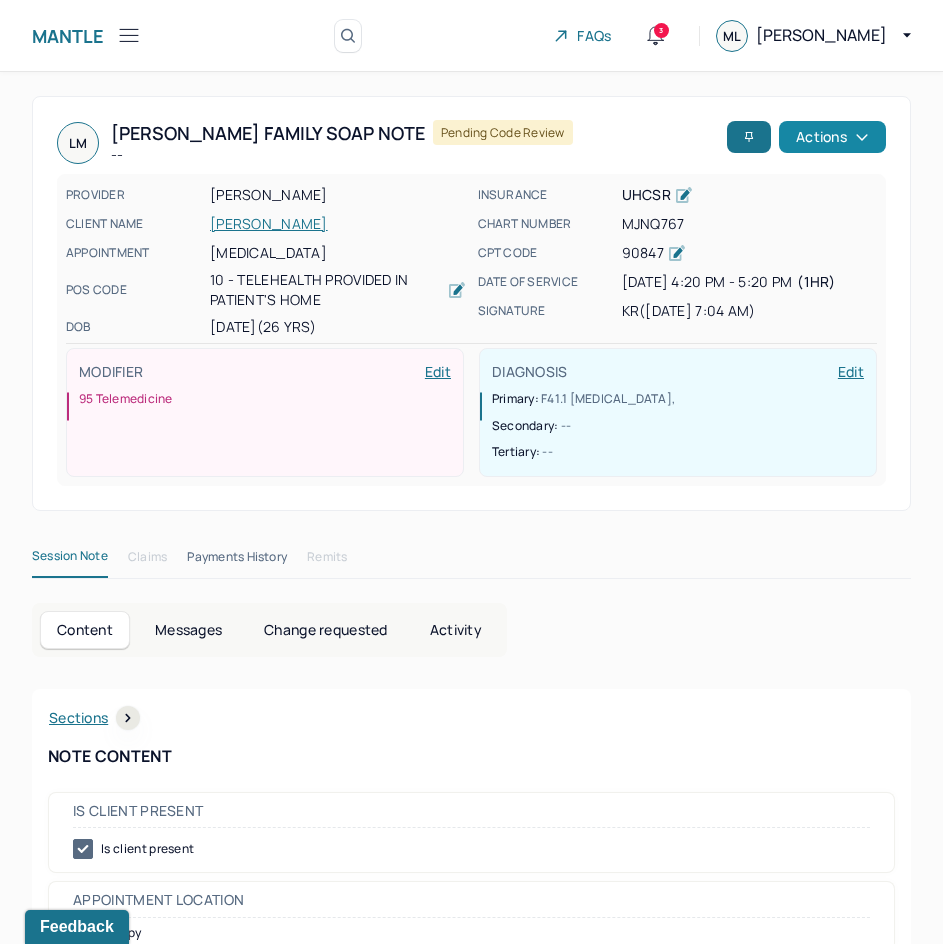 click on "Actions" at bounding box center (832, 137) 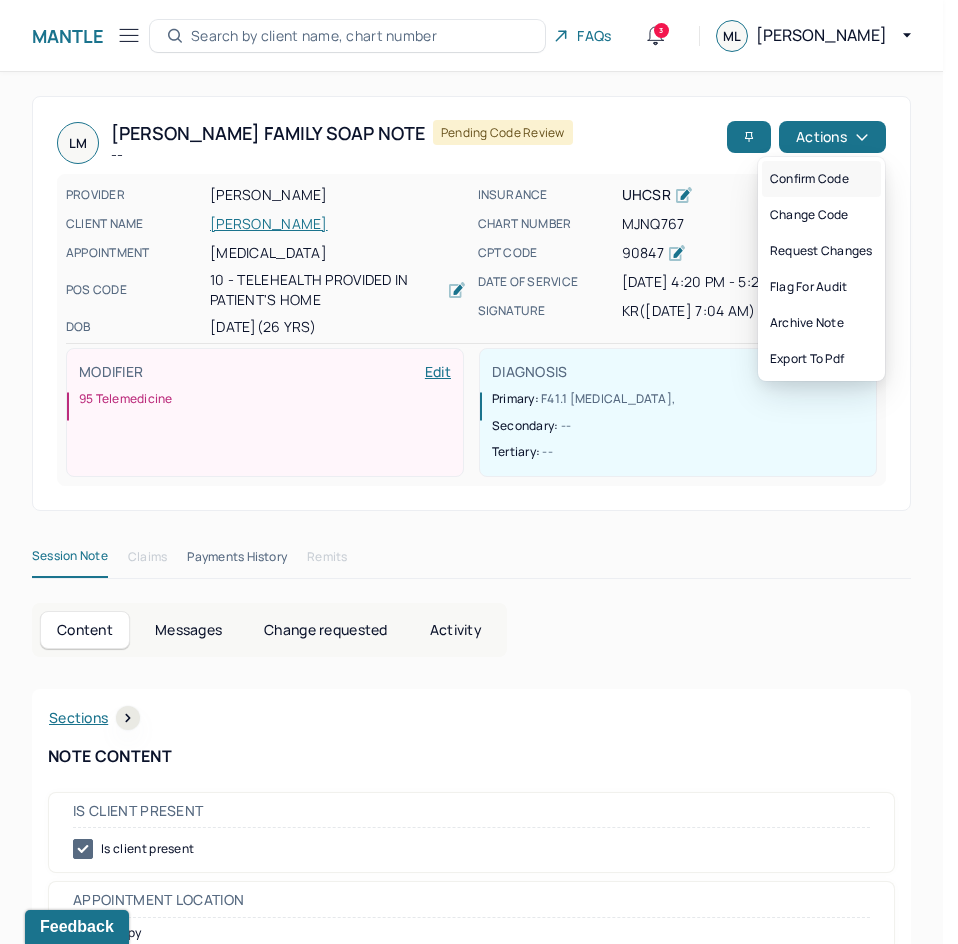 click on "Confirm code" at bounding box center [821, 179] 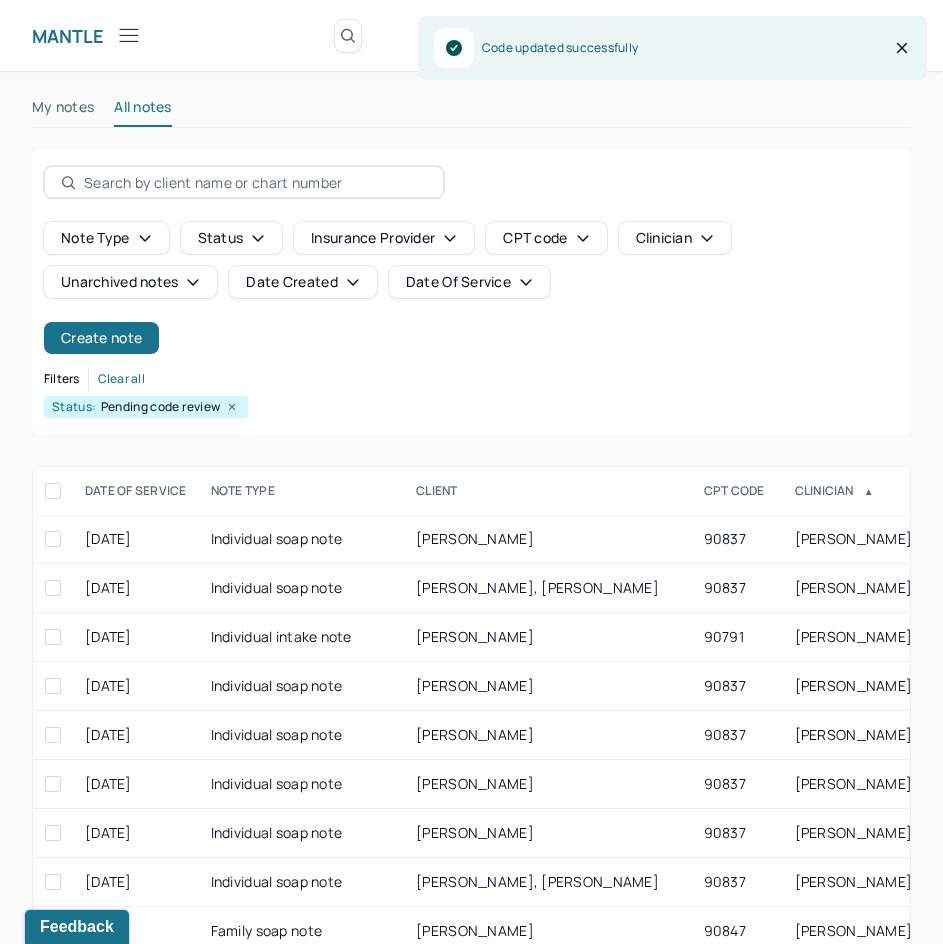 scroll, scrollTop: 200, scrollLeft: 0, axis: vertical 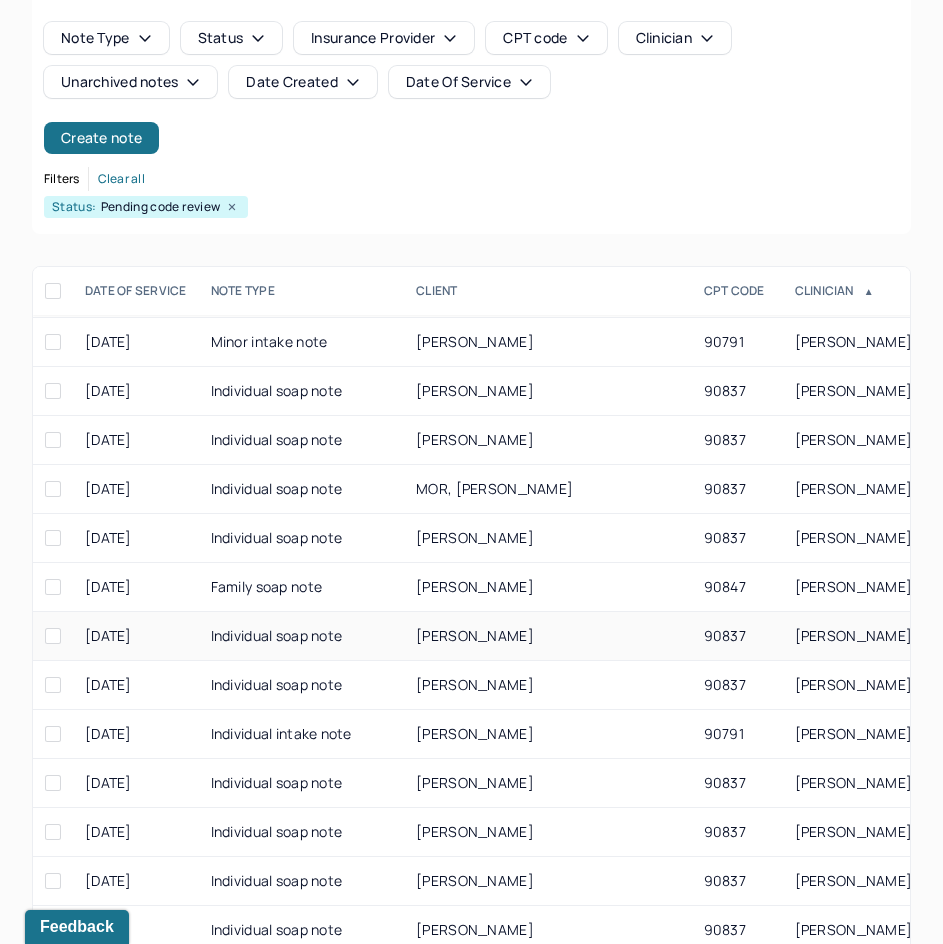click on "[PERSON_NAME]" at bounding box center [547, 636] 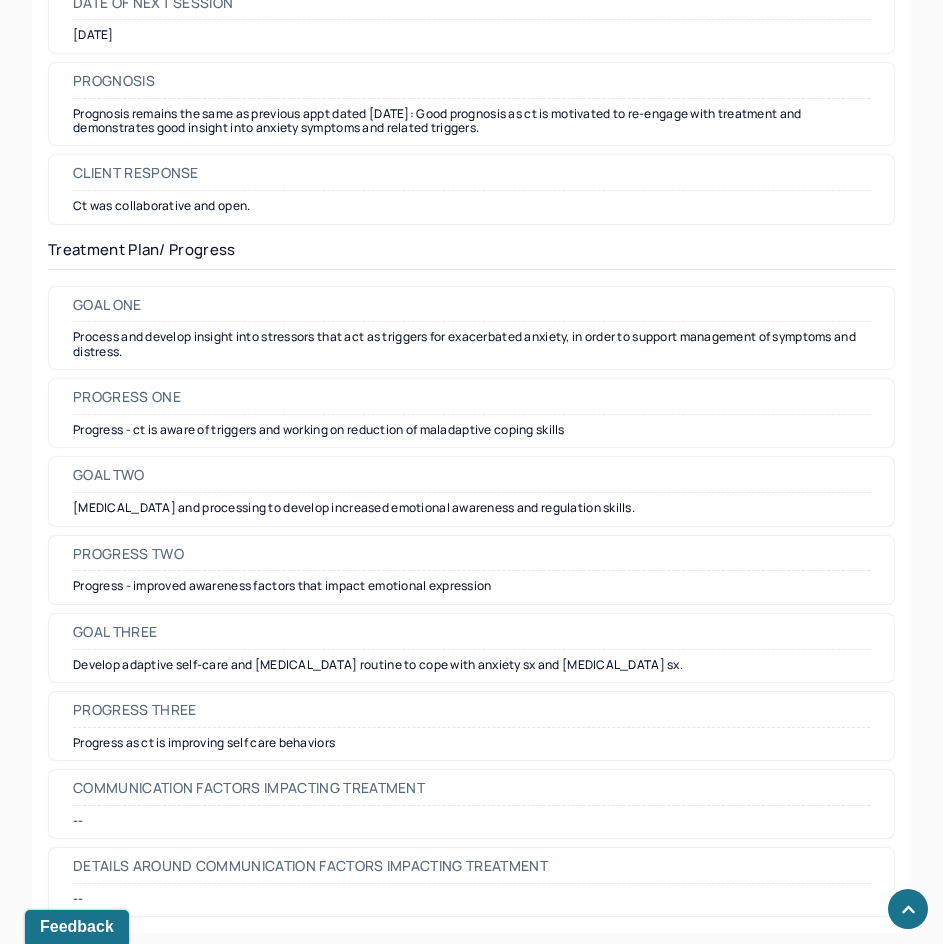 scroll, scrollTop: 2646, scrollLeft: 0, axis: vertical 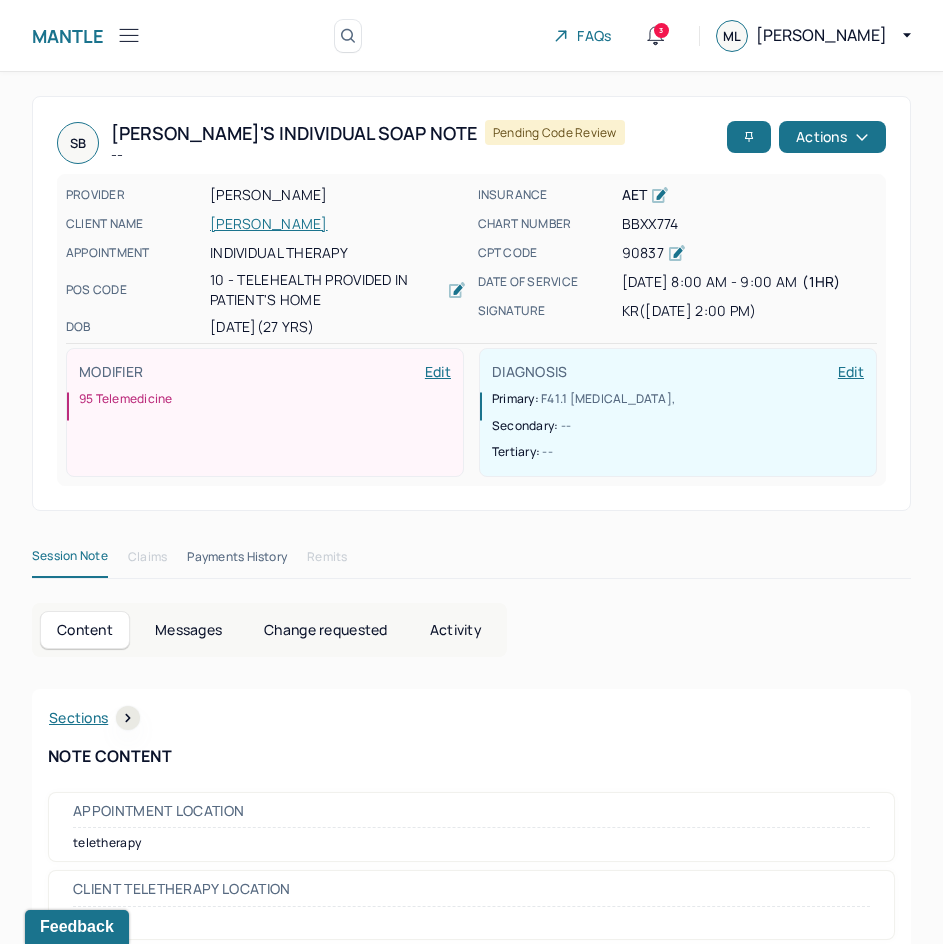 drag, startPoint x: 668, startPoint y: 594, endPoint x: 852, endPoint y: 75, distance: 550.6514 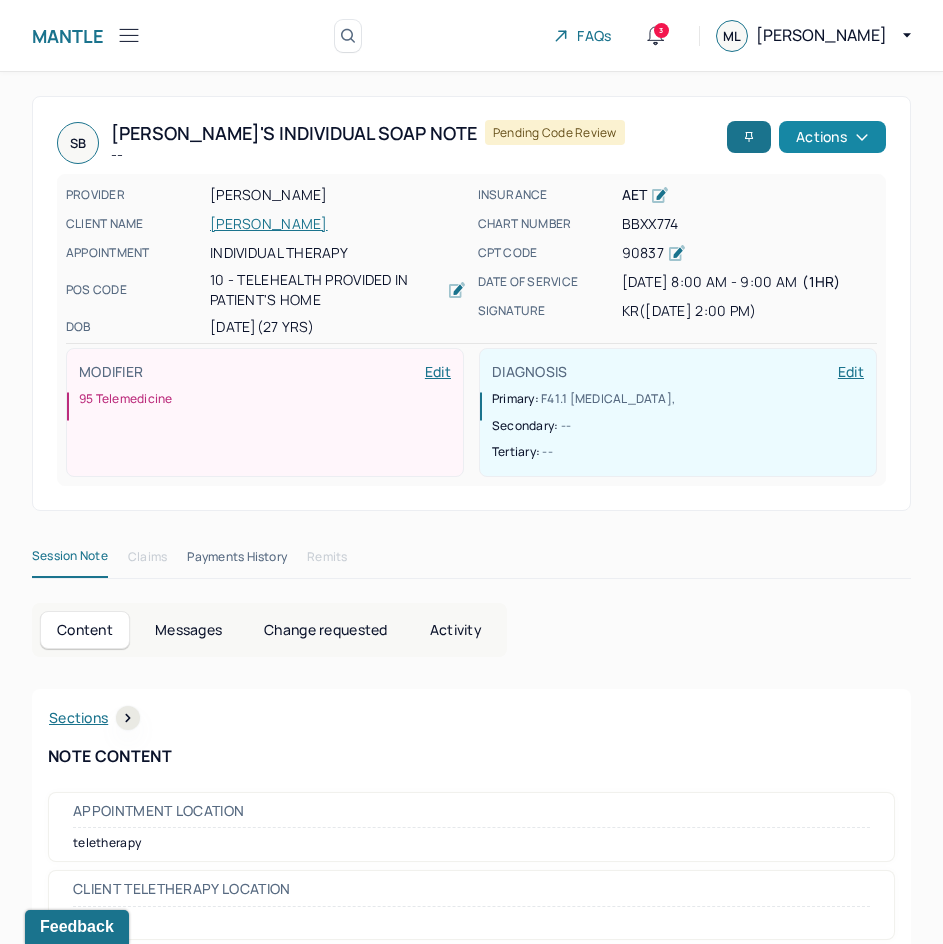 click on "Actions" at bounding box center [832, 137] 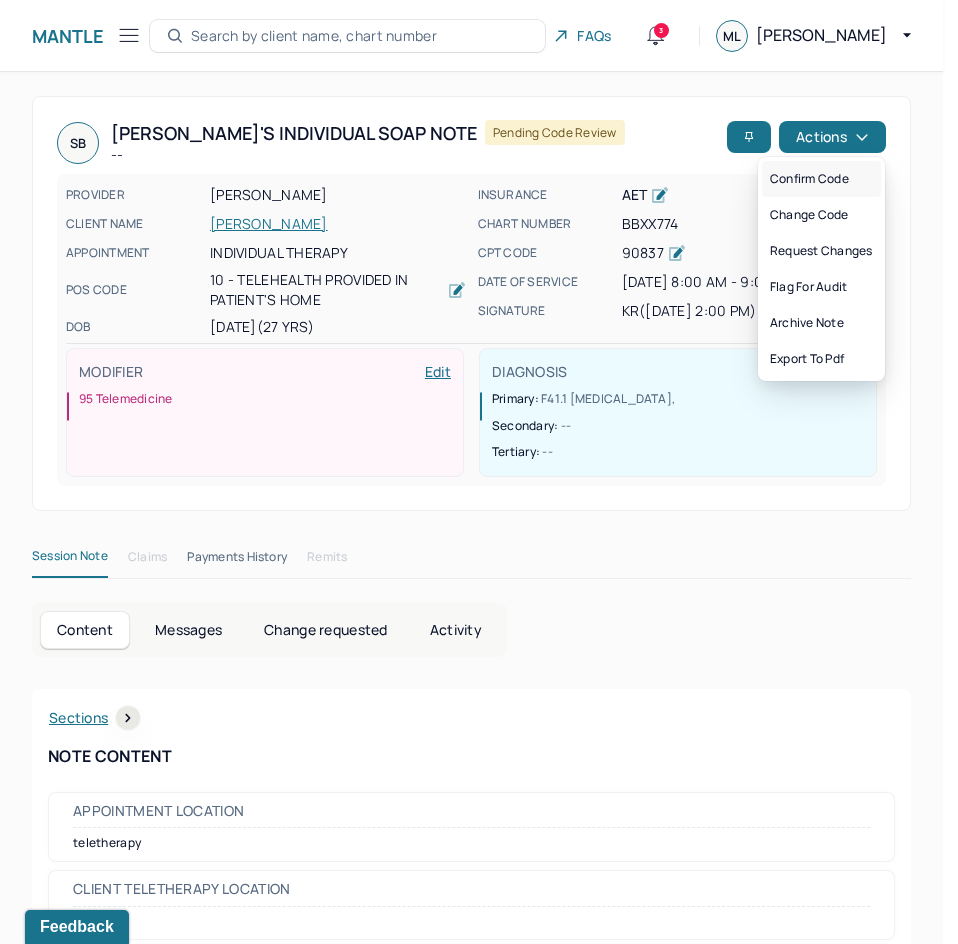 click on "Confirm code" at bounding box center (821, 179) 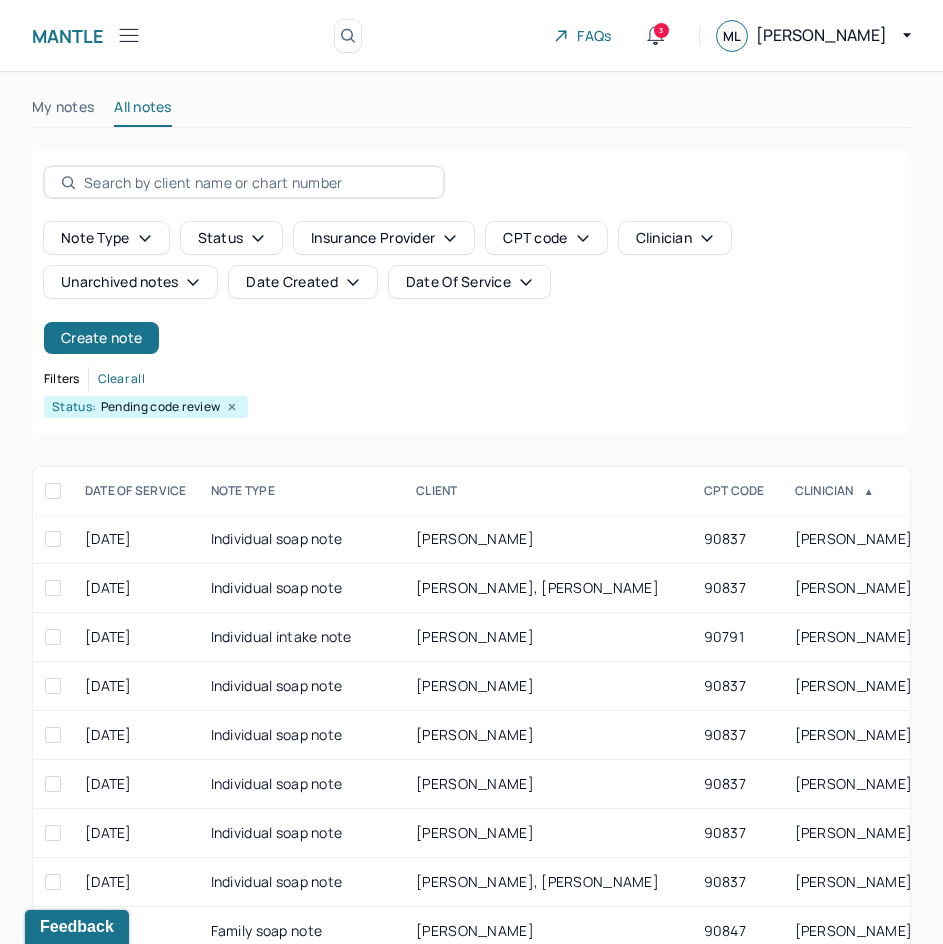 scroll, scrollTop: 200, scrollLeft: 0, axis: vertical 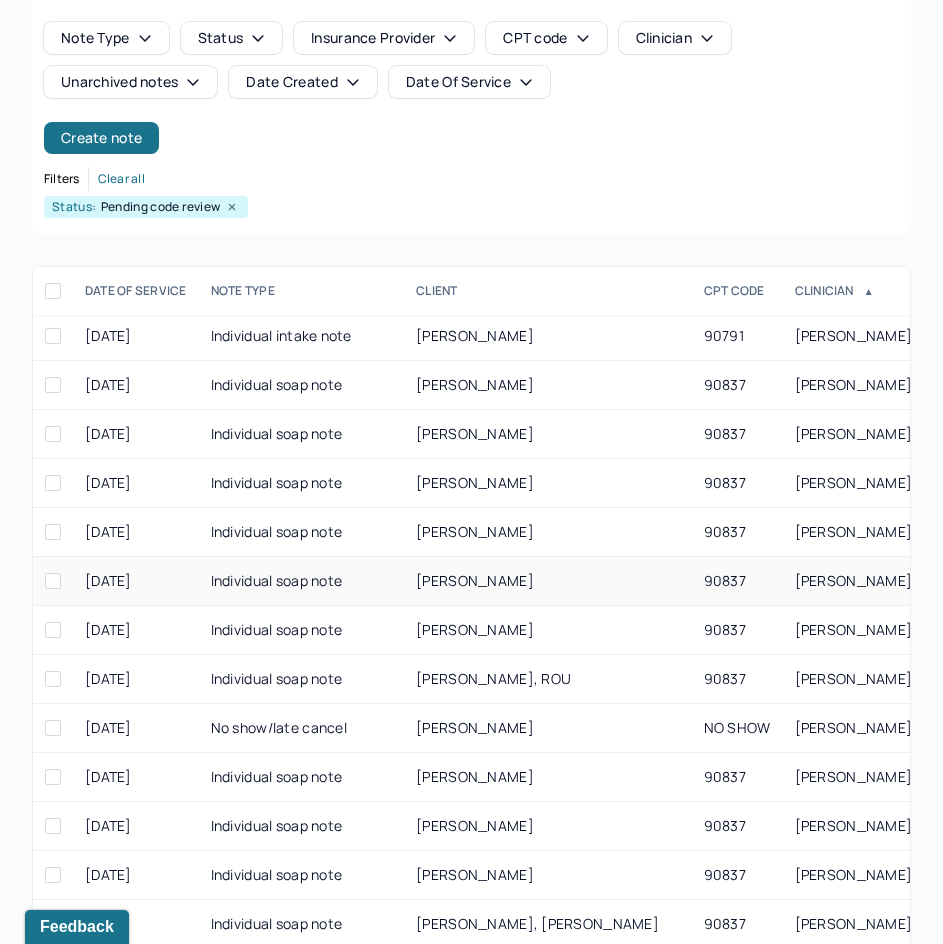 click on "[PERSON_NAME]" at bounding box center [547, 581] 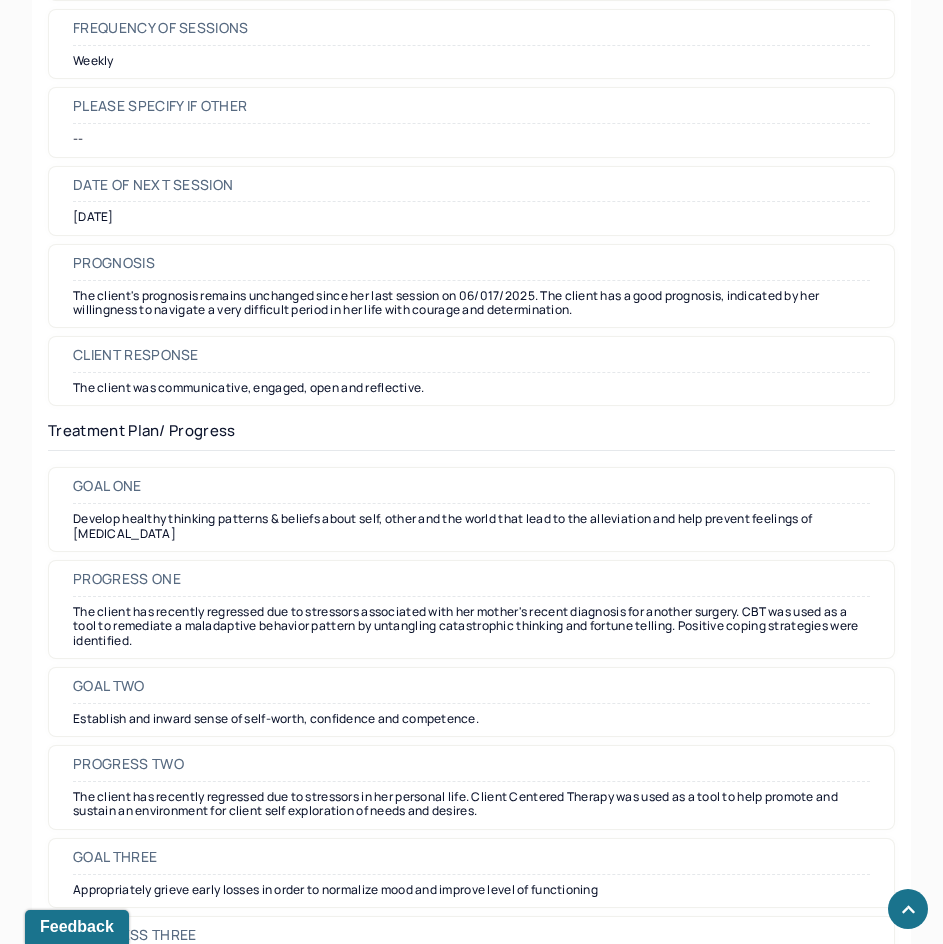 scroll, scrollTop: 2600, scrollLeft: 0, axis: vertical 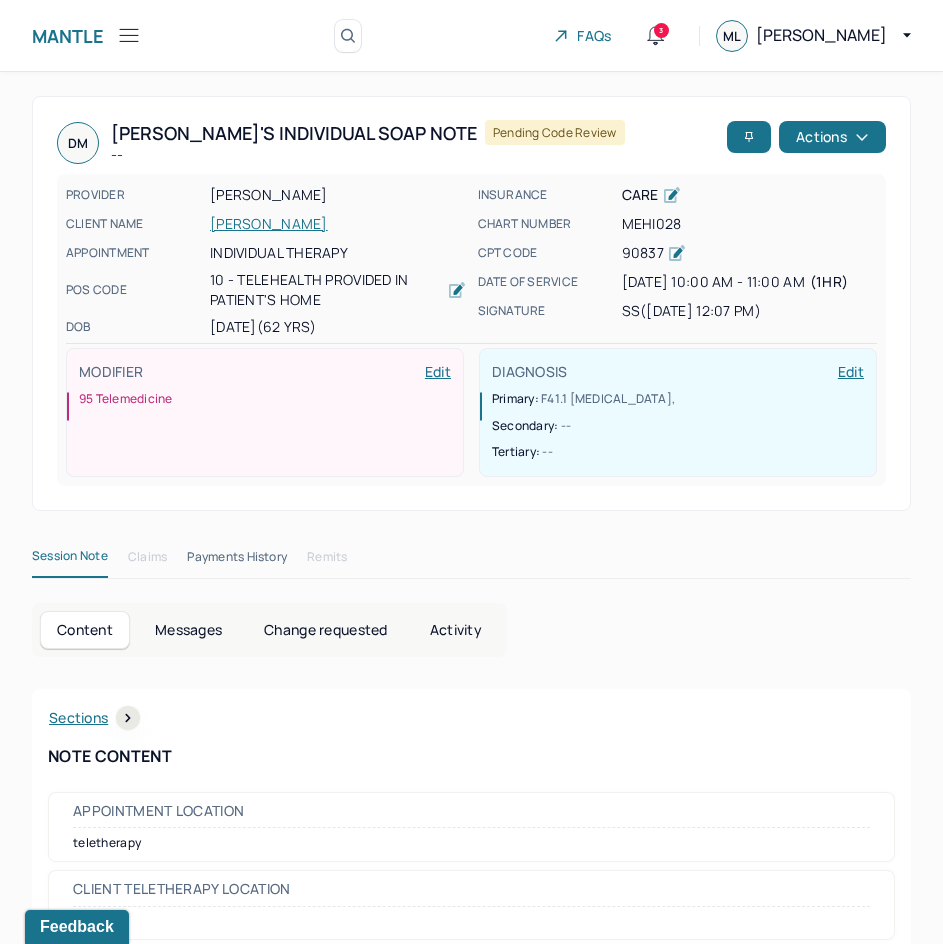 drag, startPoint x: 828, startPoint y: 686, endPoint x: 944, endPoint y: 173, distance: 525.95154 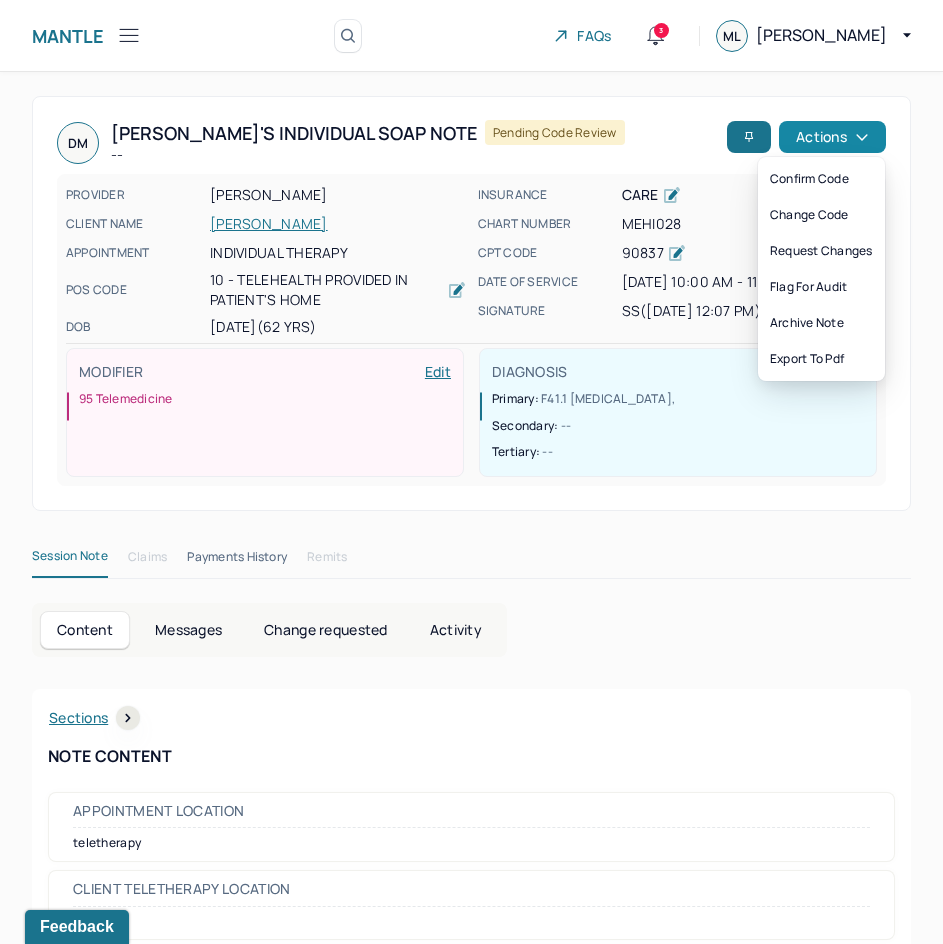 click on "Actions" at bounding box center (832, 137) 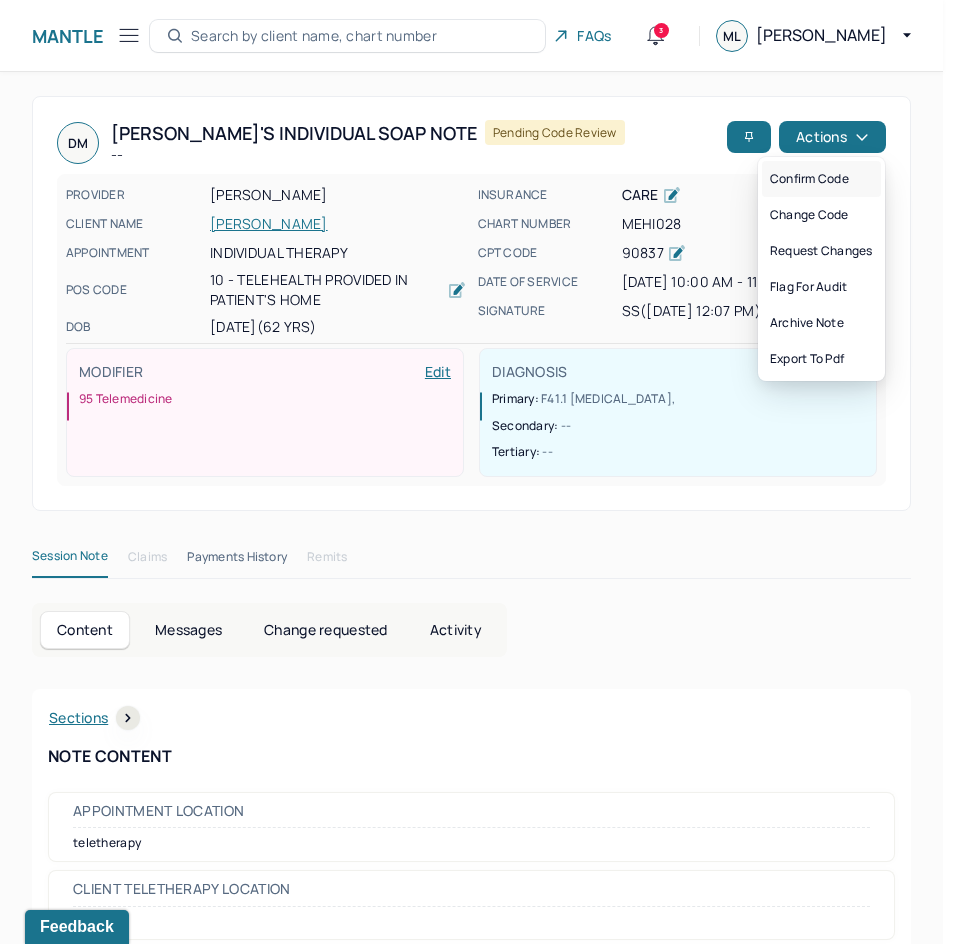 click on "Confirm code" at bounding box center (821, 179) 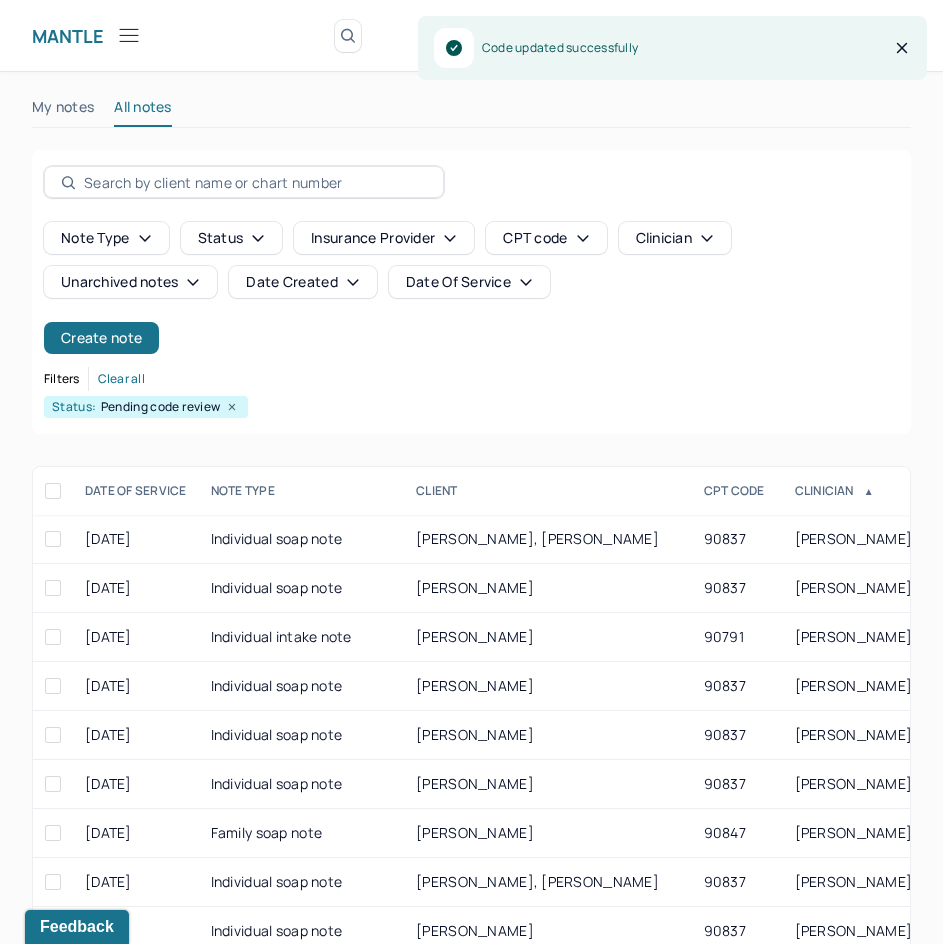 scroll, scrollTop: 200, scrollLeft: 0, axis: vertical 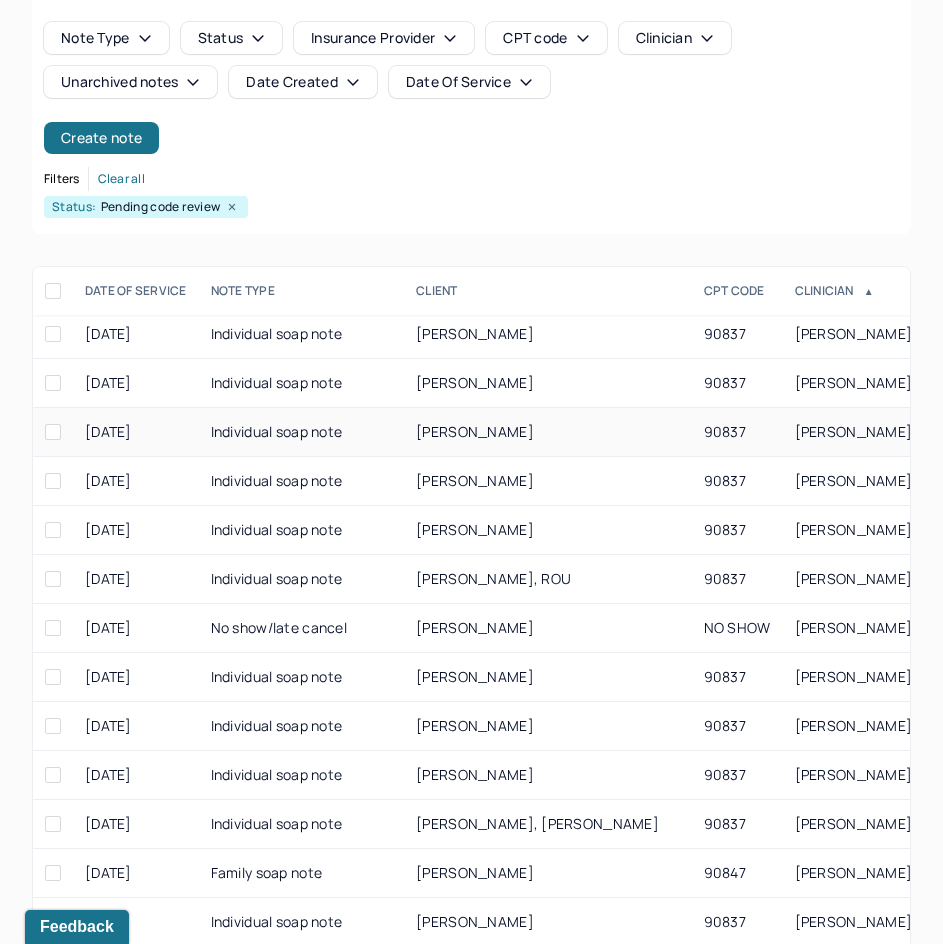 click on "[PERSON_NAME]" at bounding box center (475, 431) 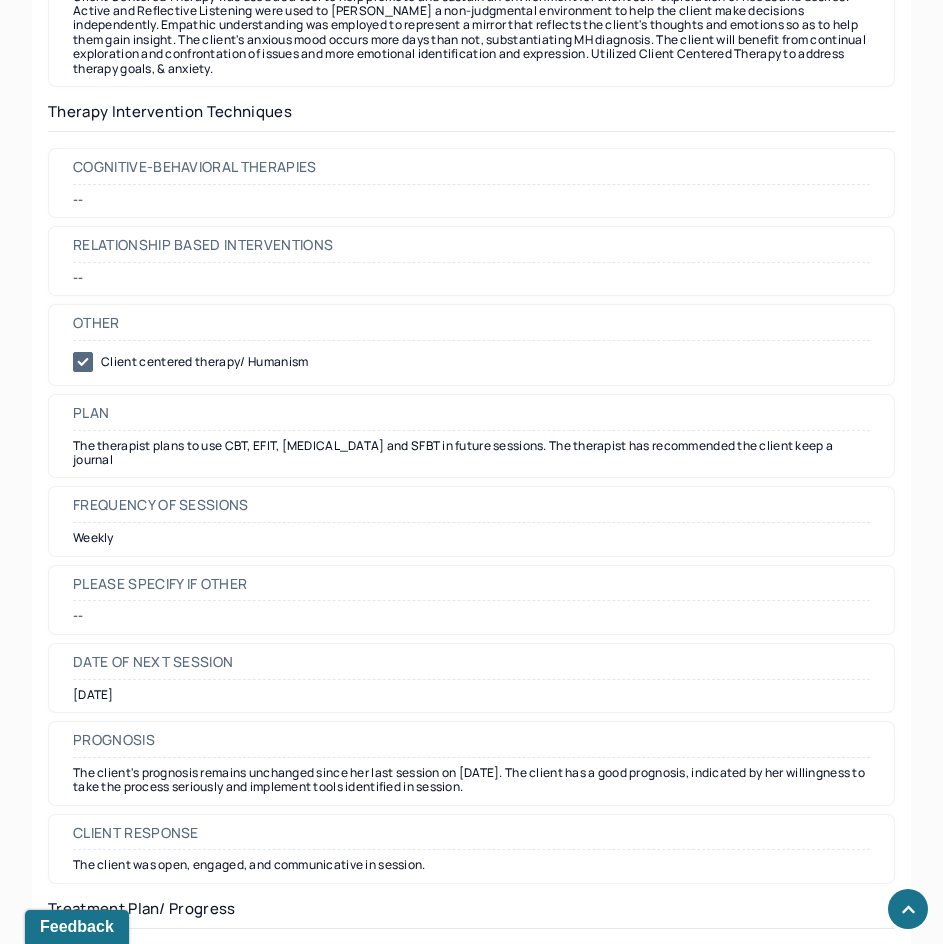 scroll, scrollTop: 2100, scrollLeft: 0, axis: vertical 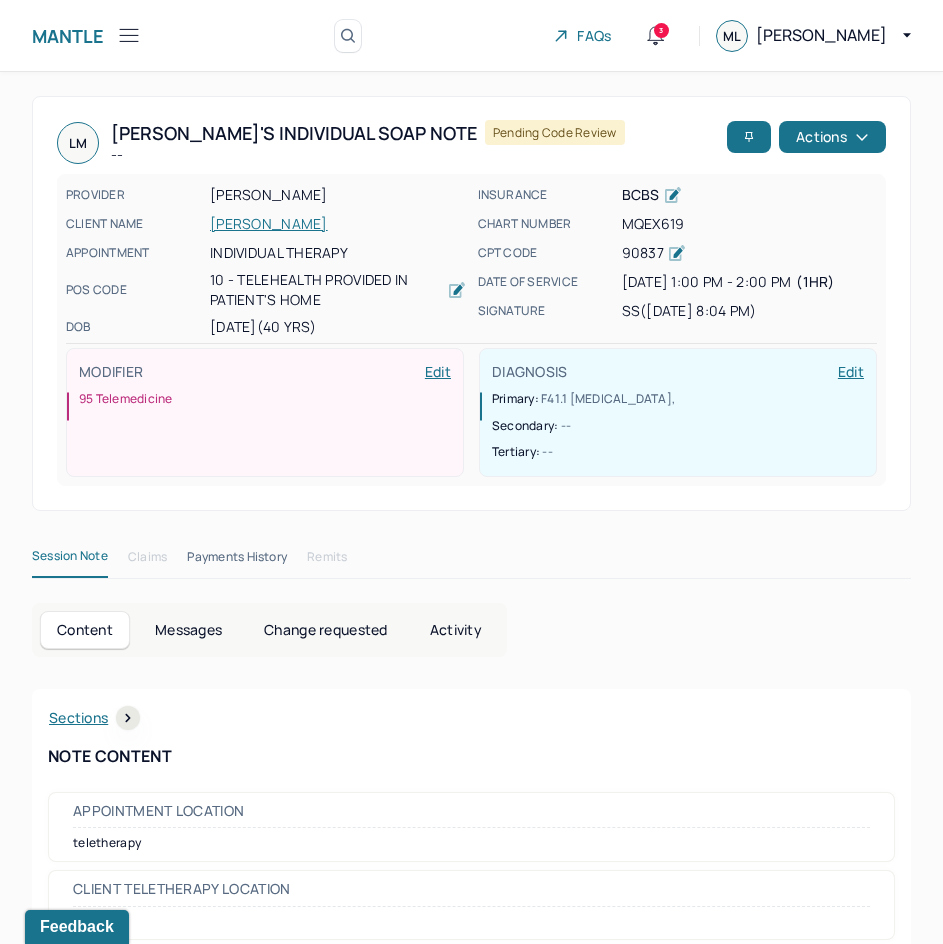 drag, startPoint x: 705, startPoint y: 688, endPoint x: 984, endPoint y: 166, distance: 591.88257 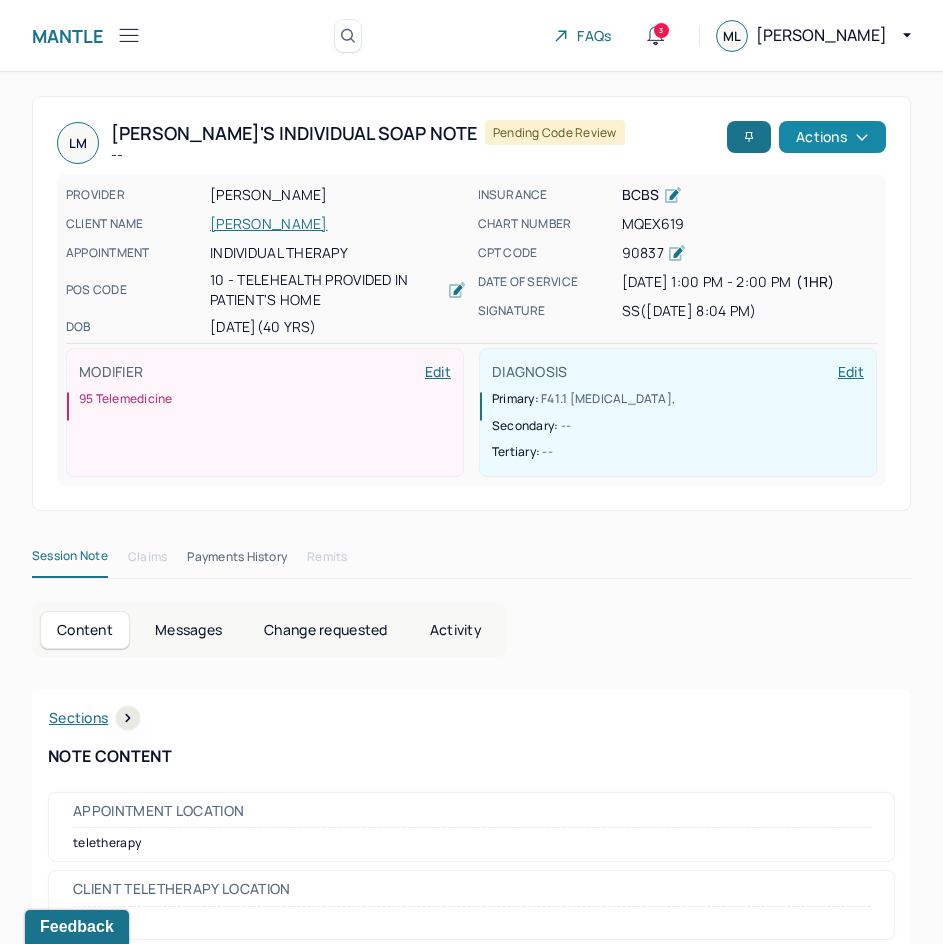 click on "Actions" at bounding box center [832, 137] 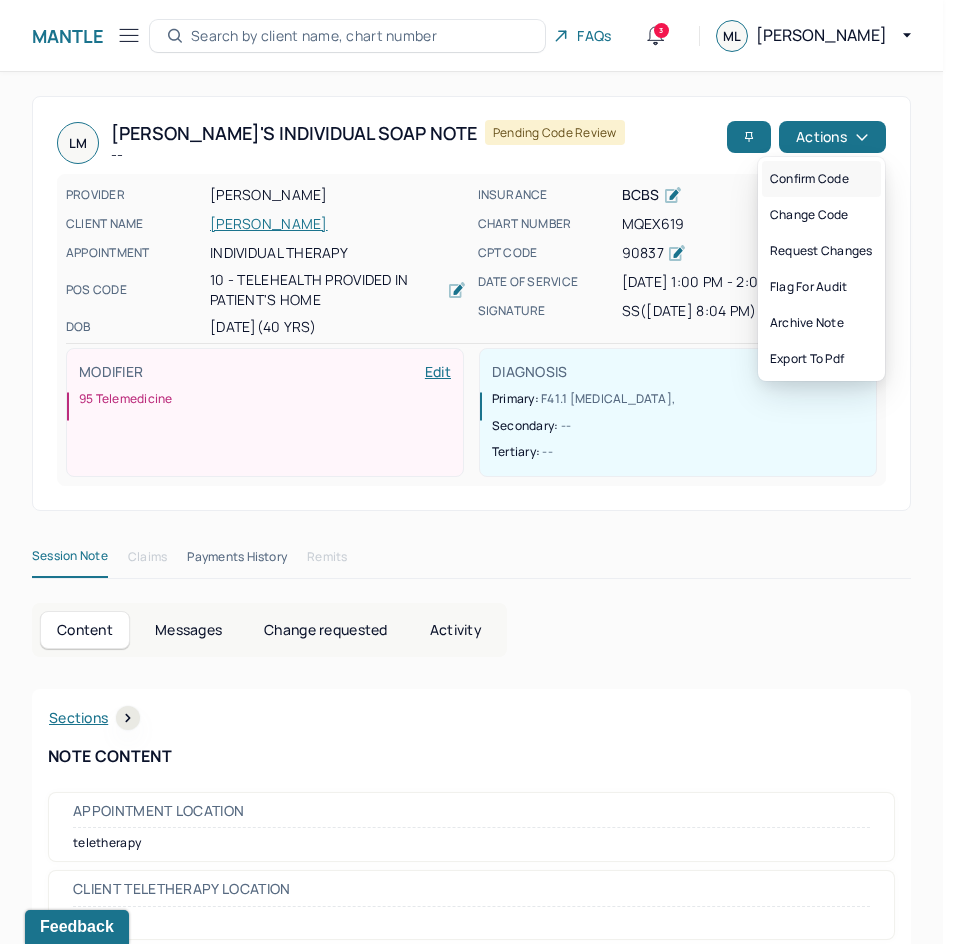 click on "Confirm code" at bounding box center (821, 179) 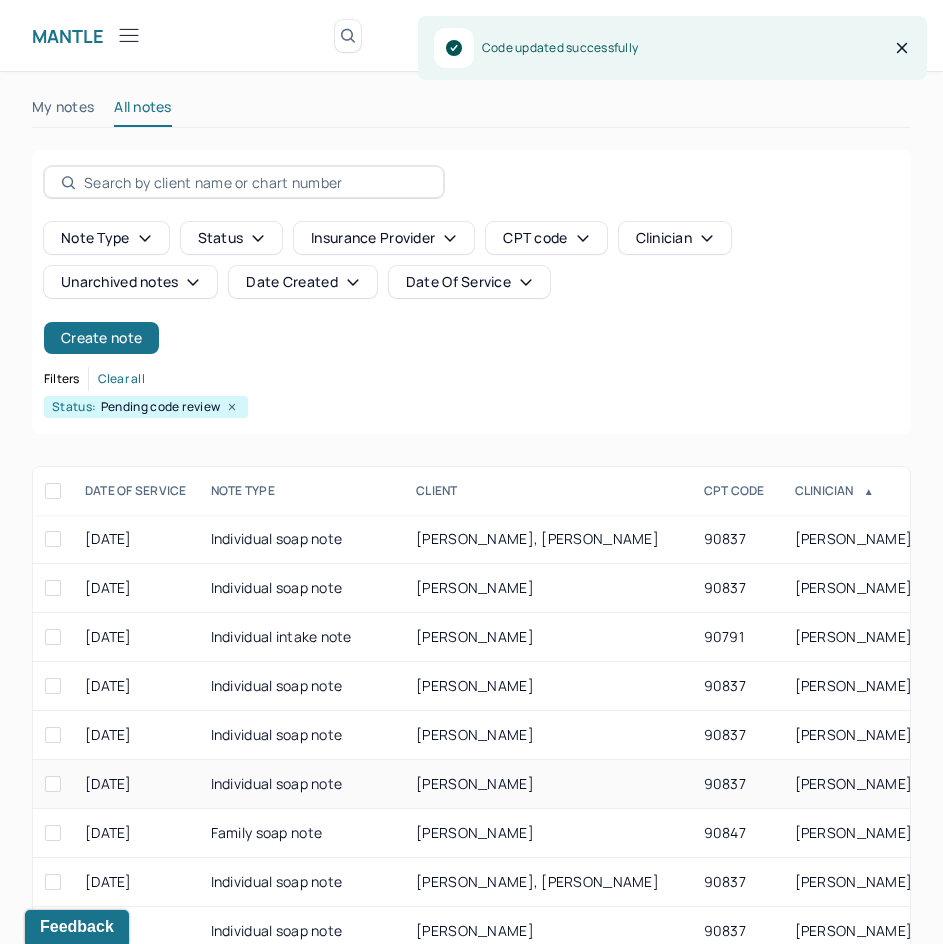 scroll, scrollTop: 200, scrollLeft: 0, axis: vertical 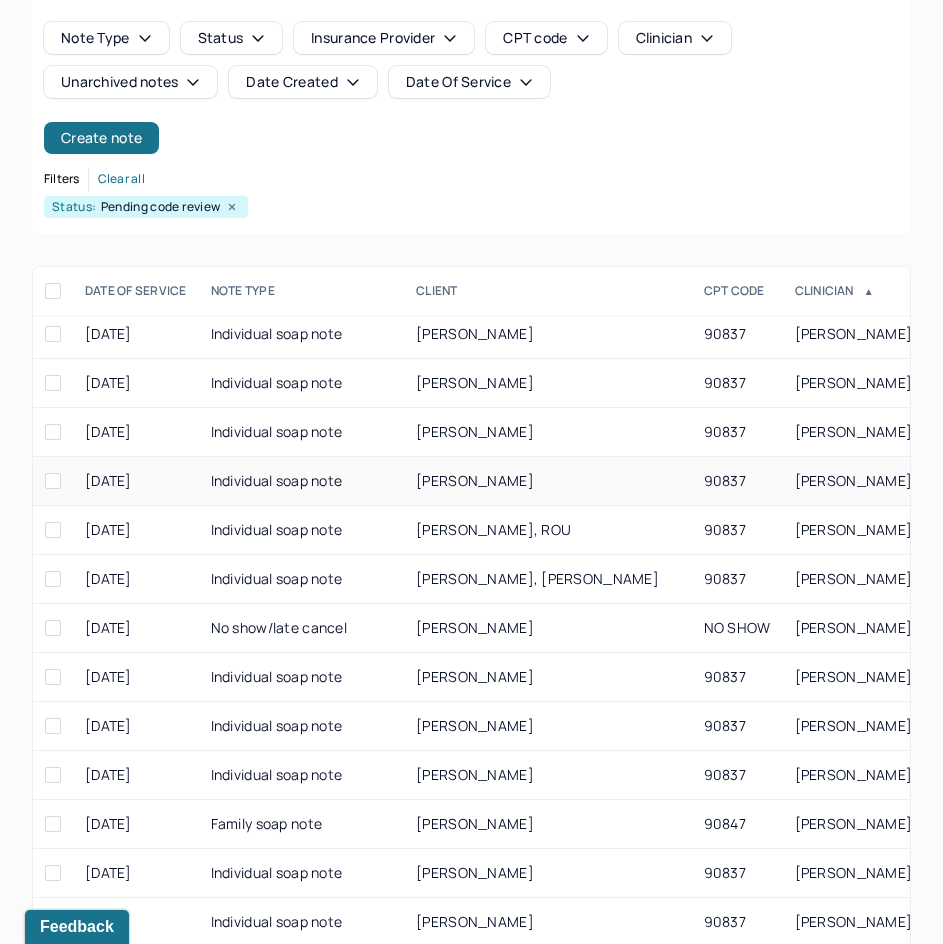 click on "[PERSON_NAME]" at bounding box center [475, 480] 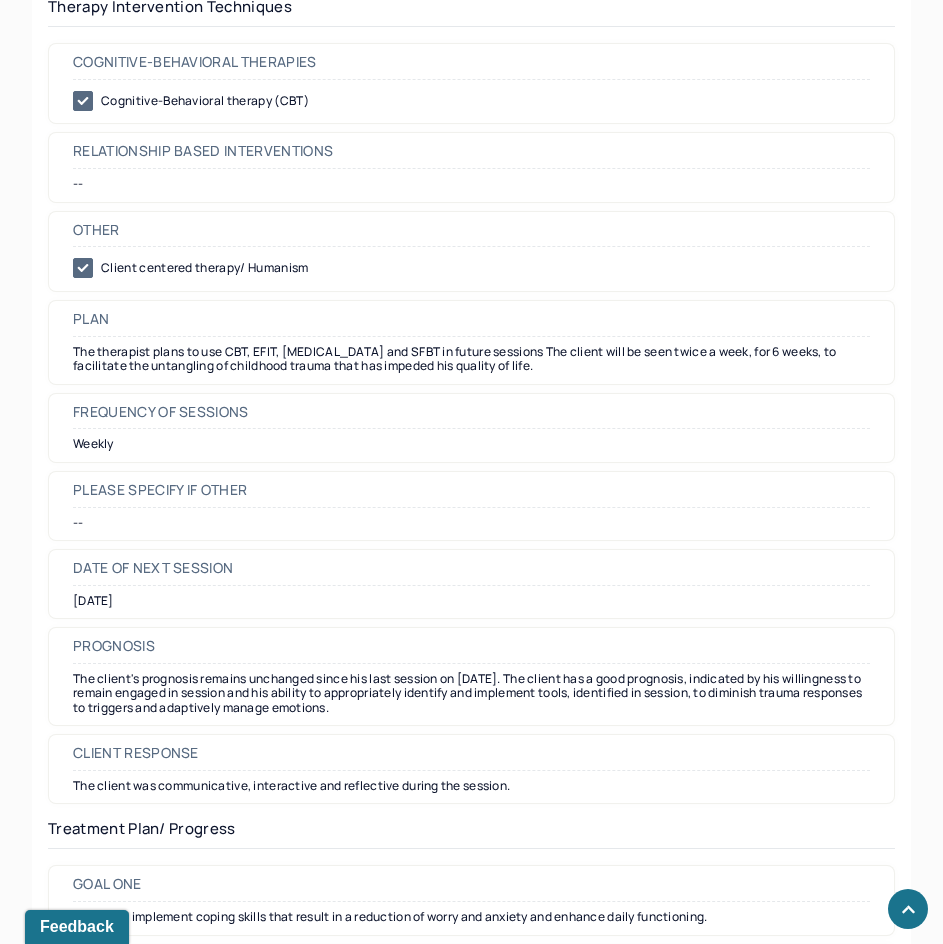 scroll, scrollTop: 2100, scrollLeft: 0, axis: vertical 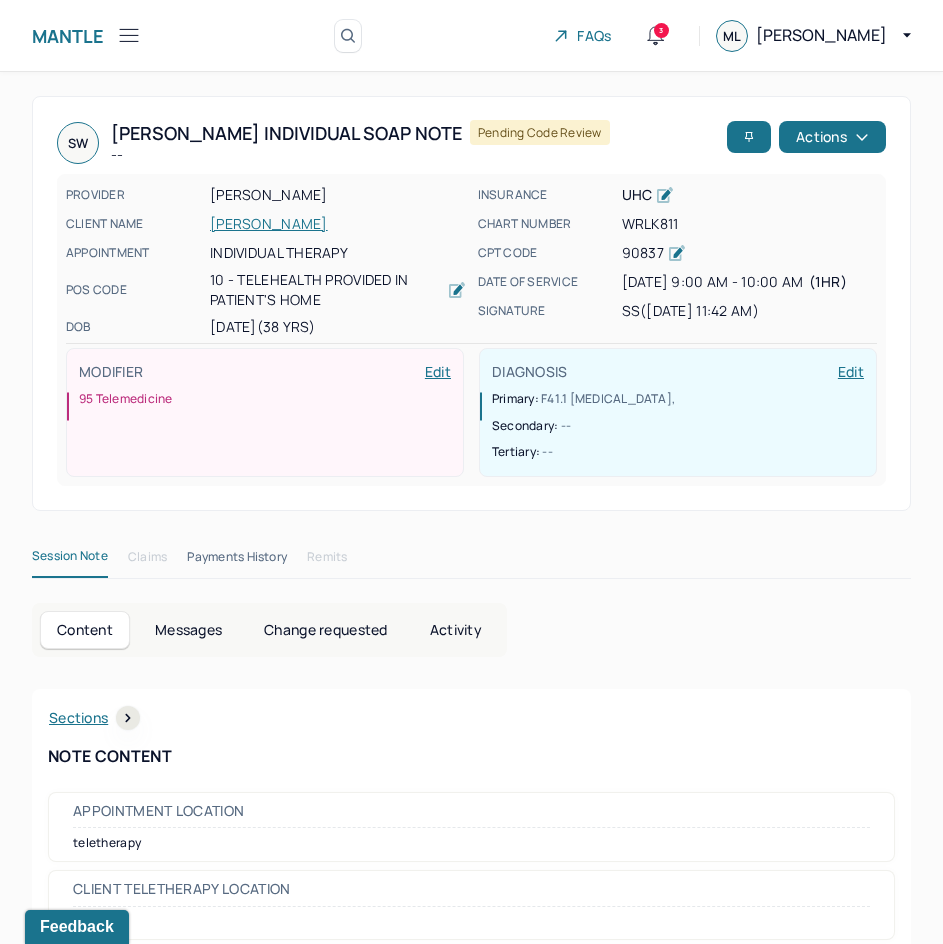 drag, startPoint x: 749, startPoint y: 659, endPoint x: 911, endPoint y: 147, distance: 537.0177 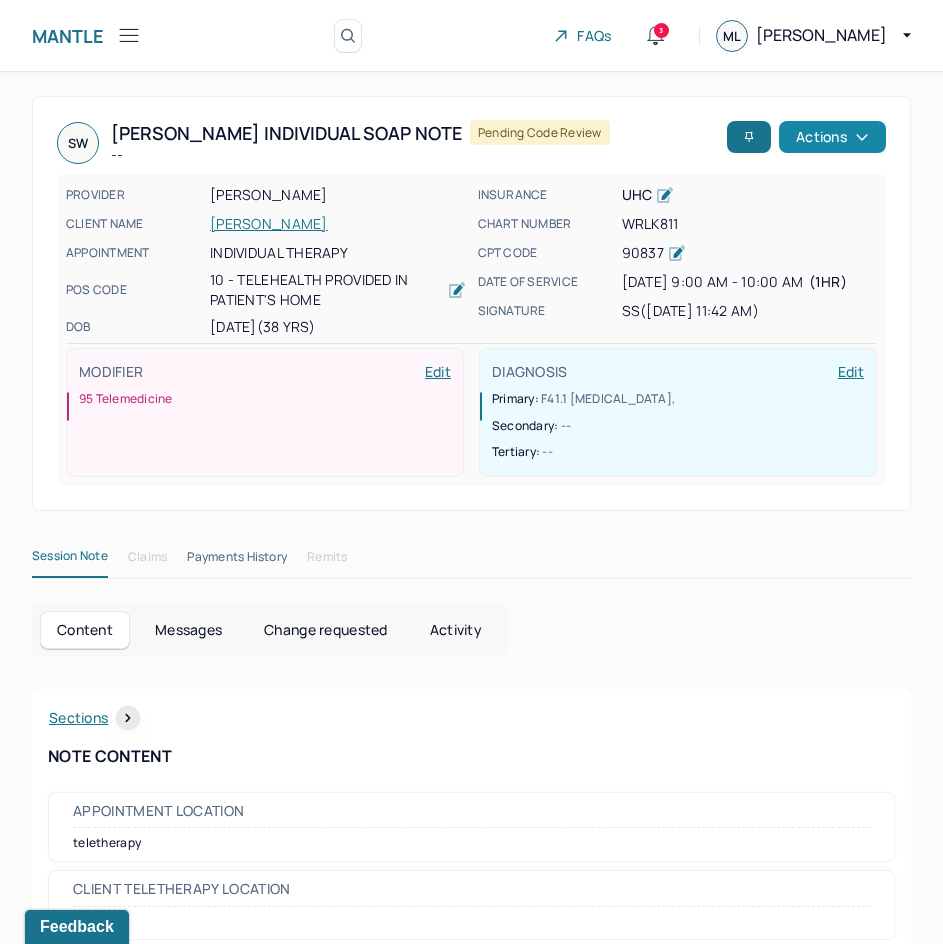click 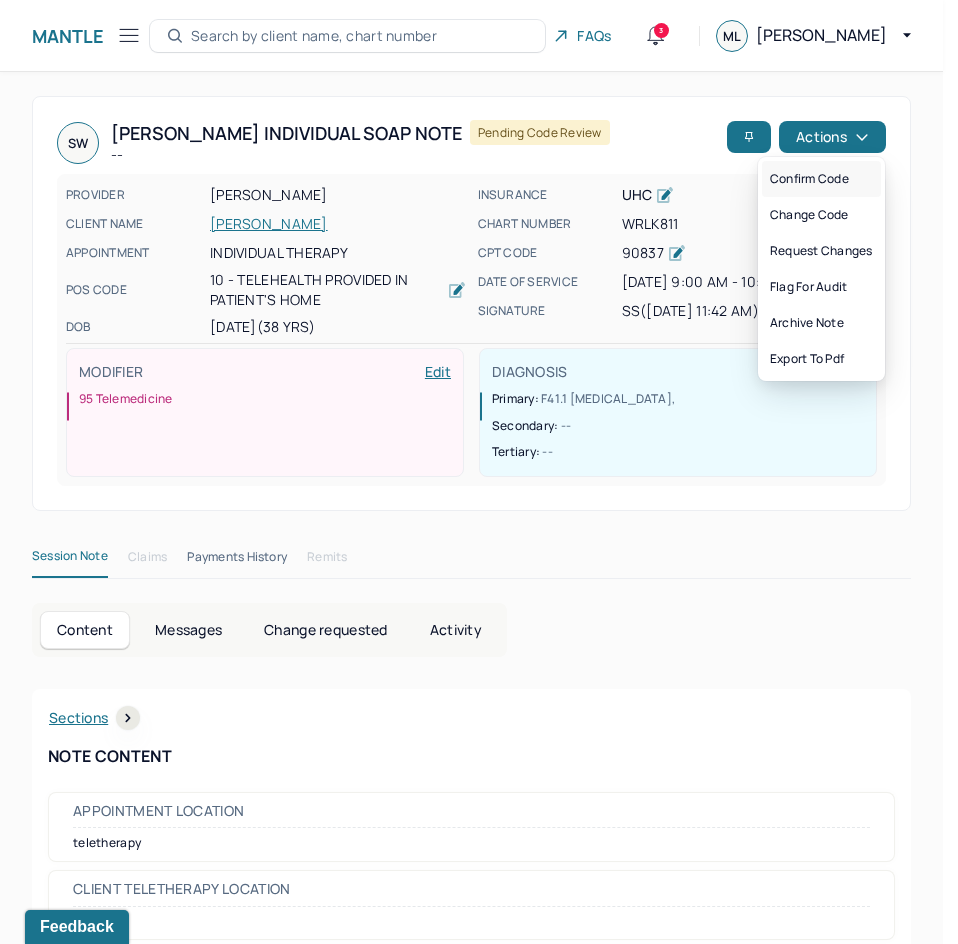 click on "Confirm code" at bounding box center [821, 179] 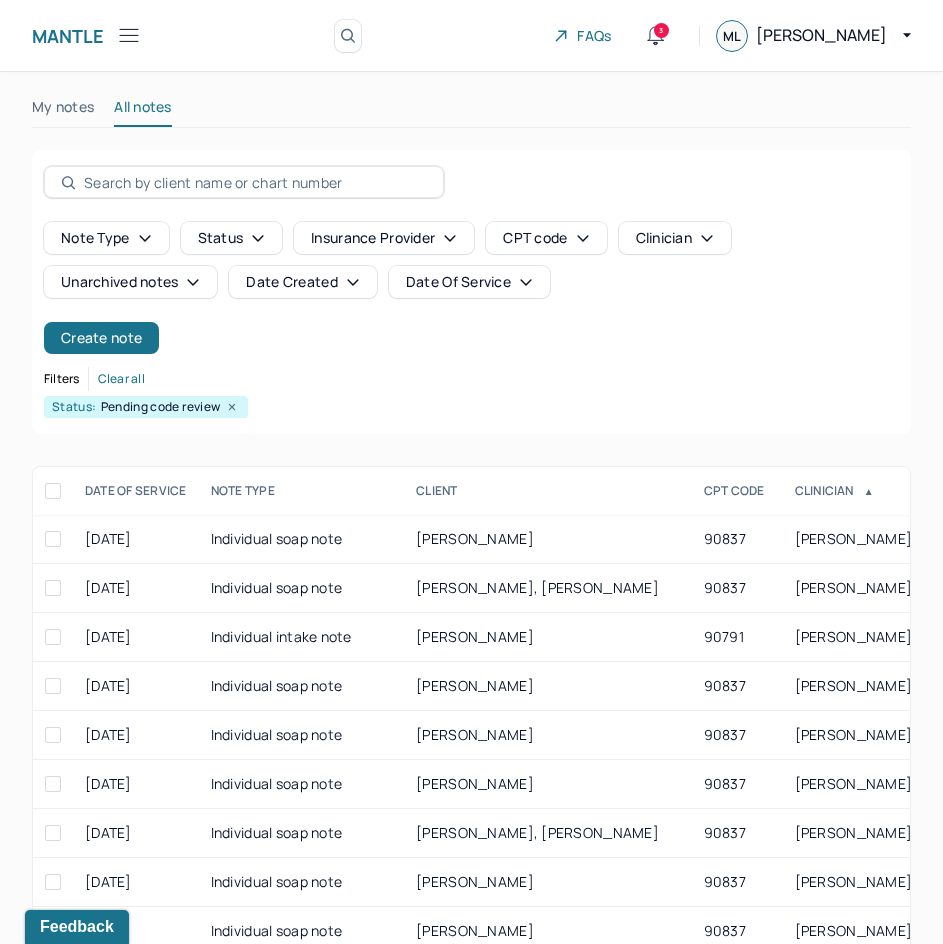 scroll, scrollTop: 200, scrollLeft: 0, axis: vertical 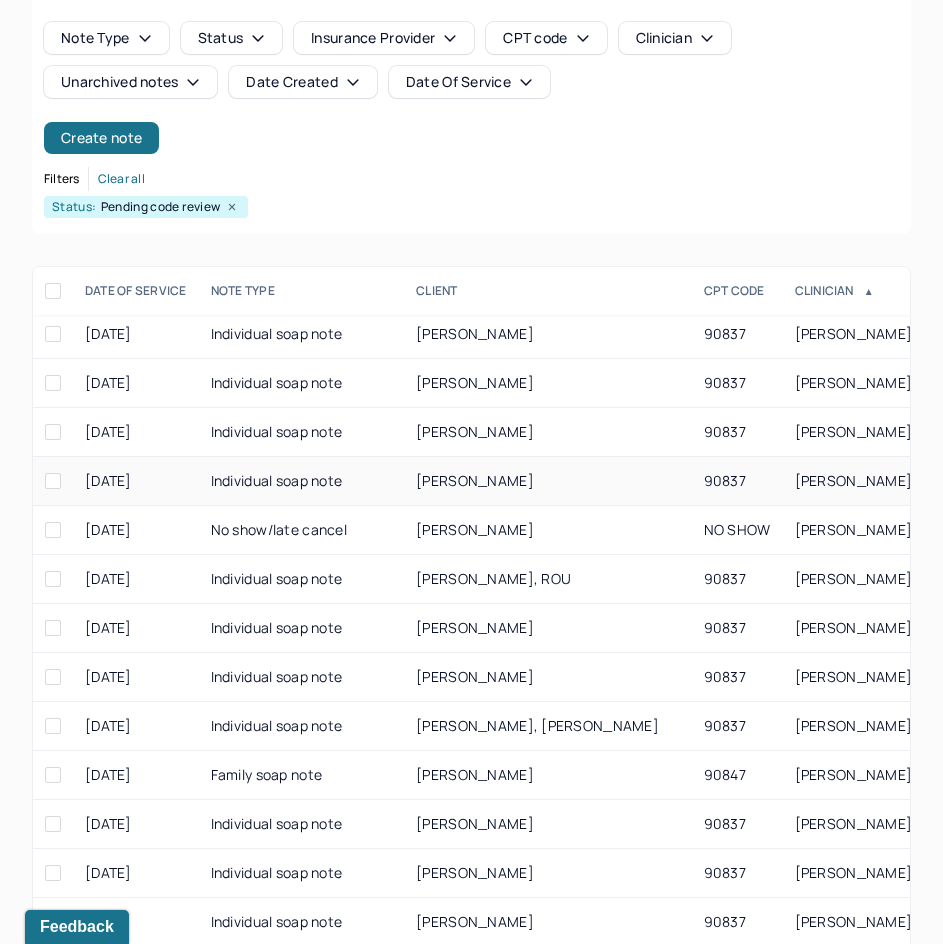click on "[PERSON_NAME]" at bounding box center (475, 480) 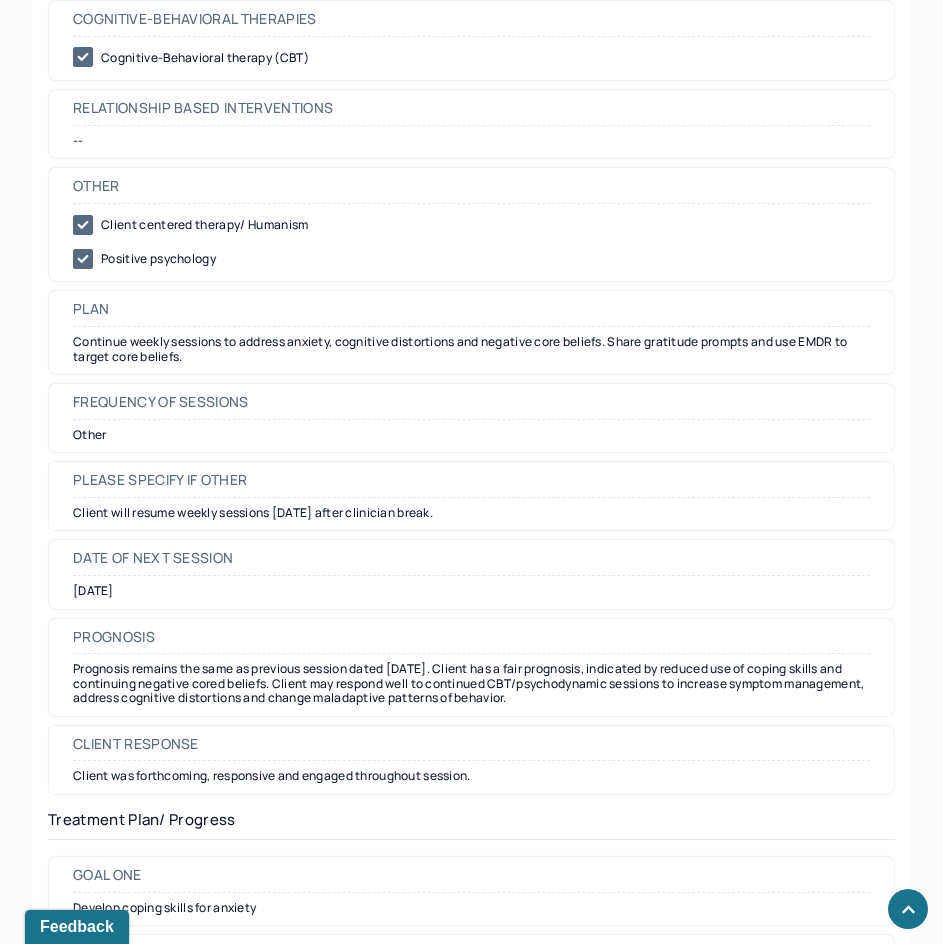 scroll, scrollTop: 2100, scrollLeft: 0, axis: vertical 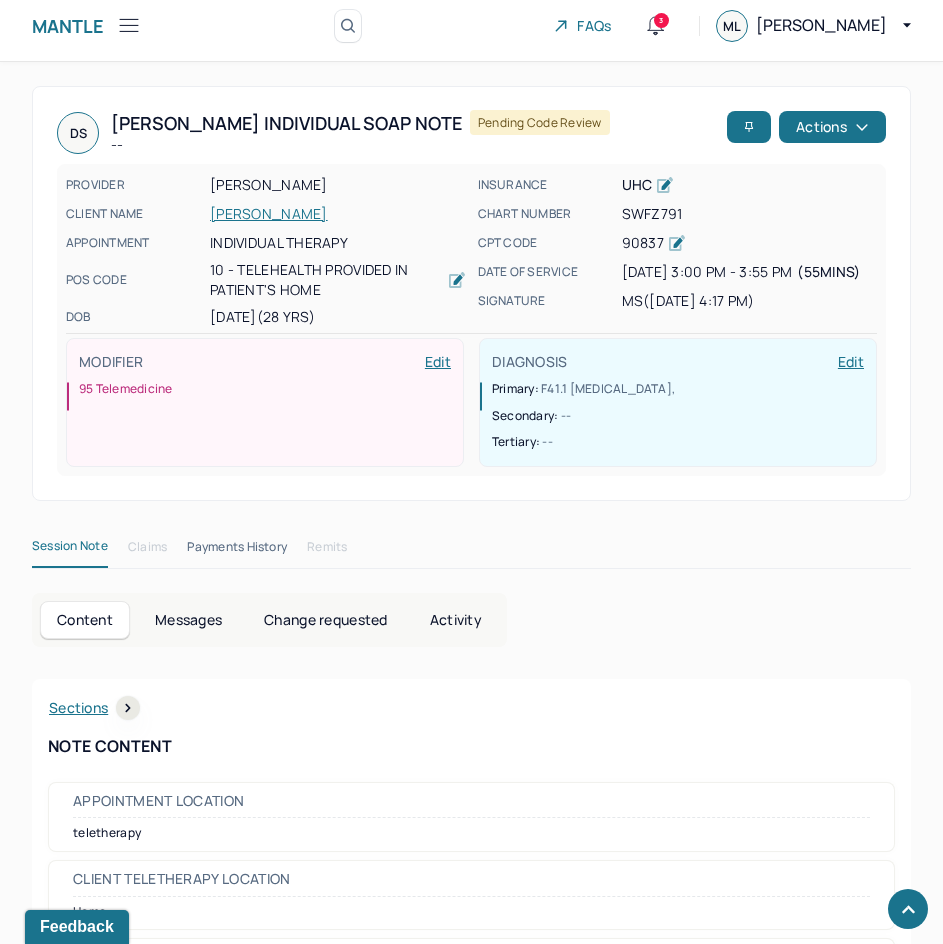 drag, startPoint x: 811, startPoint y: 518, endPoint x: 901, endPoint y: 194, distance: 336.26776 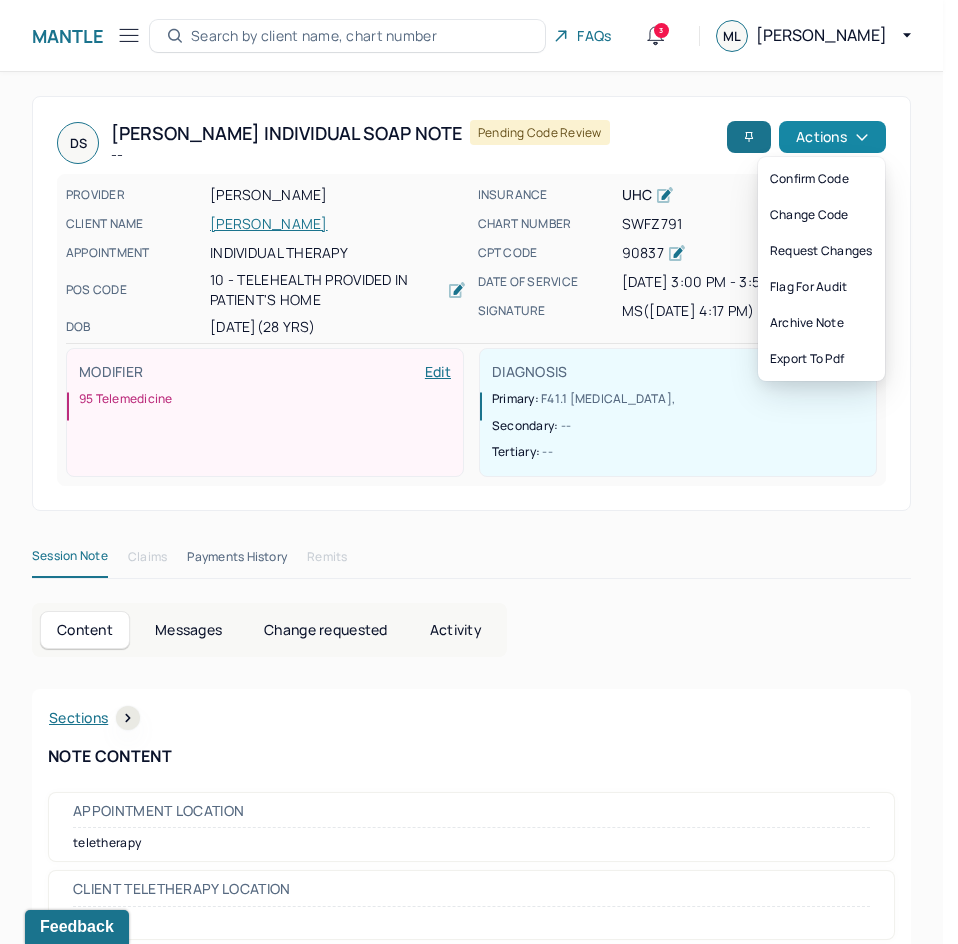 click on "Actions" at bounding box center [832, 137] 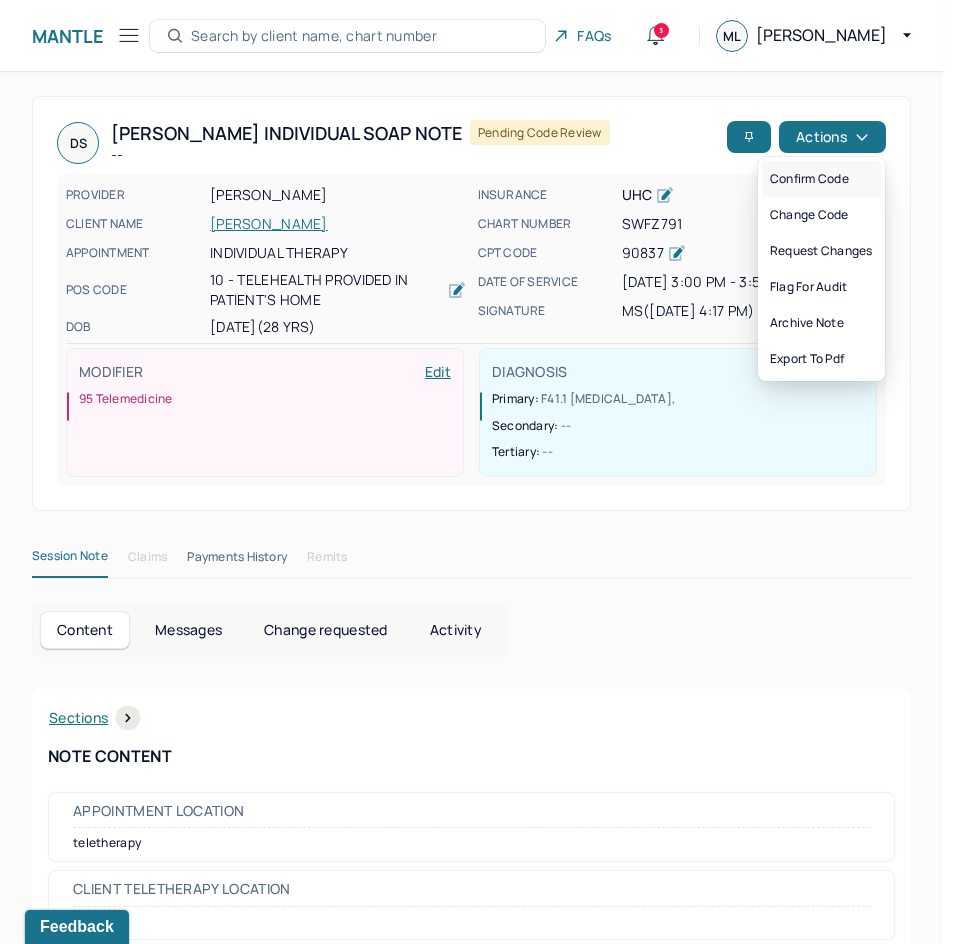 click on "Confirm code" at bounding box center [821, 179] 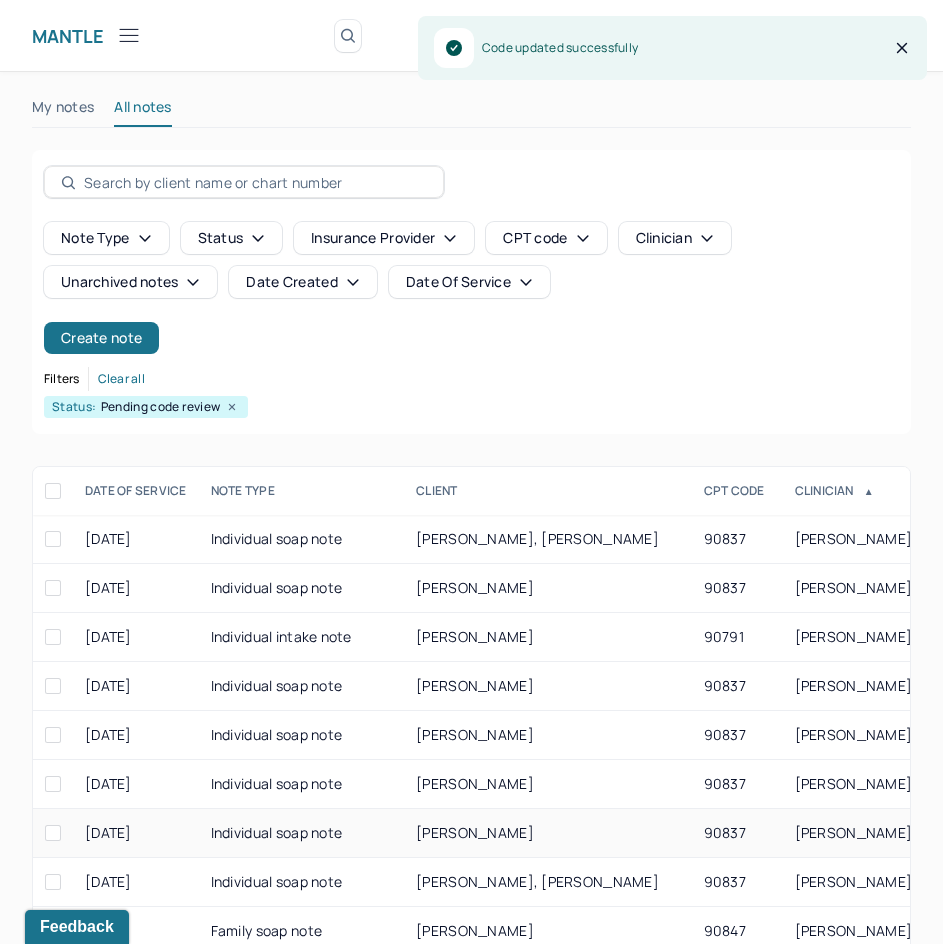 scroll, scrollTop: 200, scrollLeft: 0, axis: vertical 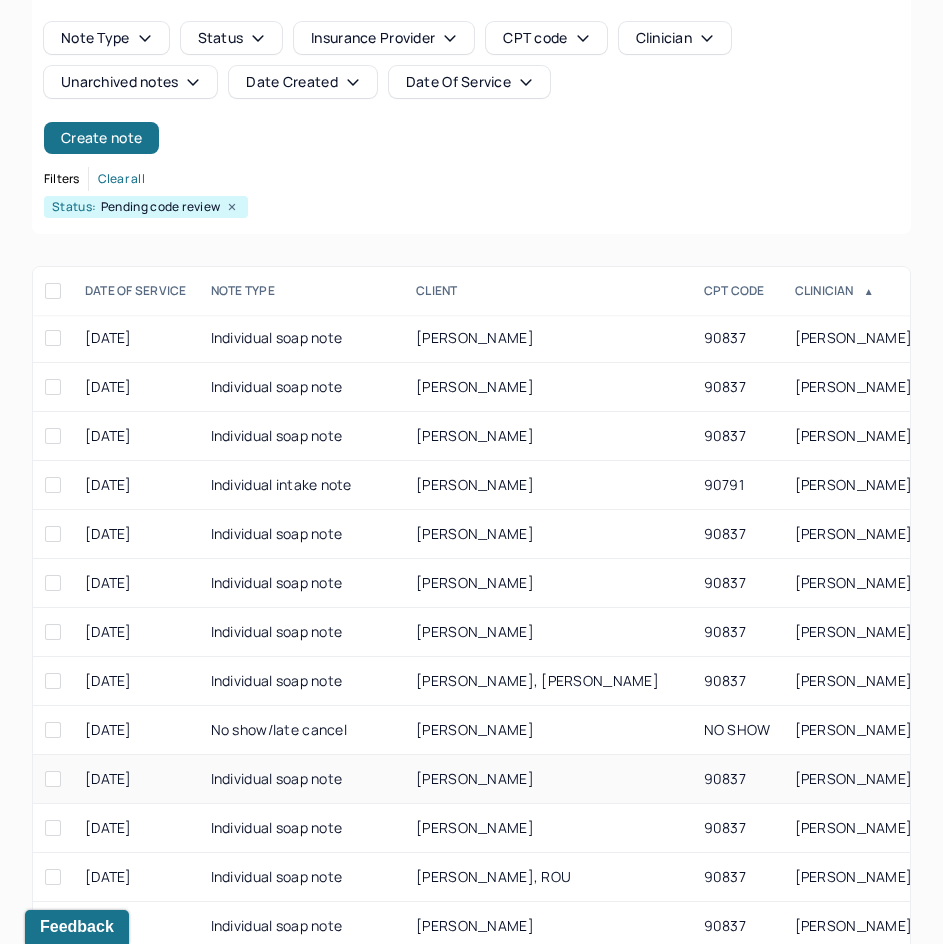 click on "[PERSON_NAME]" at bounding box center (475, 778) 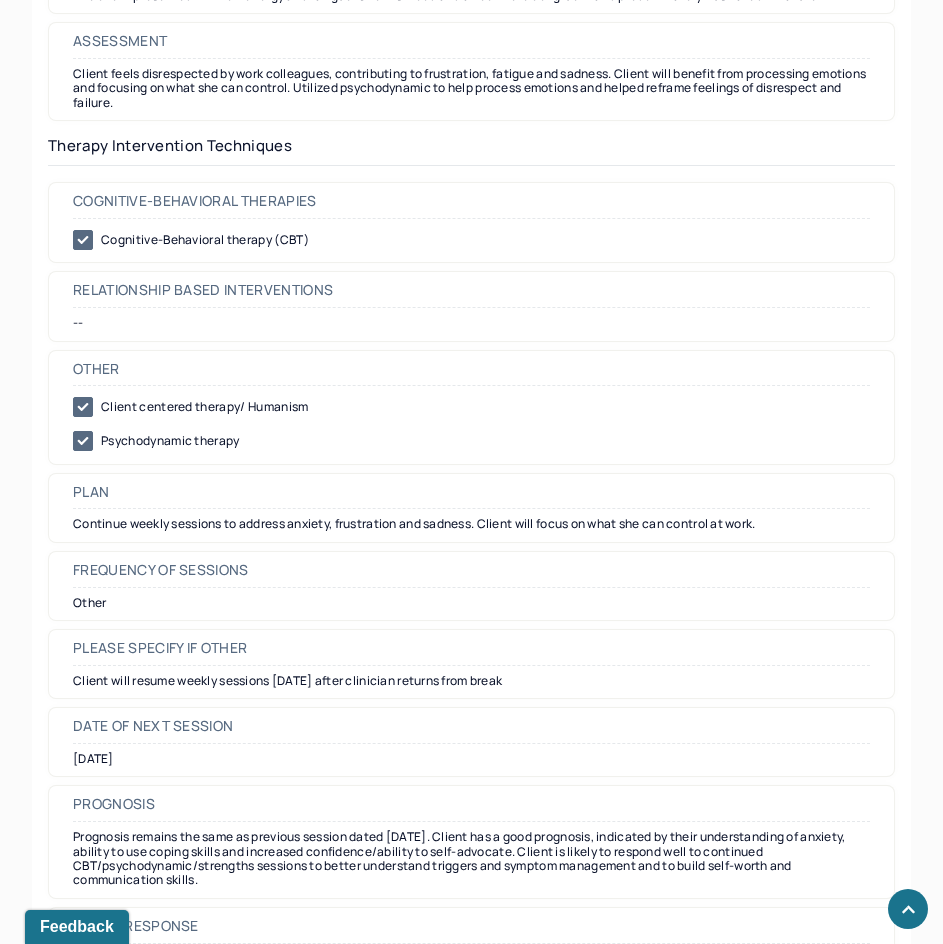 scroll, scrollTop: 2000, scrollLeft: 0, axis: vertical 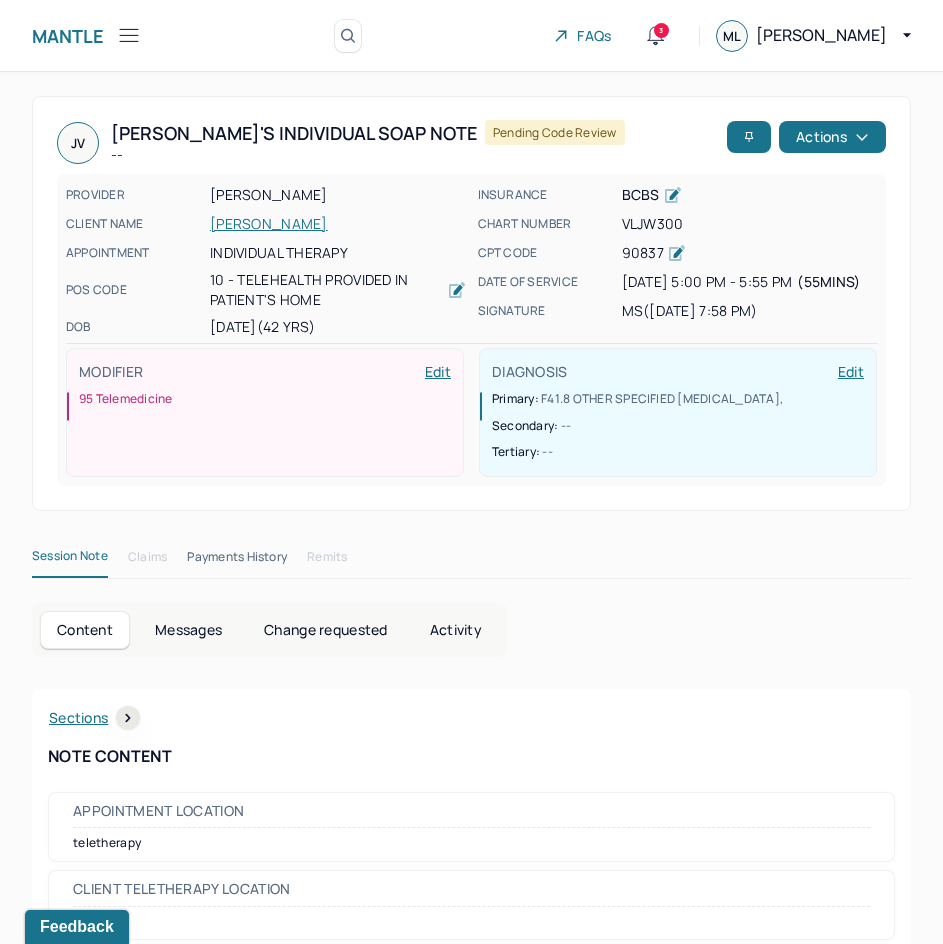 drag, startPoint x: 756, startPoint y: 760, endPoint x: 827, endPoint y: 204, distance: 560.51495 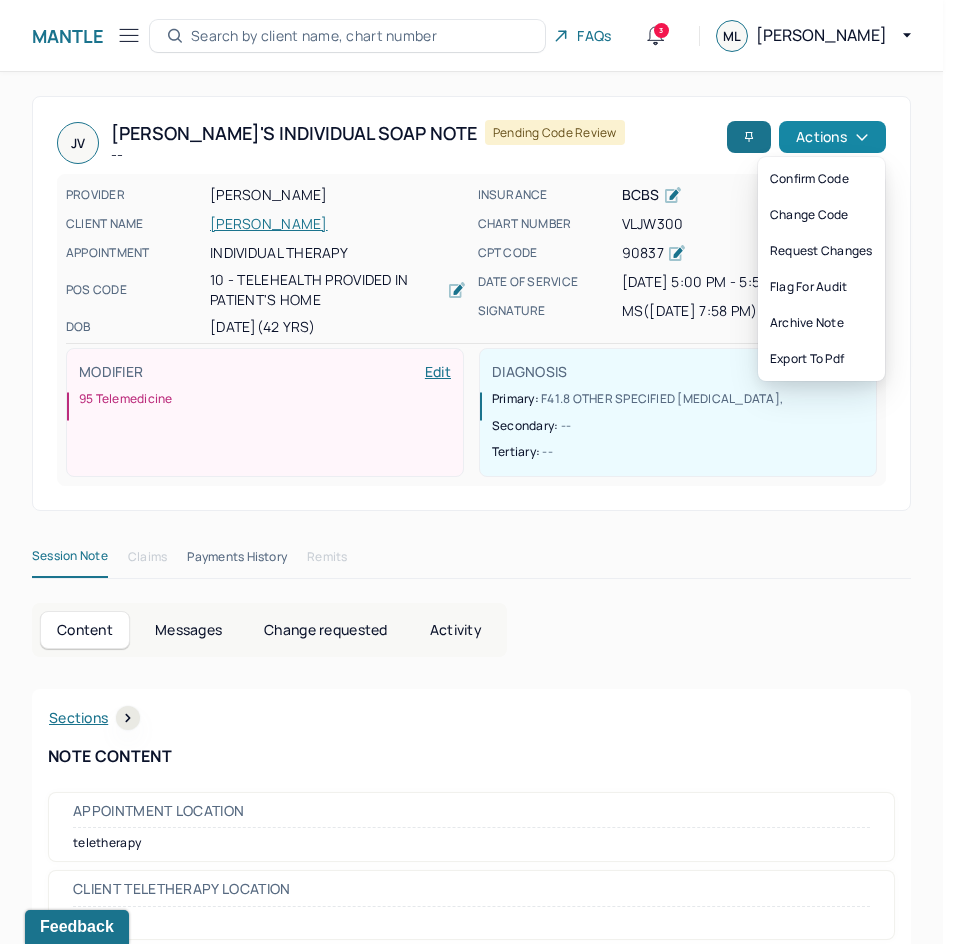 click on "Actions" at bounding box center (832, 137) 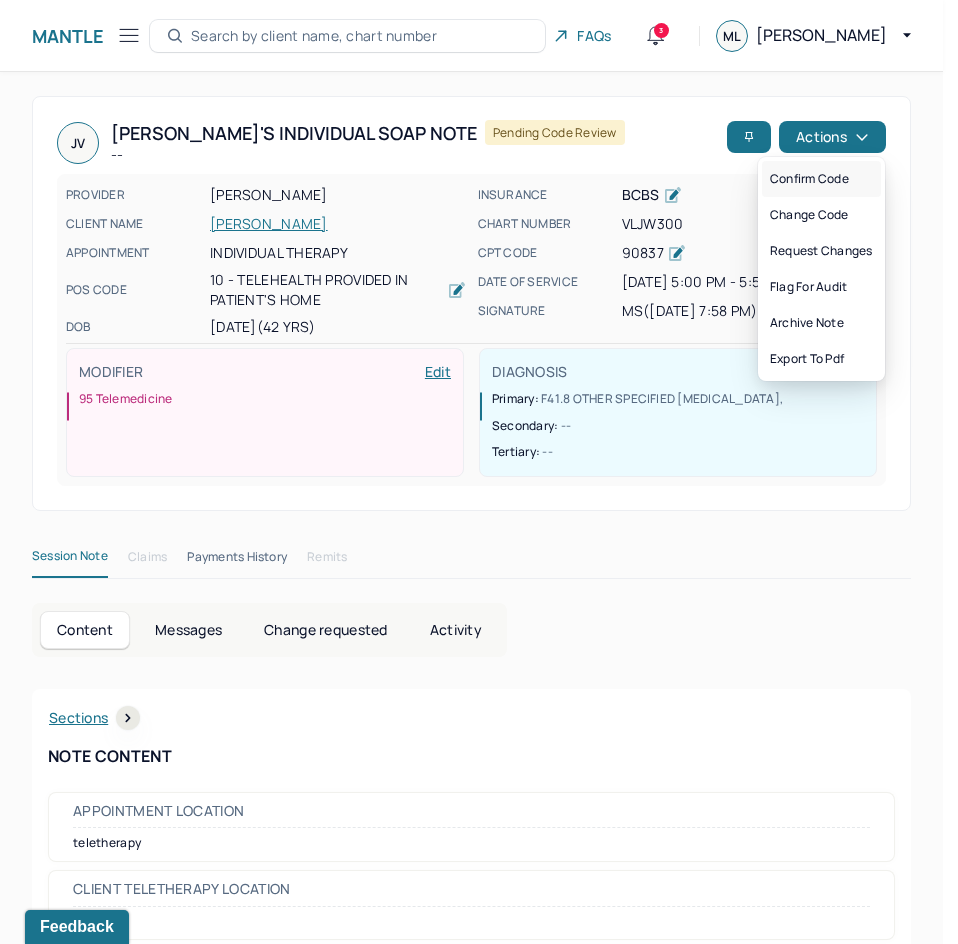 click on "Confirm code" at bounding box center (821, 179) 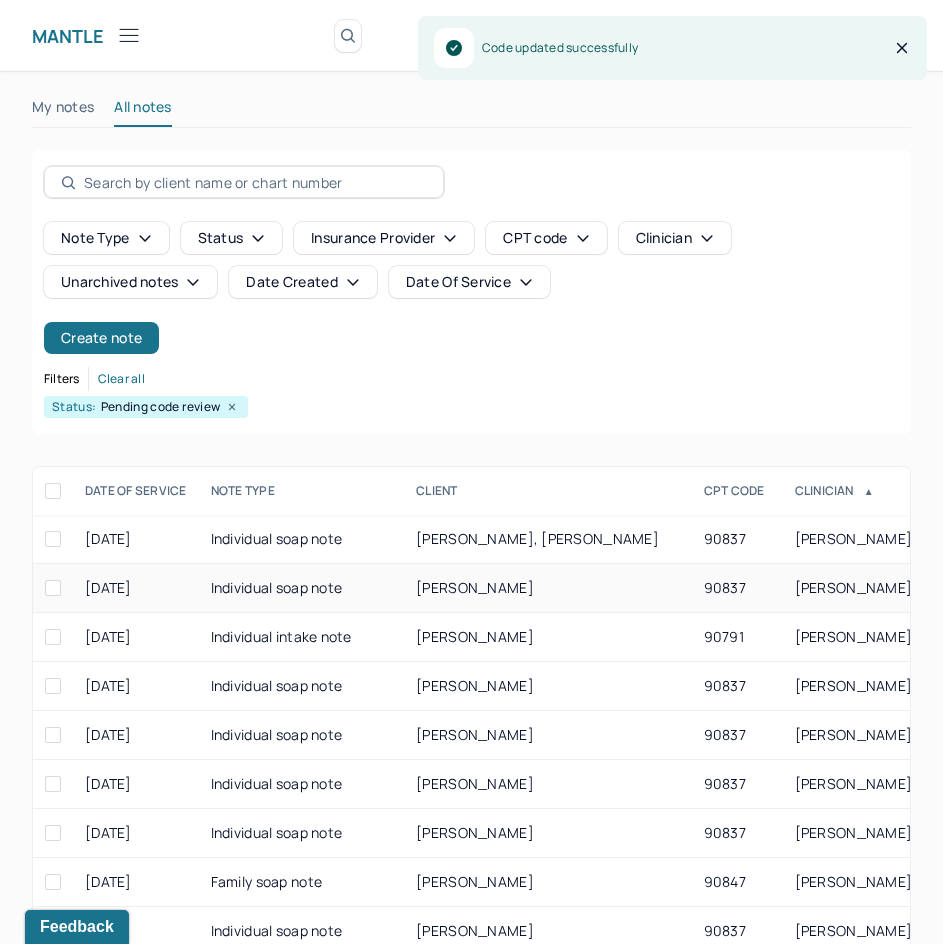 scroll, scrollTop: 200, scrollLeft: 0, axis: vertical 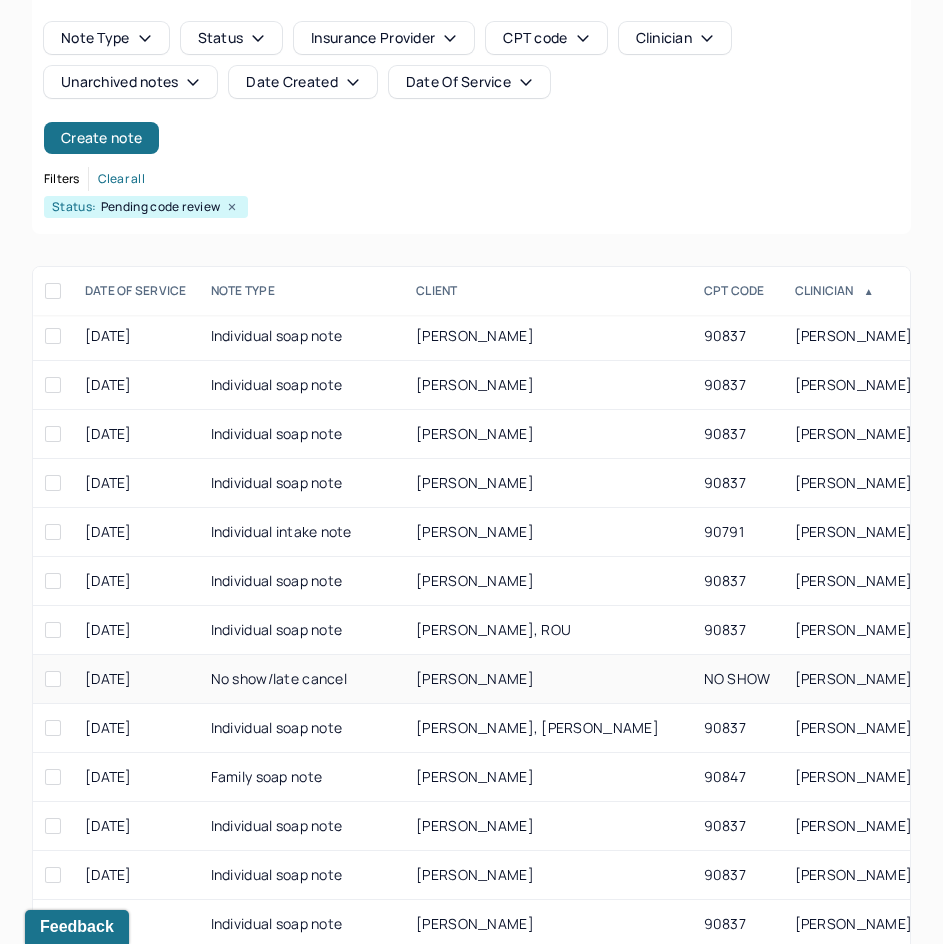 click on "[PERSON_NAME]" at bounding box center (547, 679) 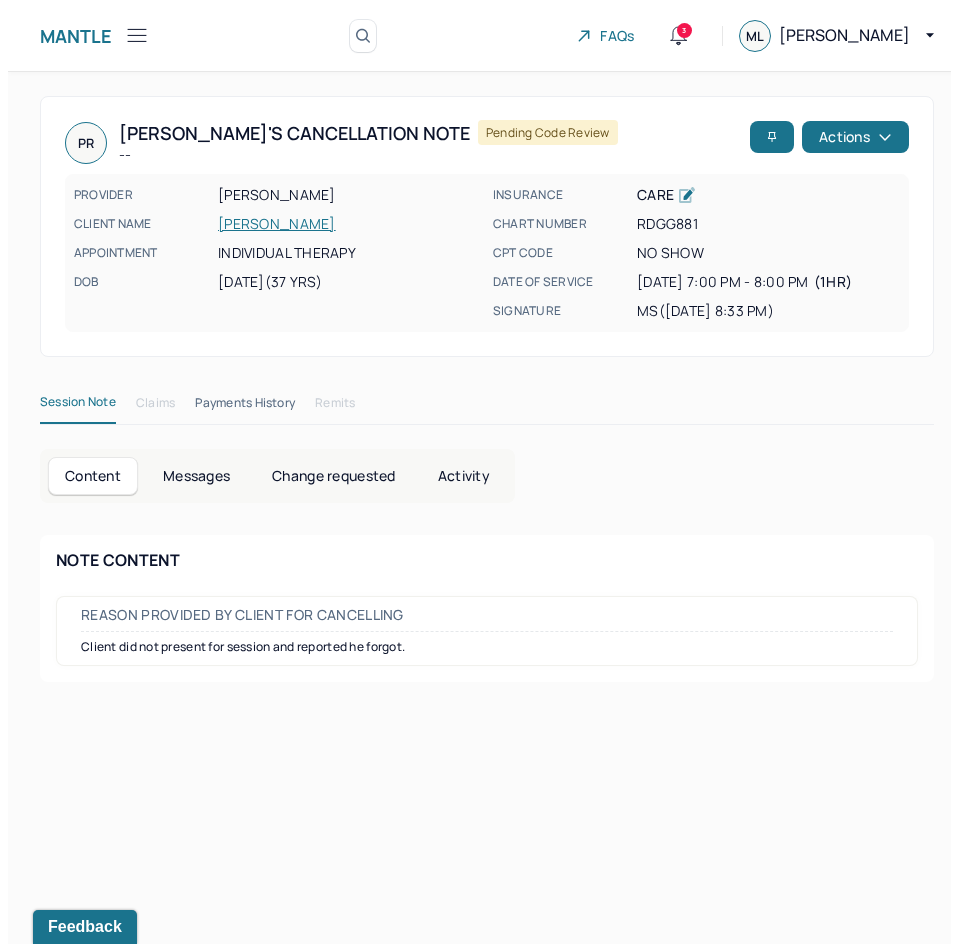 scroll, scrollTop: 0, scrollLeft: 0, axis: both 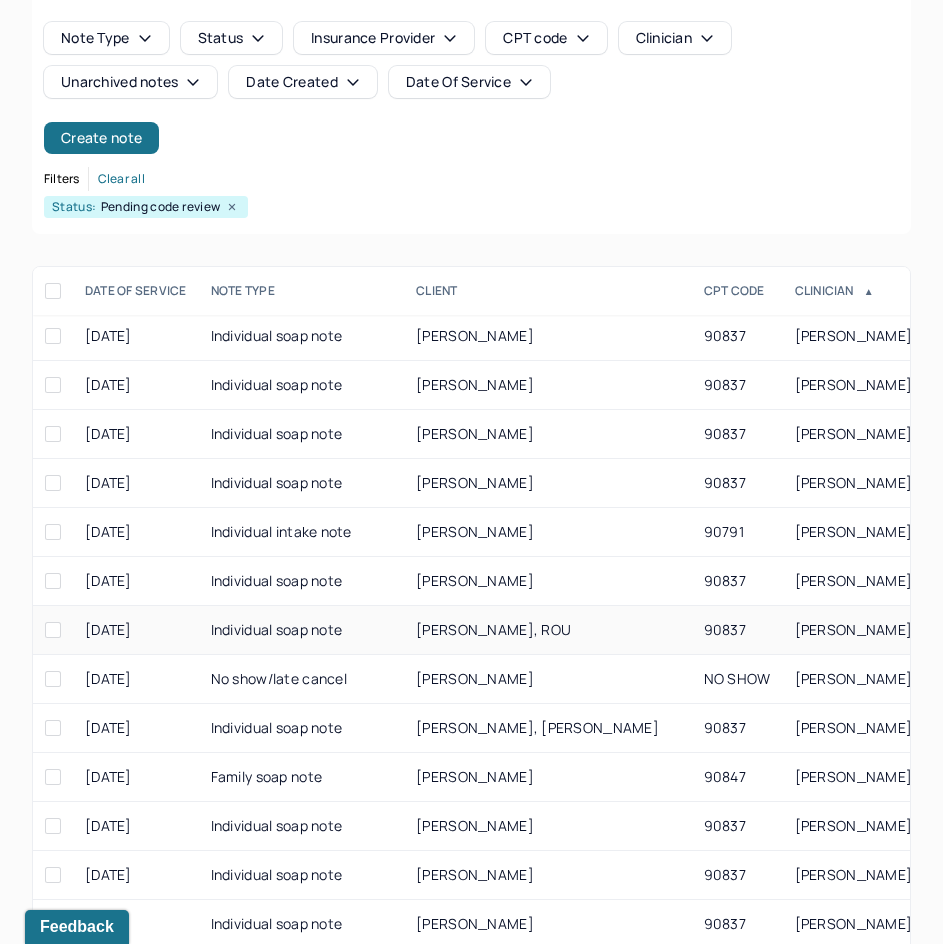 click on "[PERSON_NAME], ROU" at bounding box center (493, 629) 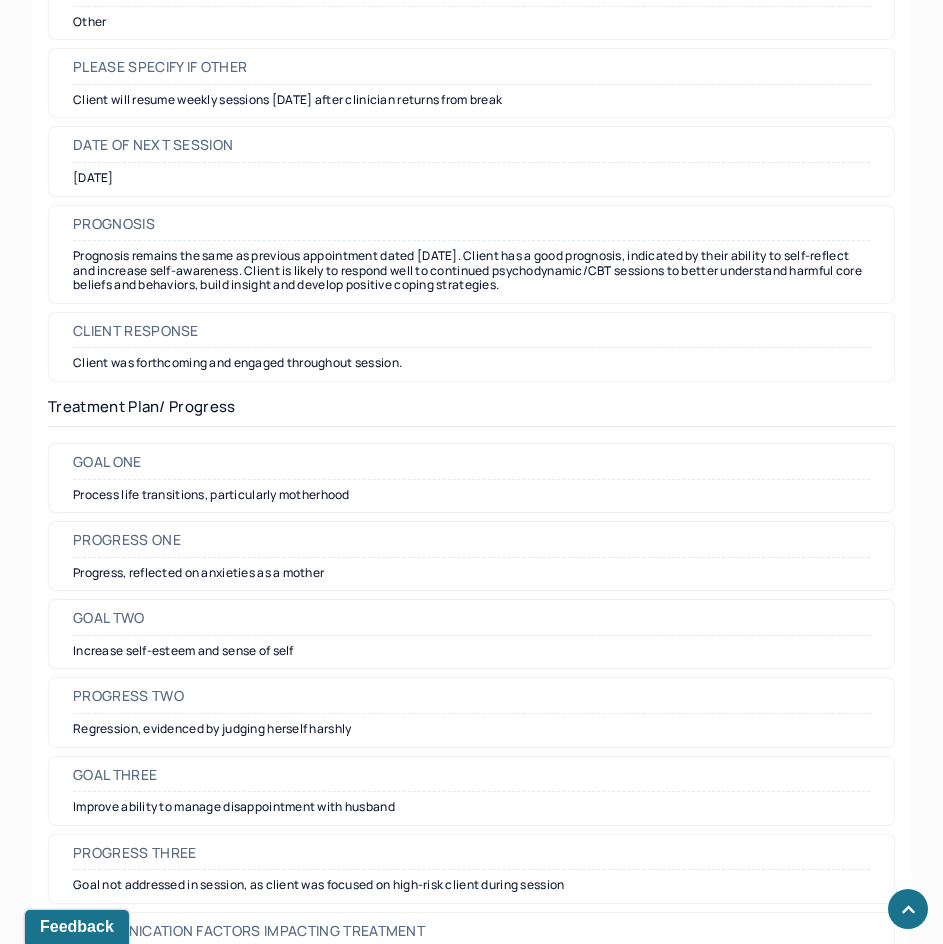 scroll, scrollTop: 2500, scrollLeft: 0, axis: vertical 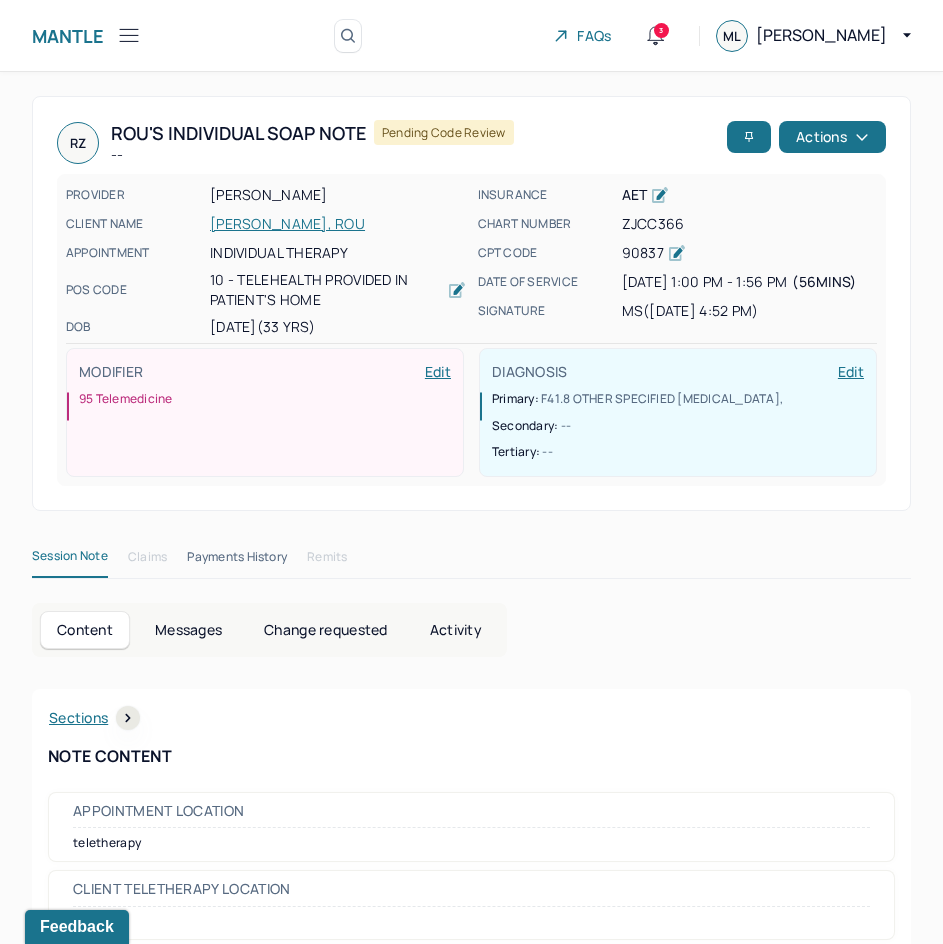 drag, startPoint x: 833, startPoint y: 639, endPoint x: 929, endPoint y: 129, distance: 518.95667 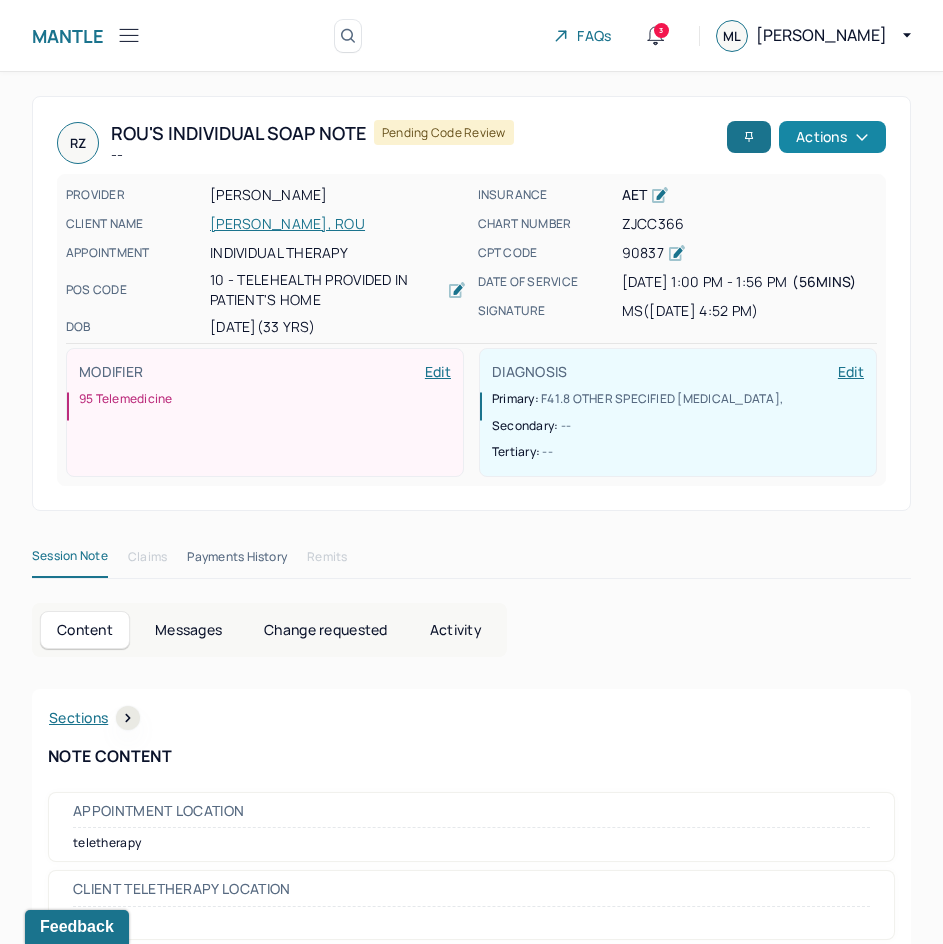click on "Actions" at bounding box center [832, 137] 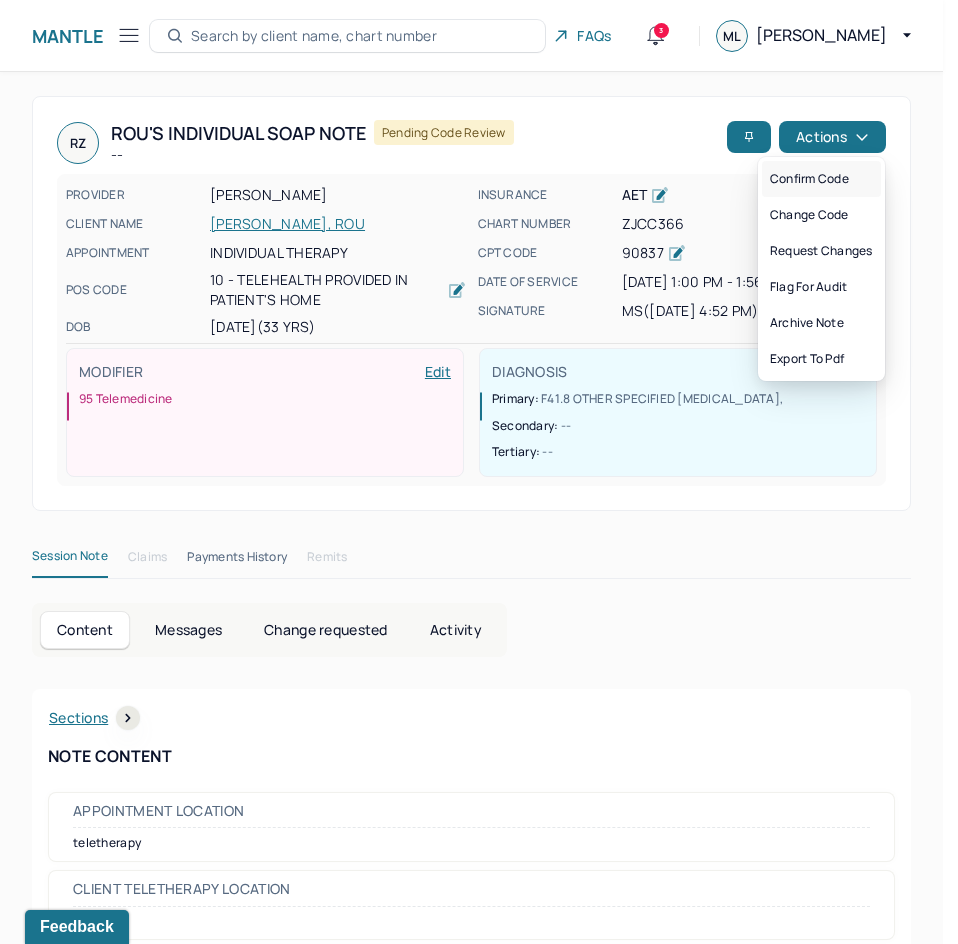 click on "Confirm code" at bounding box center (821, 179) 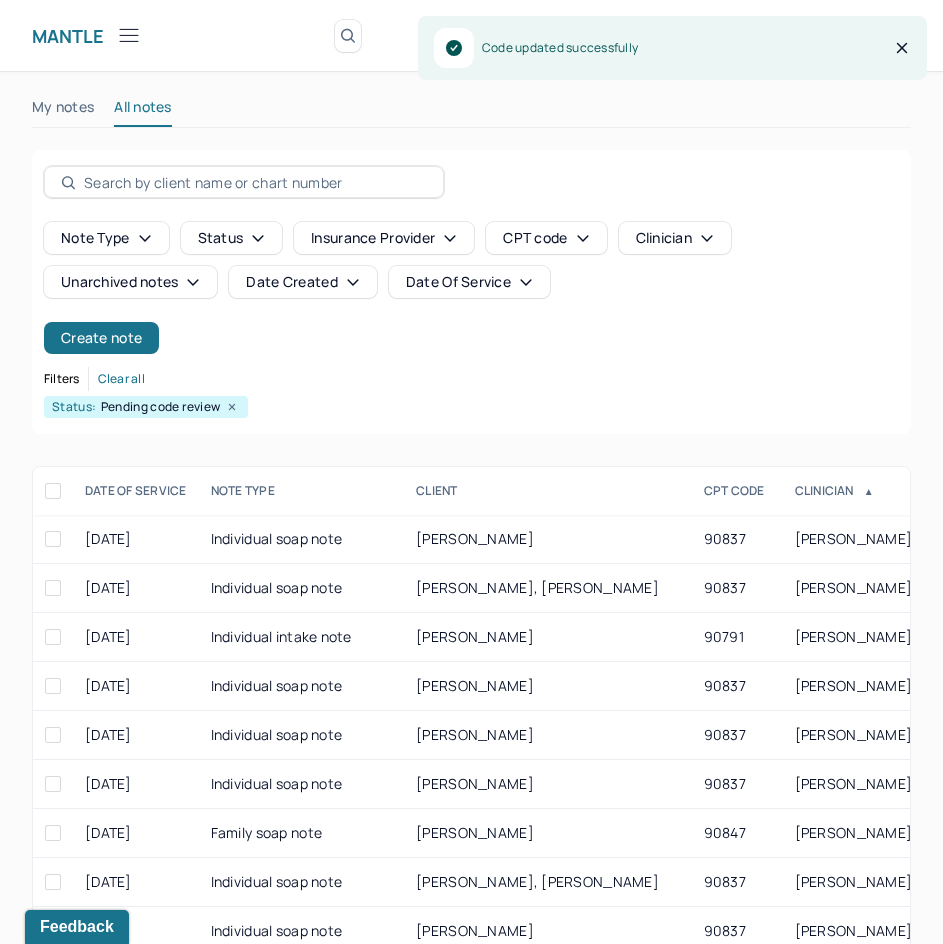scroll, scrollTop: 200, scrollLeft: 0, axis: vertical 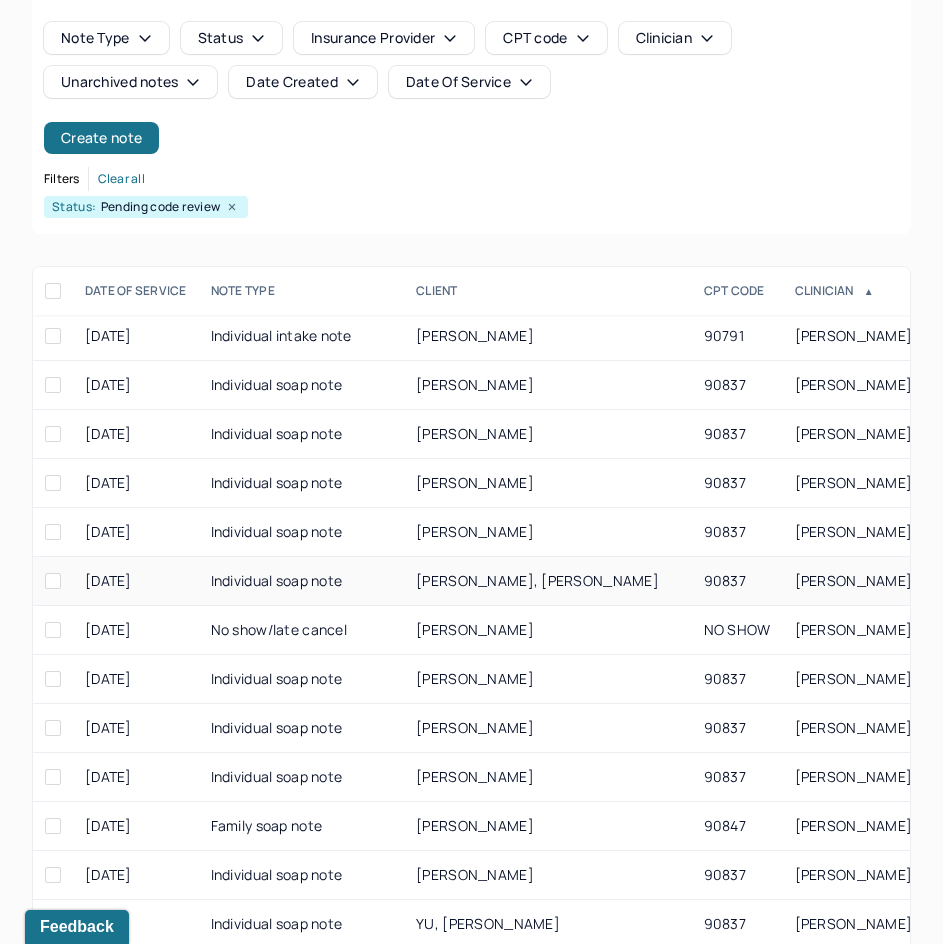 click on "[PERSON_NAME], [PERSON_NAME]" at bounding box center (537, 580) 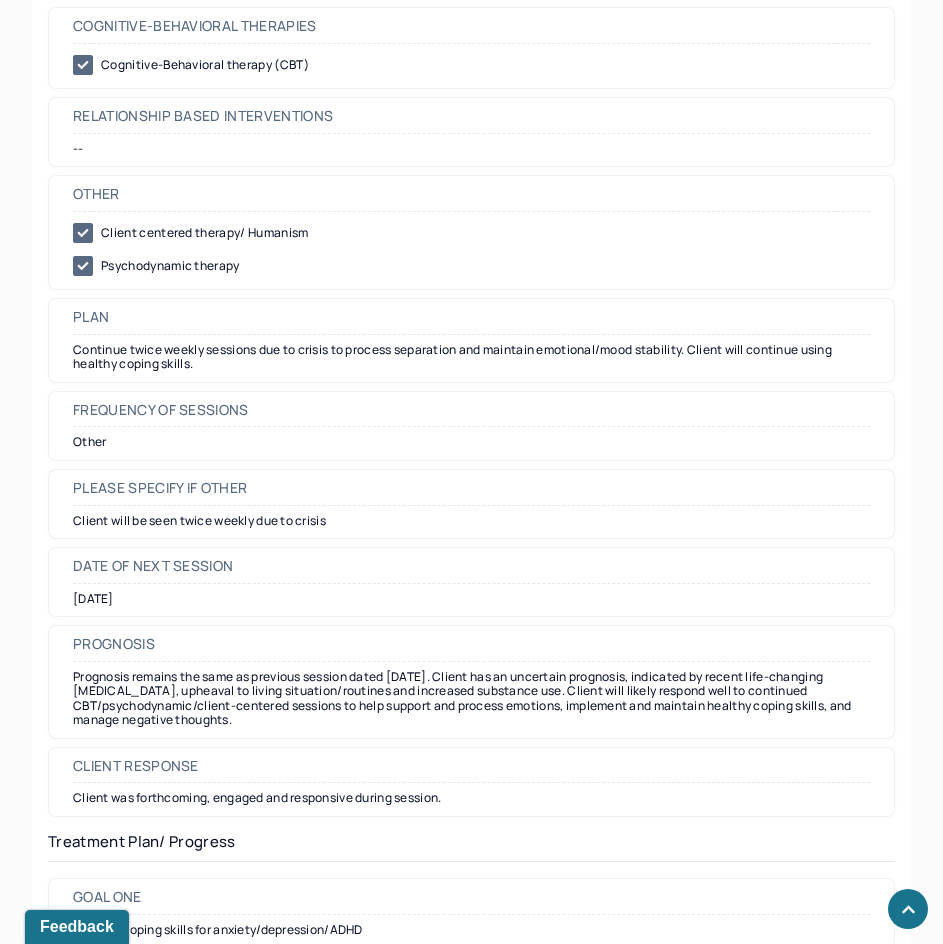scroll, scrollTop: 2100, scrollLeft: 0, axis: vertical 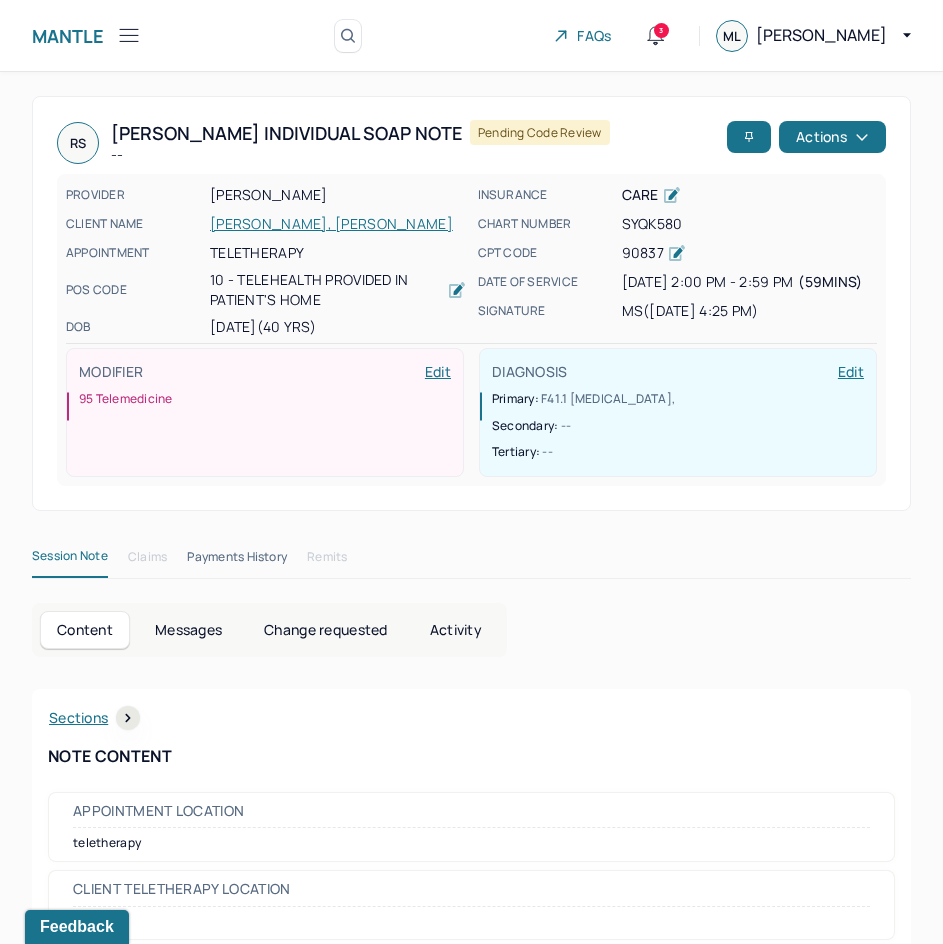 drag, startPoint x: 697, startPoint y: 844, endPoint x: 843, endPoint y: 231, distance: 630.1468 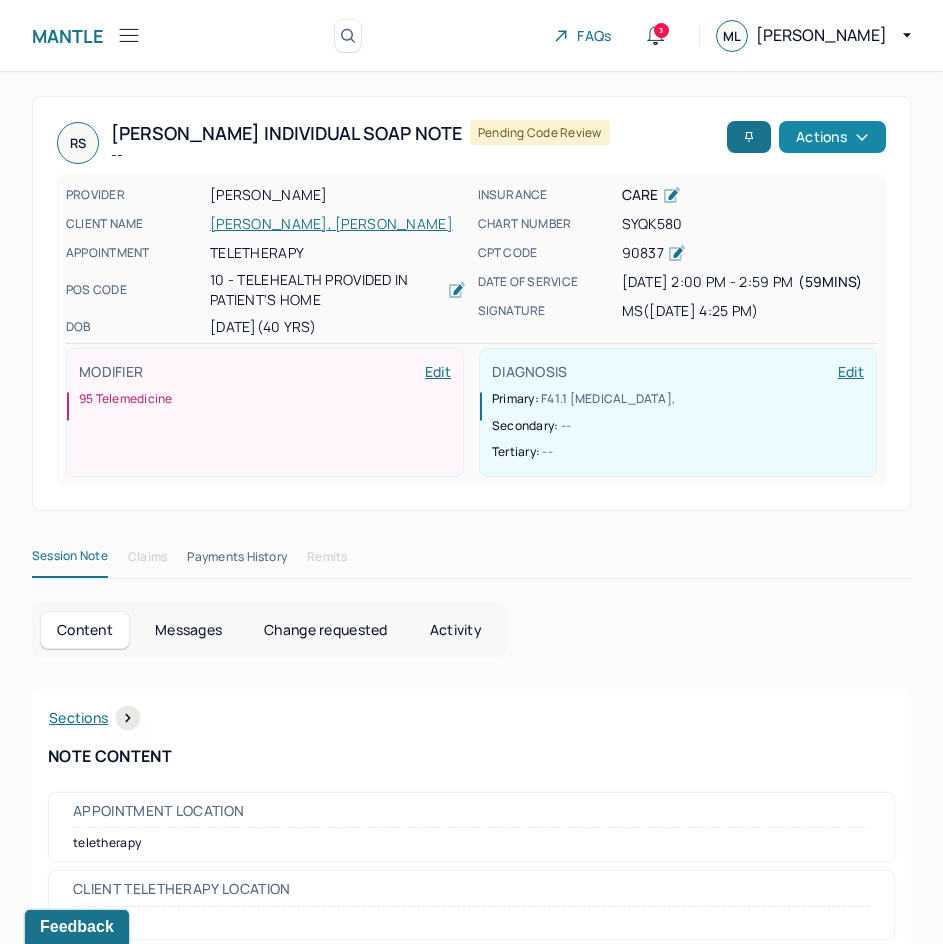 click on "Actions" at bounding box center (832, 137) 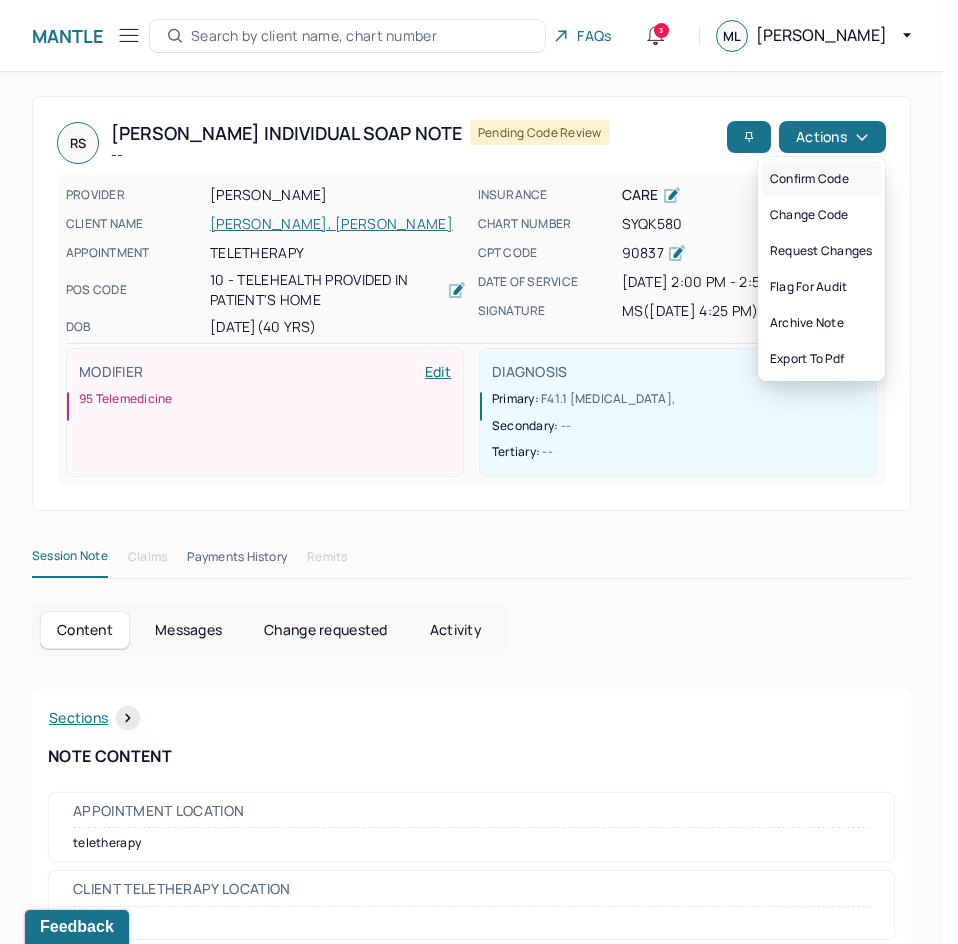 click on "Confirm code" at bounding box center (821, 179) 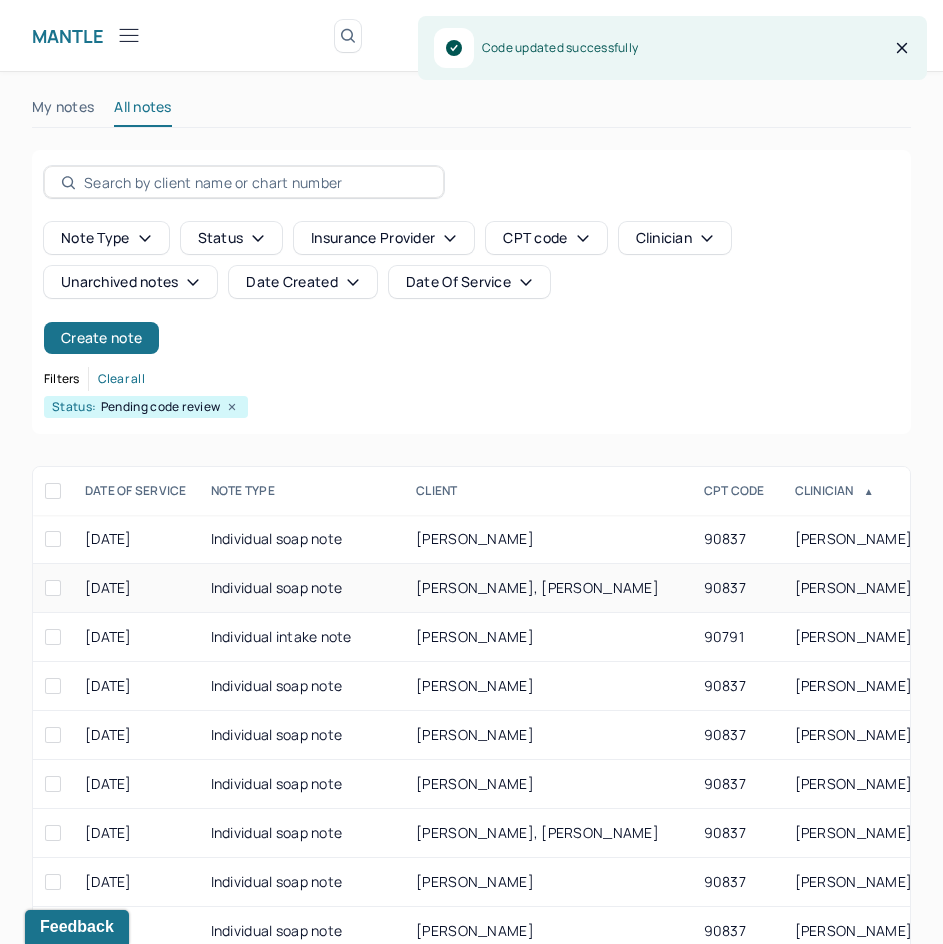scroll, scrollTop: 200, scrollLeft: 0, axis: vertical 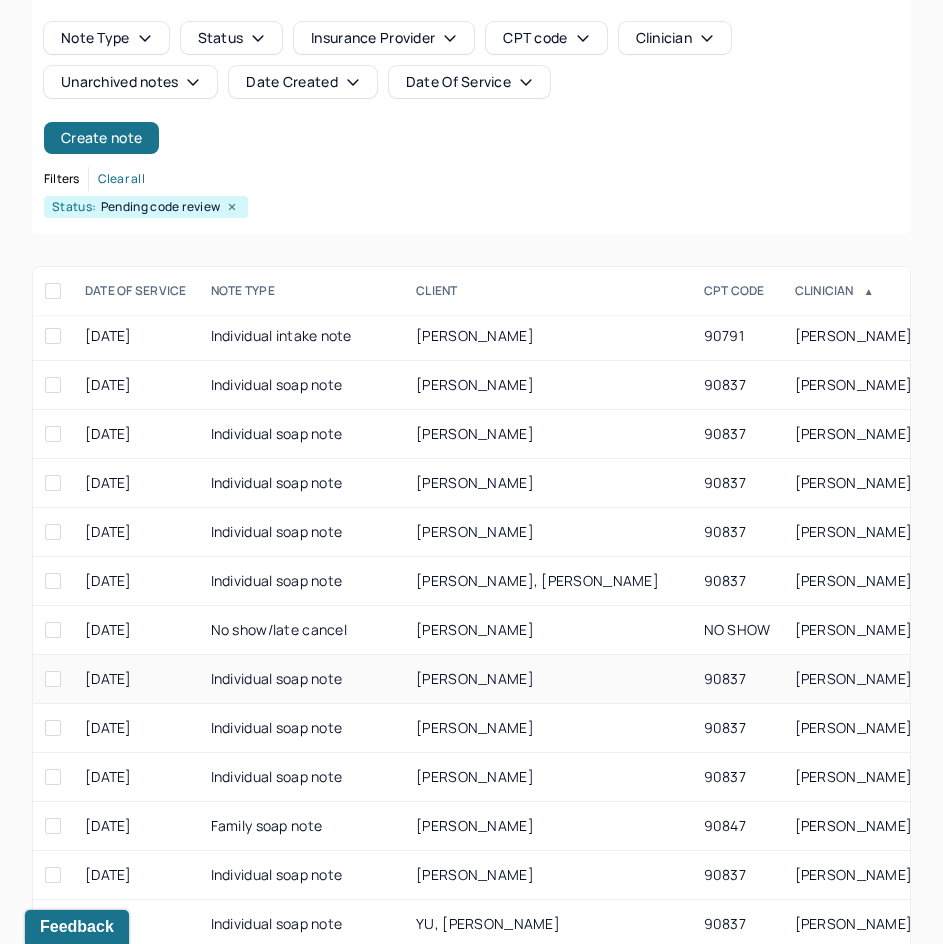 click on "[PERSON_NAME]" at bounding box center (547, 679) 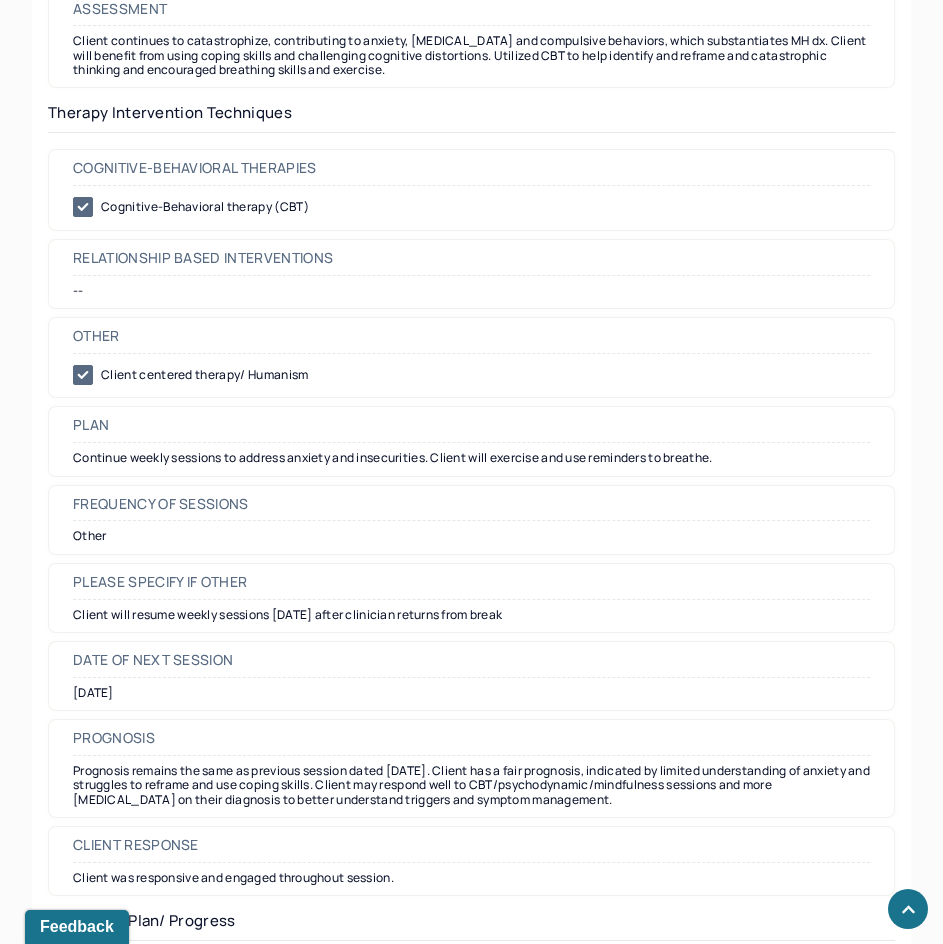 scroll, scrollTop: 2000, scrollLeft: 0, axis: vertical 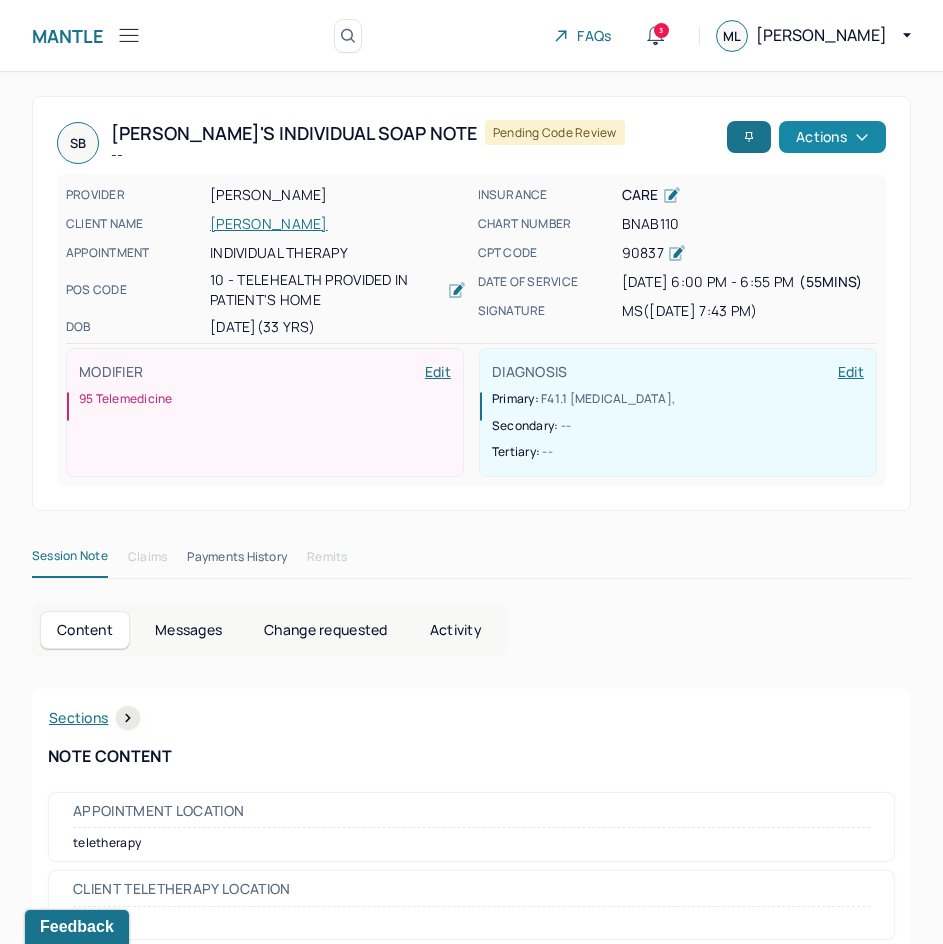 drag, startPoint x: 779, startPoint y: 694, endPoint x: 816, endPoint y: 143, distance: 552.2409 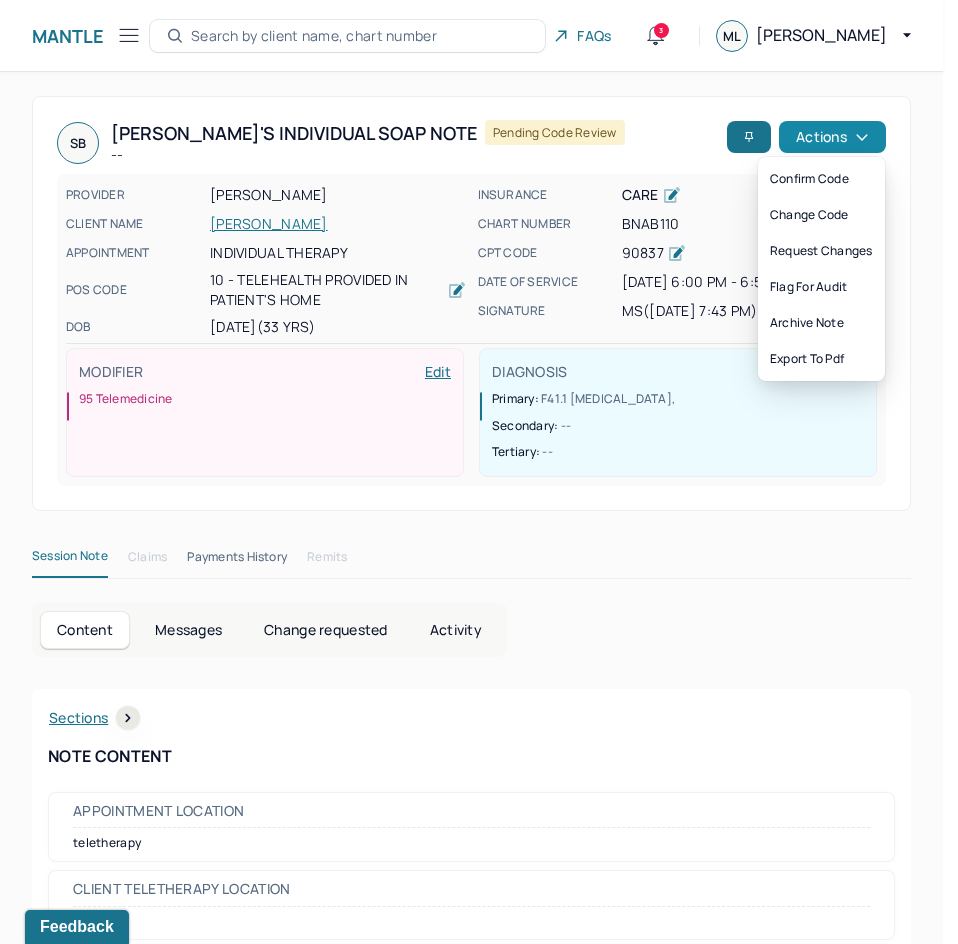 click on "Actions" at bounding box center (832, 137) 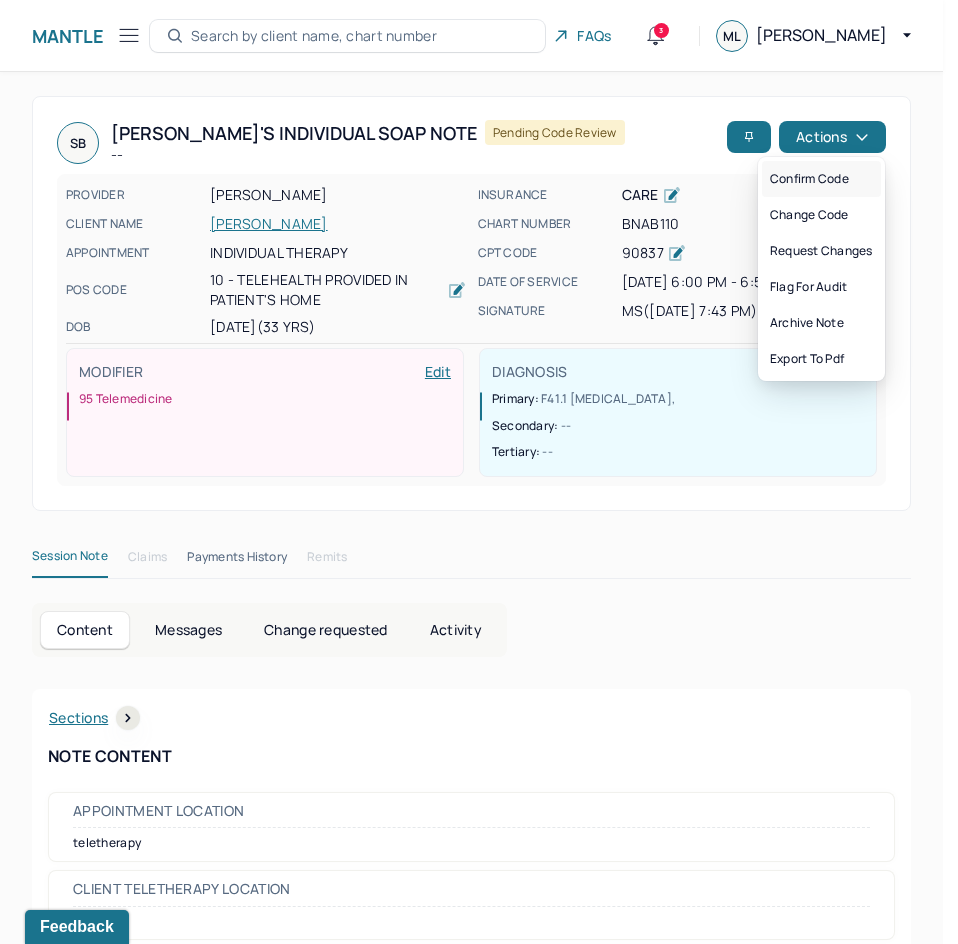 click on "Confirm code" at bounding box center [821, 179] 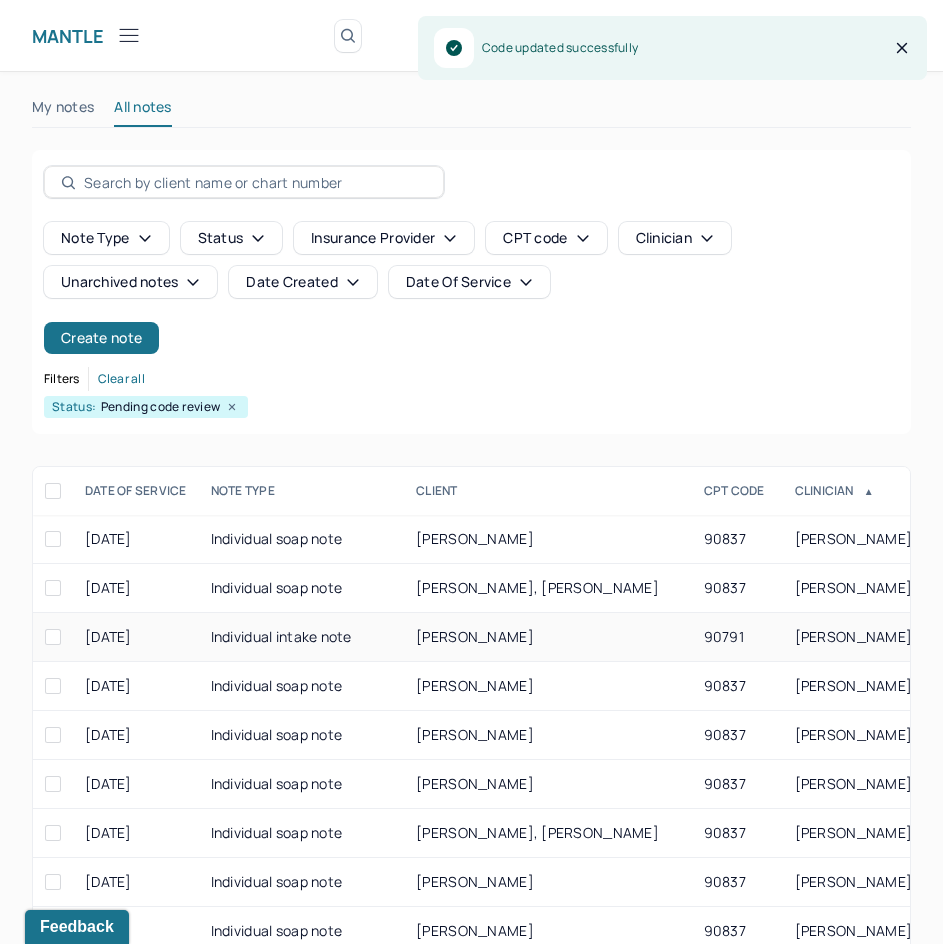scroll, scrollTop: 200, scrollLeft: 0, axis: vertical 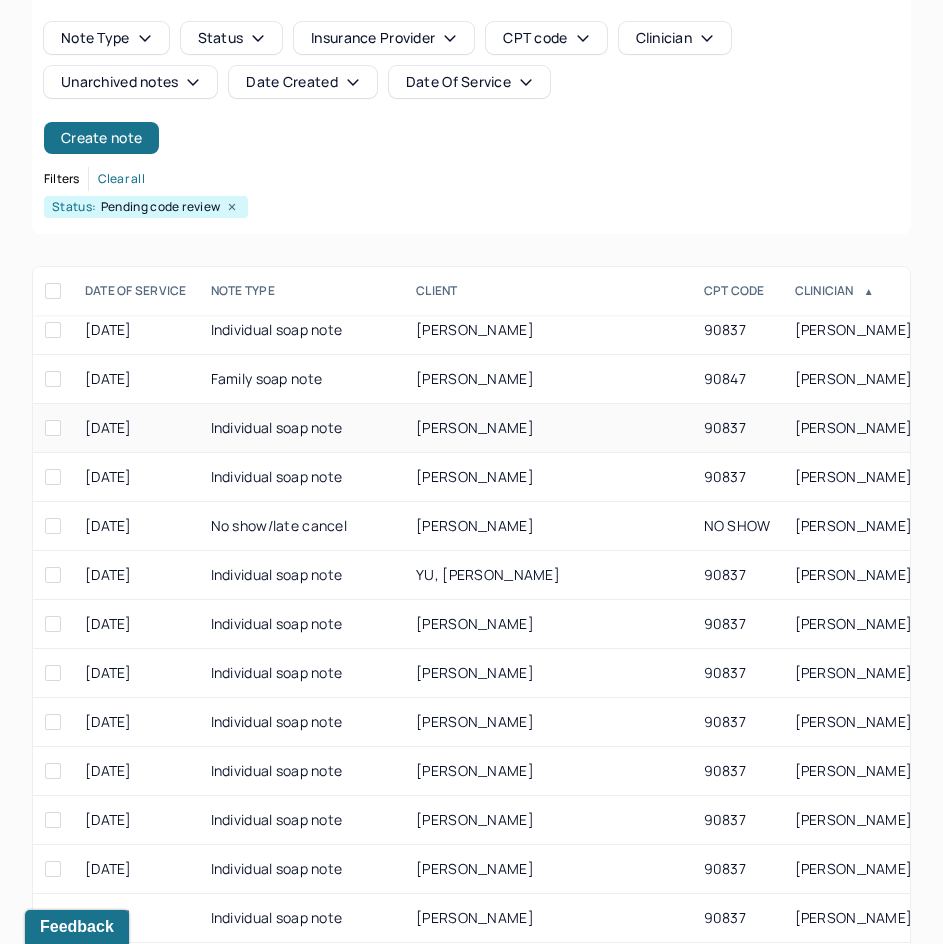 click on "[PERSON_NAME]" at bounding box center (475, 427) 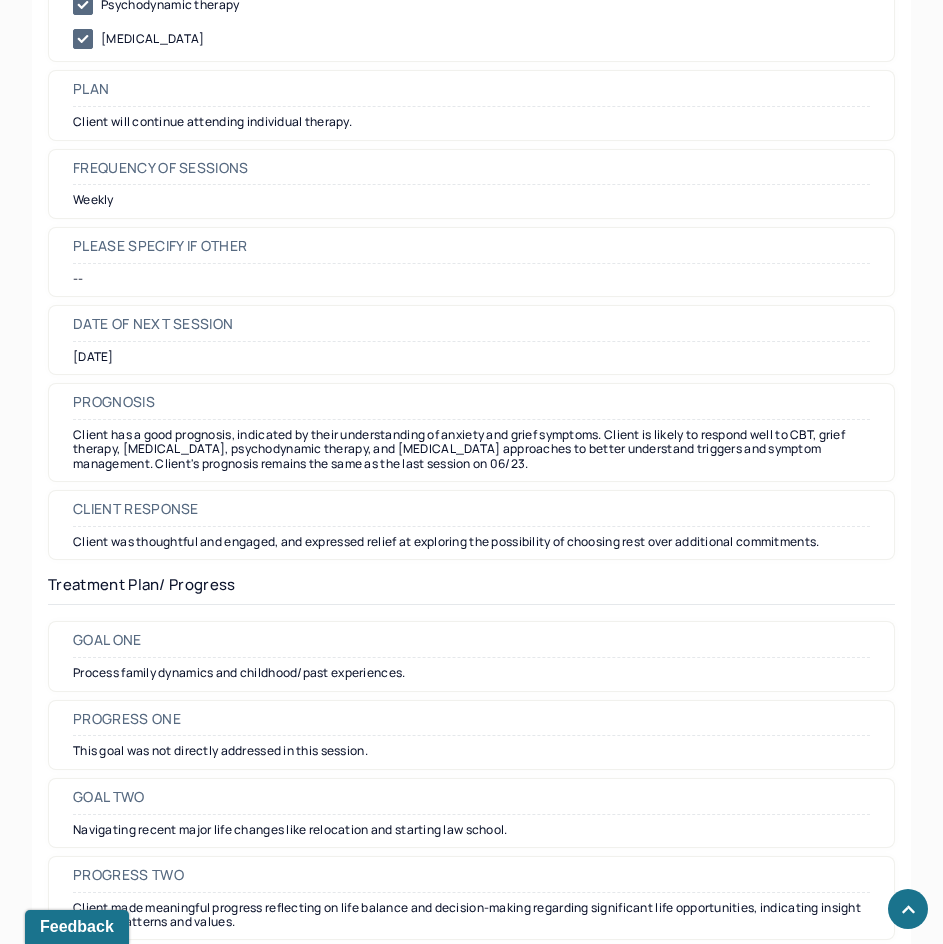scroll, scrollTop: 2400, scrollLeft: 0, axis: vertical 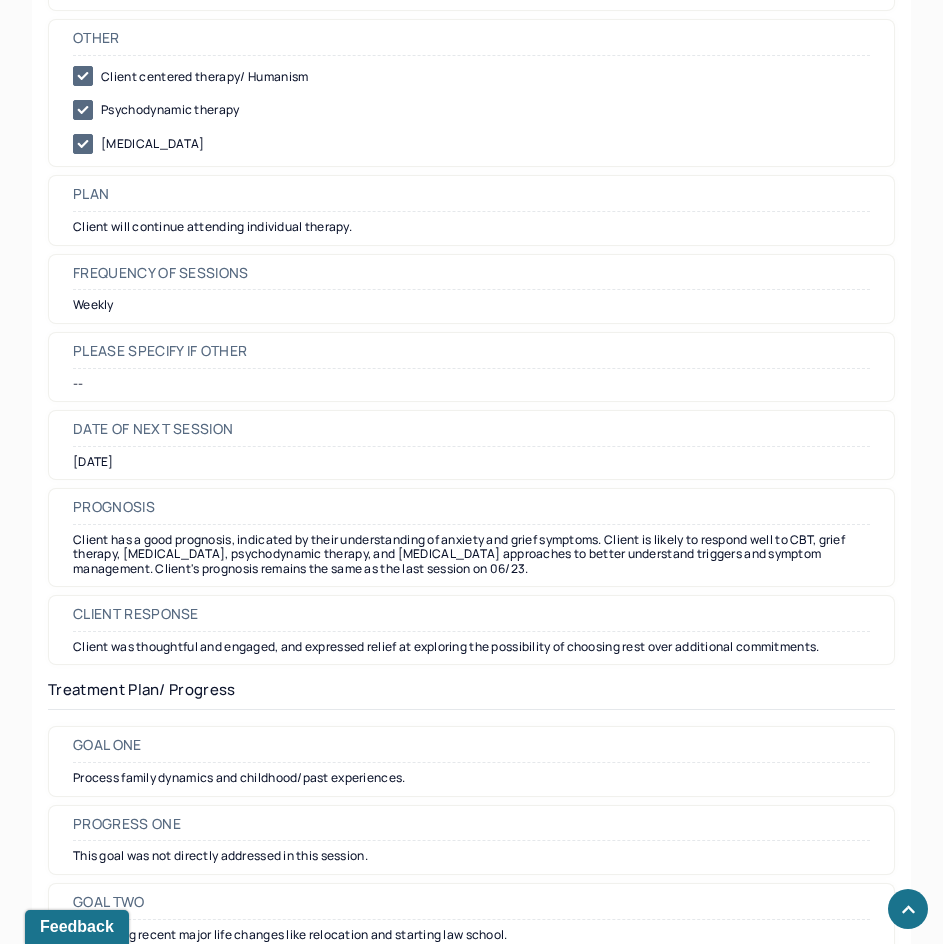 drag, startPoint x: 651, startPoint y: 660, endPoint x: 732, endPoint y: 520, distance: 161.74362 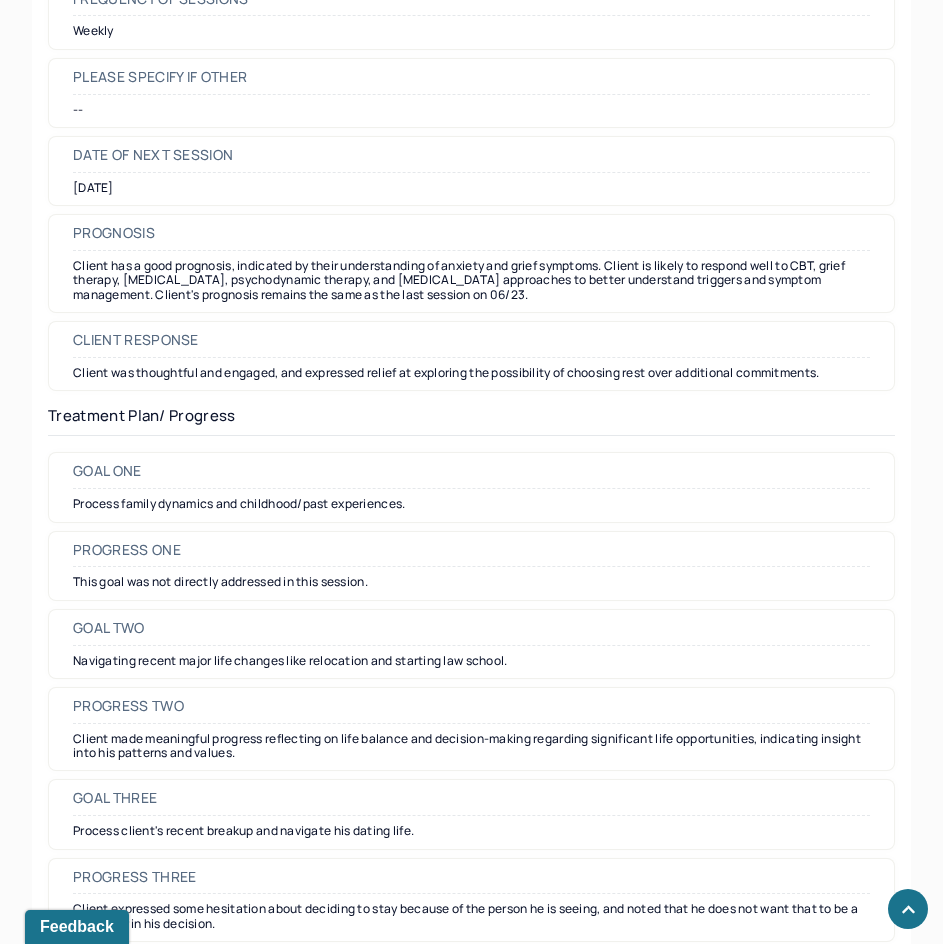 scroll, scrollTop: 2738, scrollLeft: 0, axis: vertical 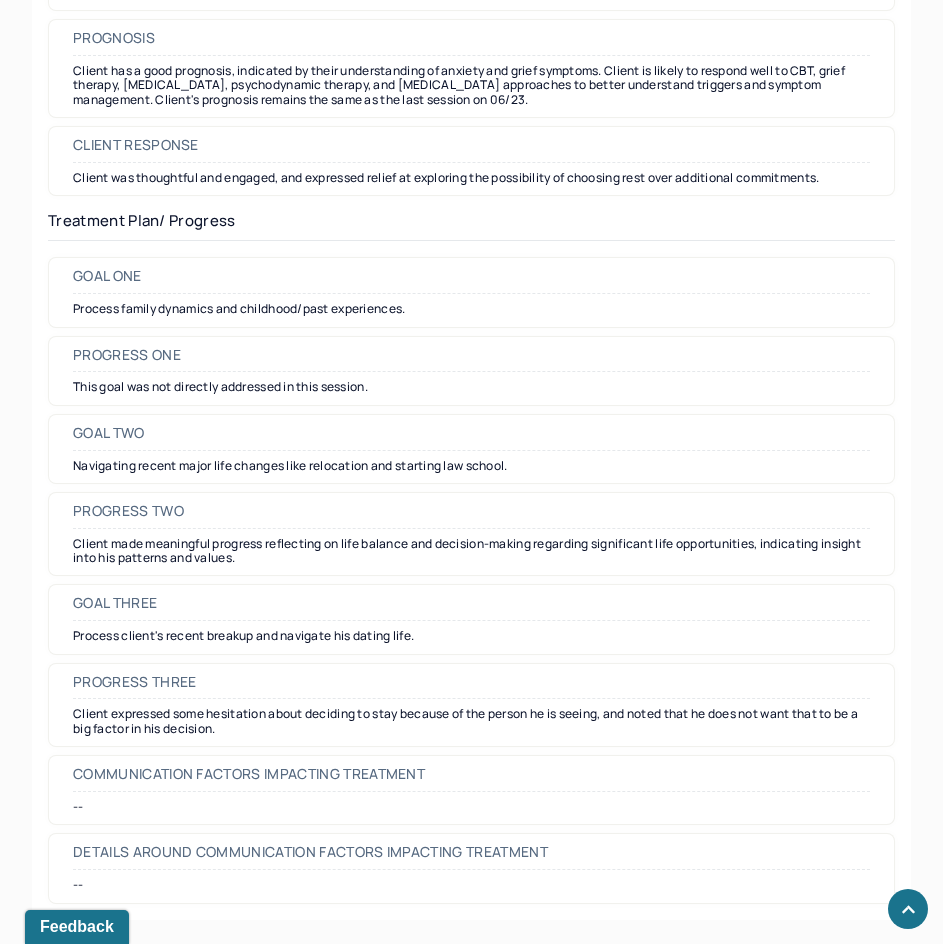 drag, startPoint x: 725, startPoint y: 641, endPoint x: 721, endPoint y: 744, distance: 103.077644 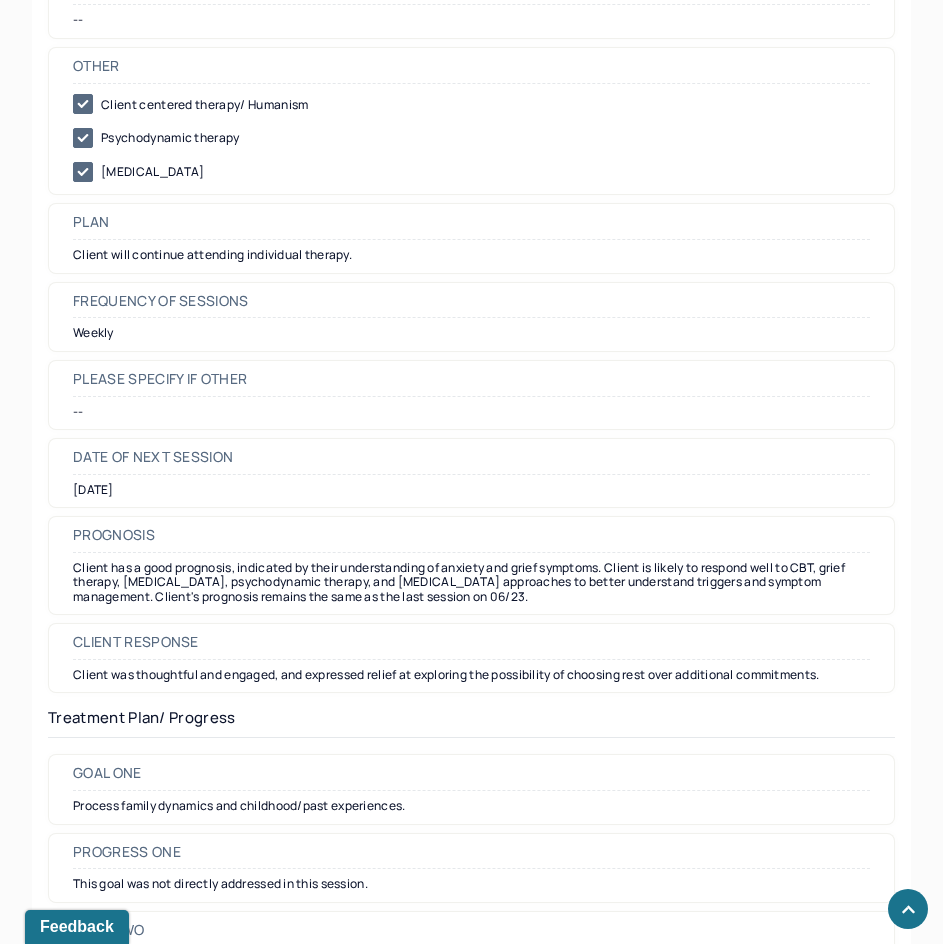 scroll, scrollTop: 0, scrollLeft: 0, axis: both 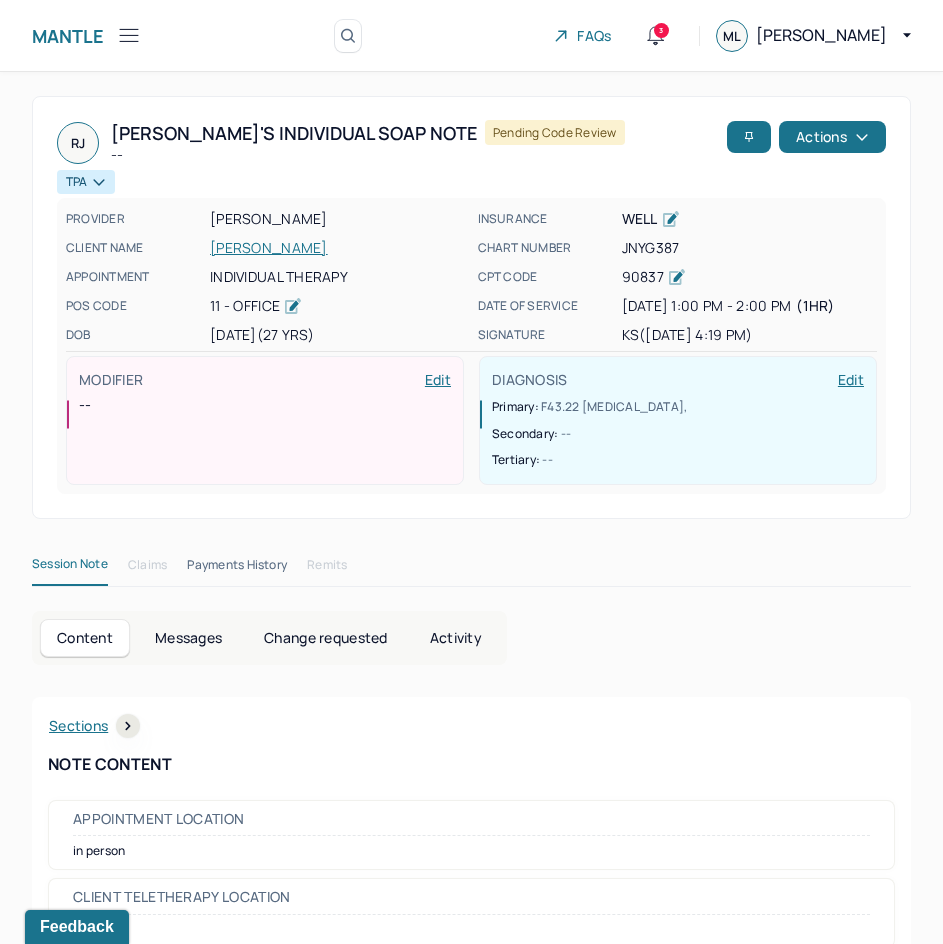 drag, startPoint x: 794, startPoint y: 647, endPoint x: 854, endPoint y: 186, distance: 464.88815 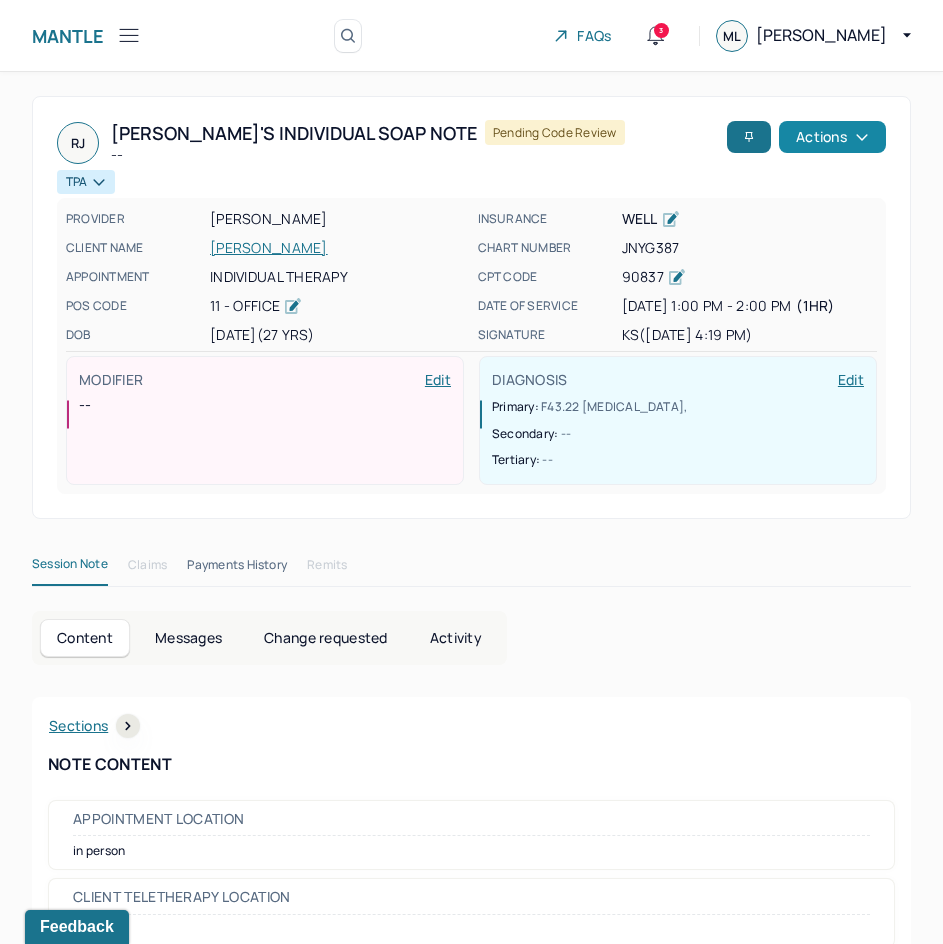 click on "Actions" at bounding box center (832, 137) 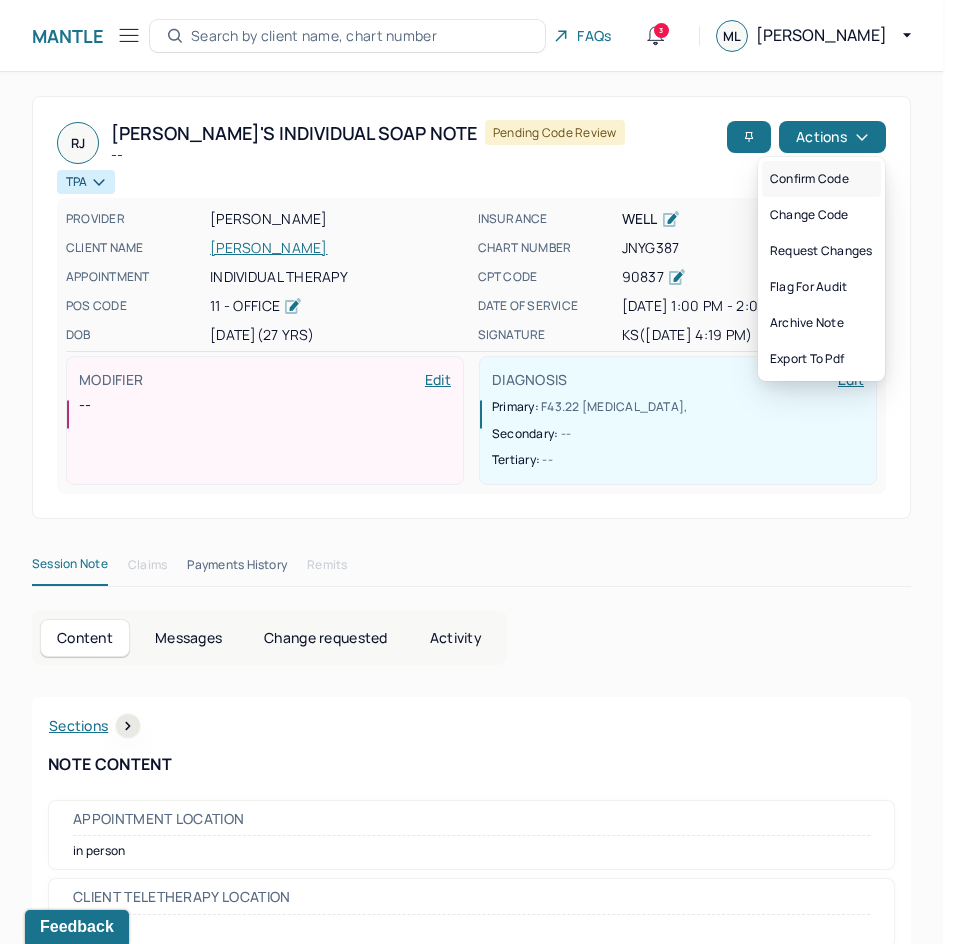 click on "Confirm code" at bounding box center (821, 179) 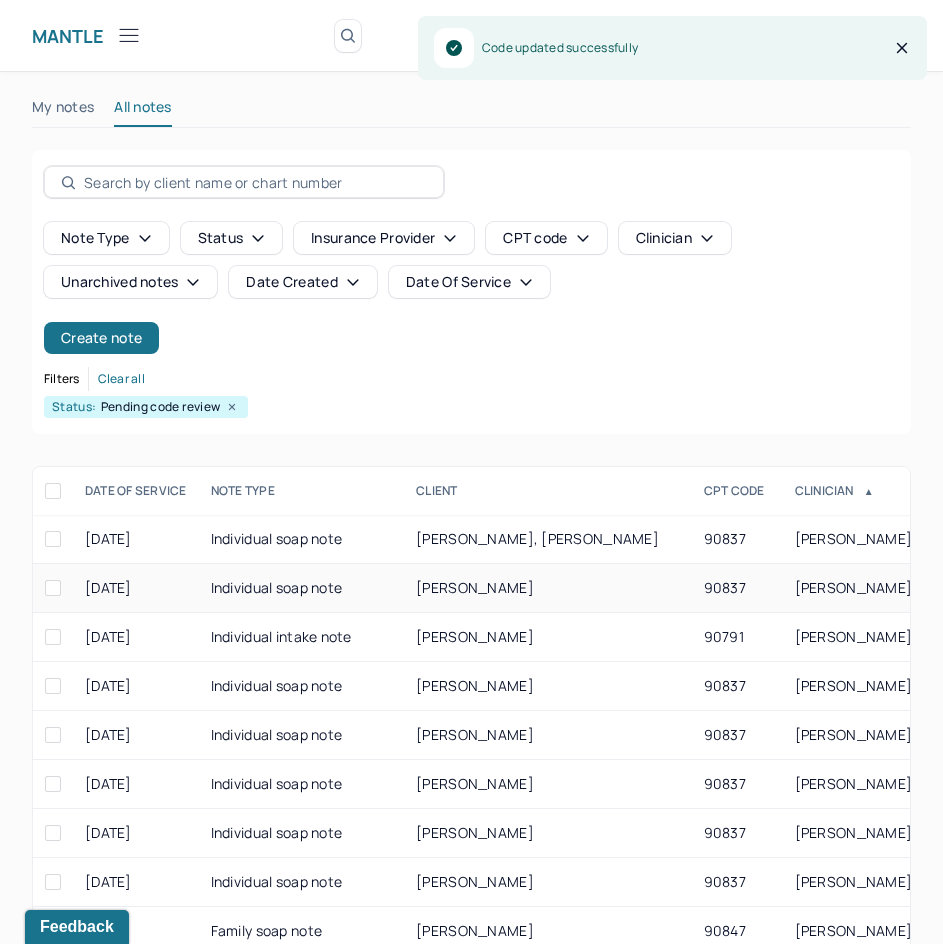 scroll, scrollTop: 200, scrollLeft: 0, axis: vertical 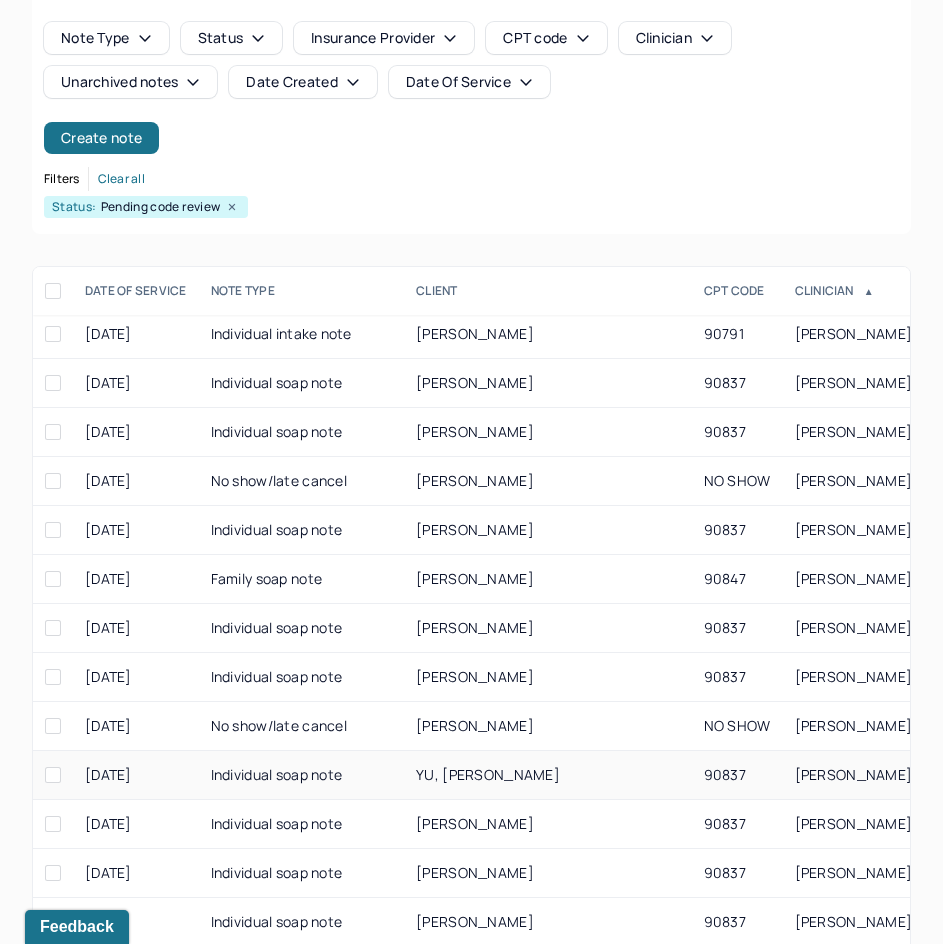 click on "YU, [PERSON_NAME]" at bounding box center (547, 775) 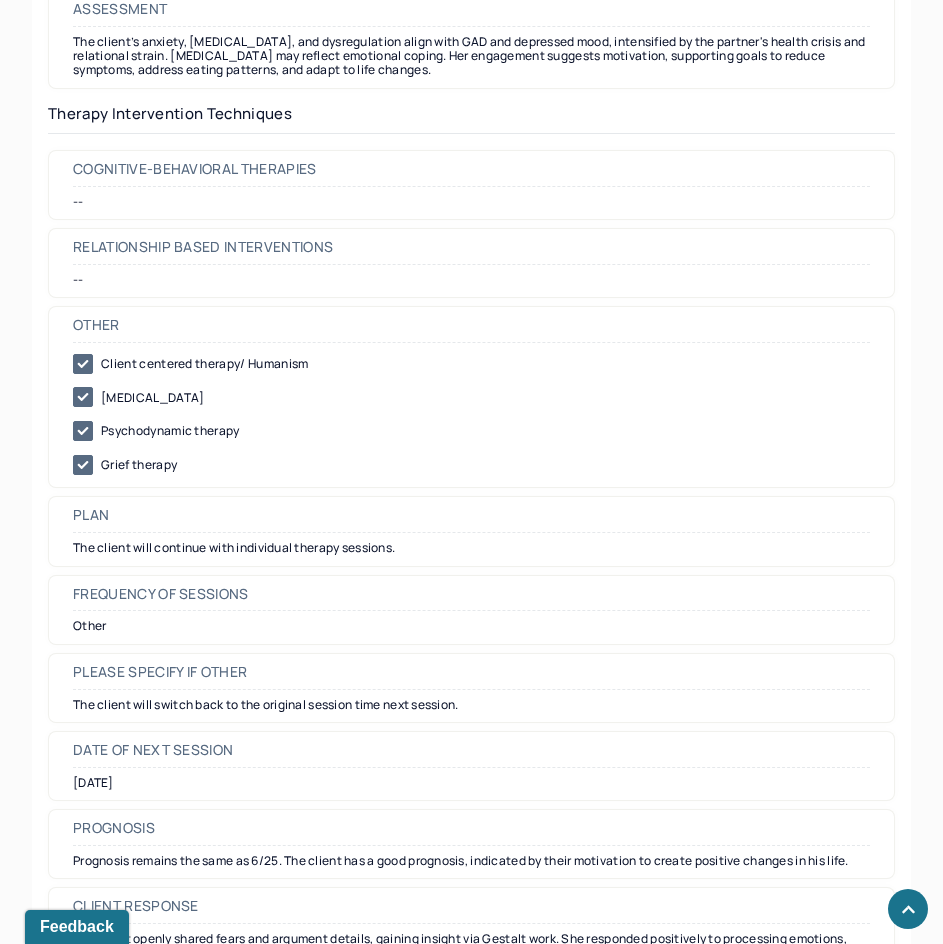 scroll, scrollTop: 2100, scrollLeft: 0, axis: vertical 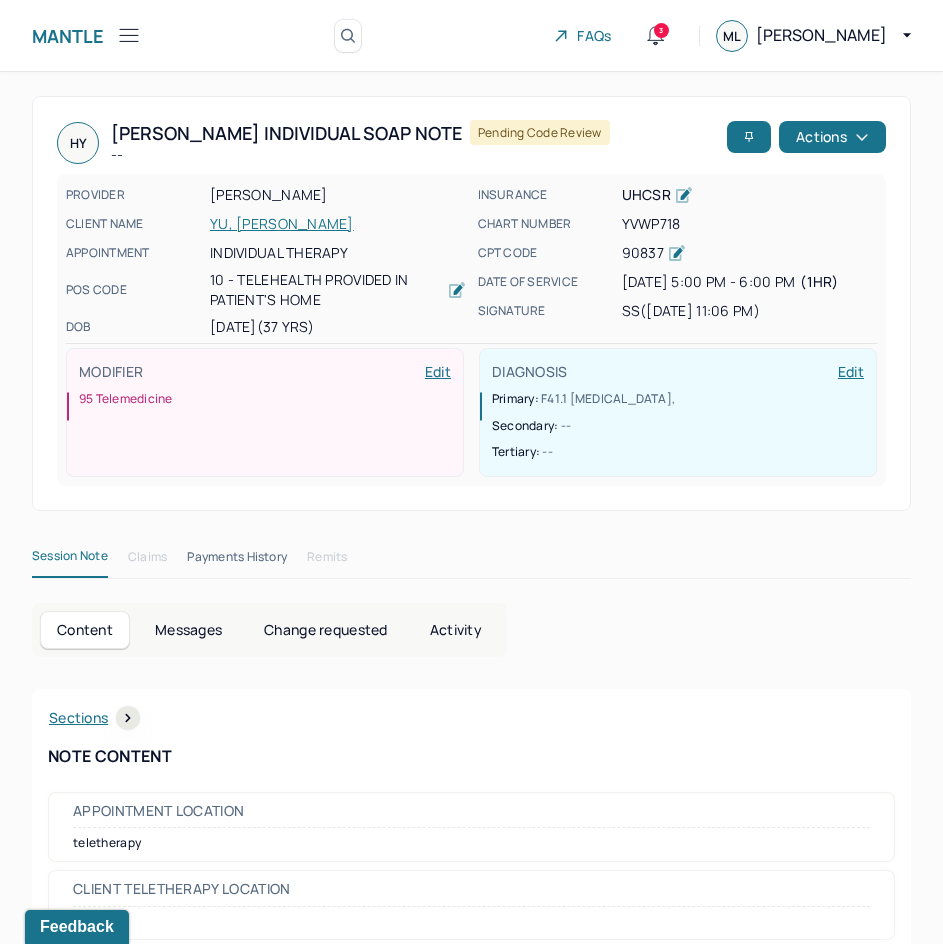 drag, startPoint x: 769, startPoint y: 734, endPoint x: 869, endPoint y: 173, distance: 569.84296 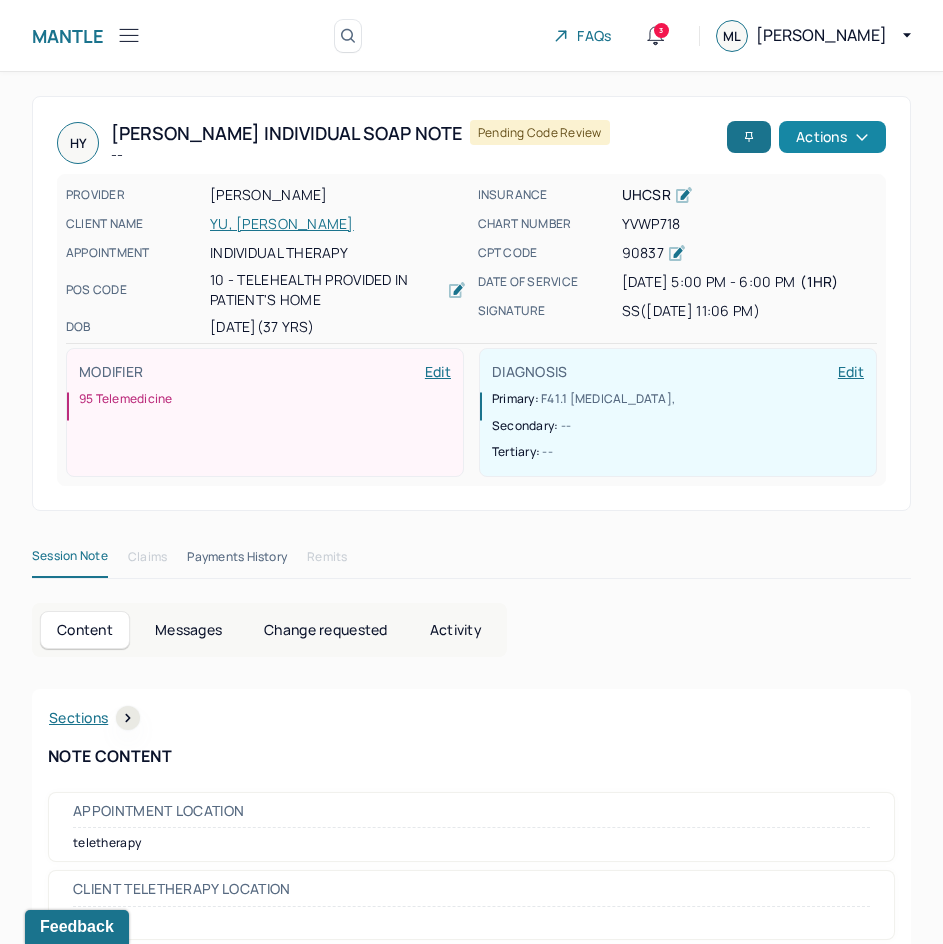 click on "Actions" at bounding box center (832, 137) 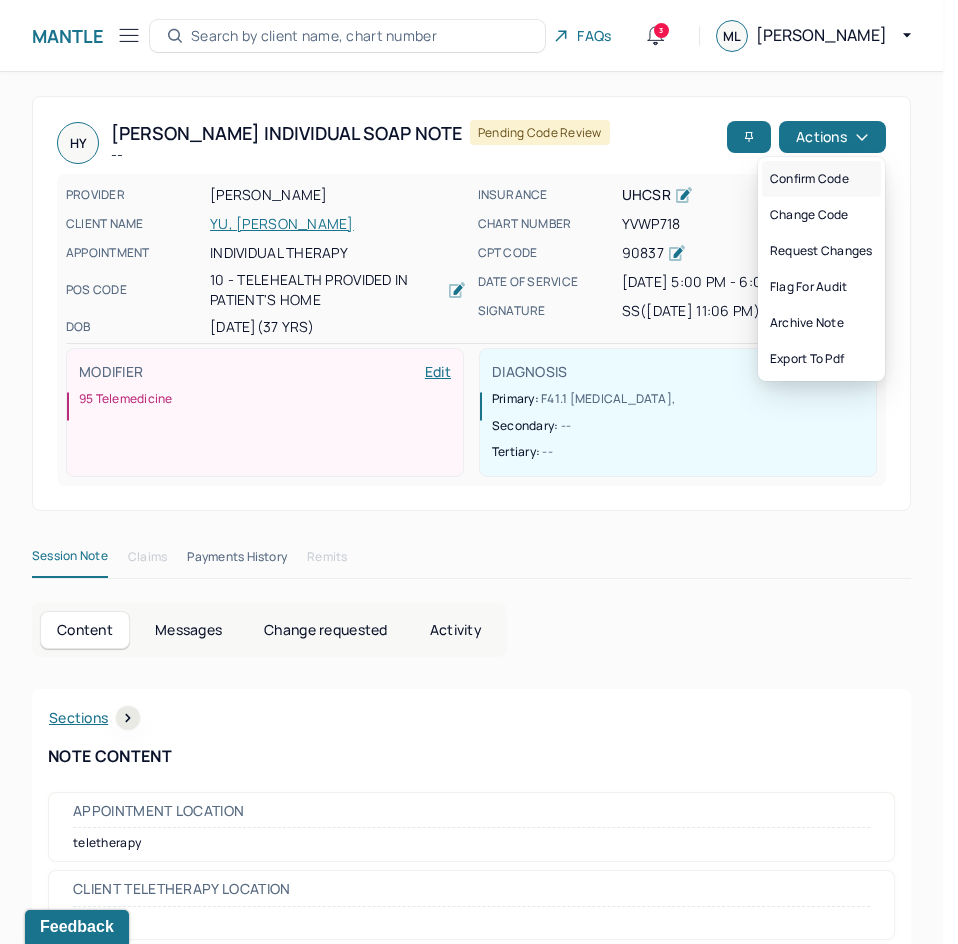 click on "Confirm code" at bounding box center (821, 179) 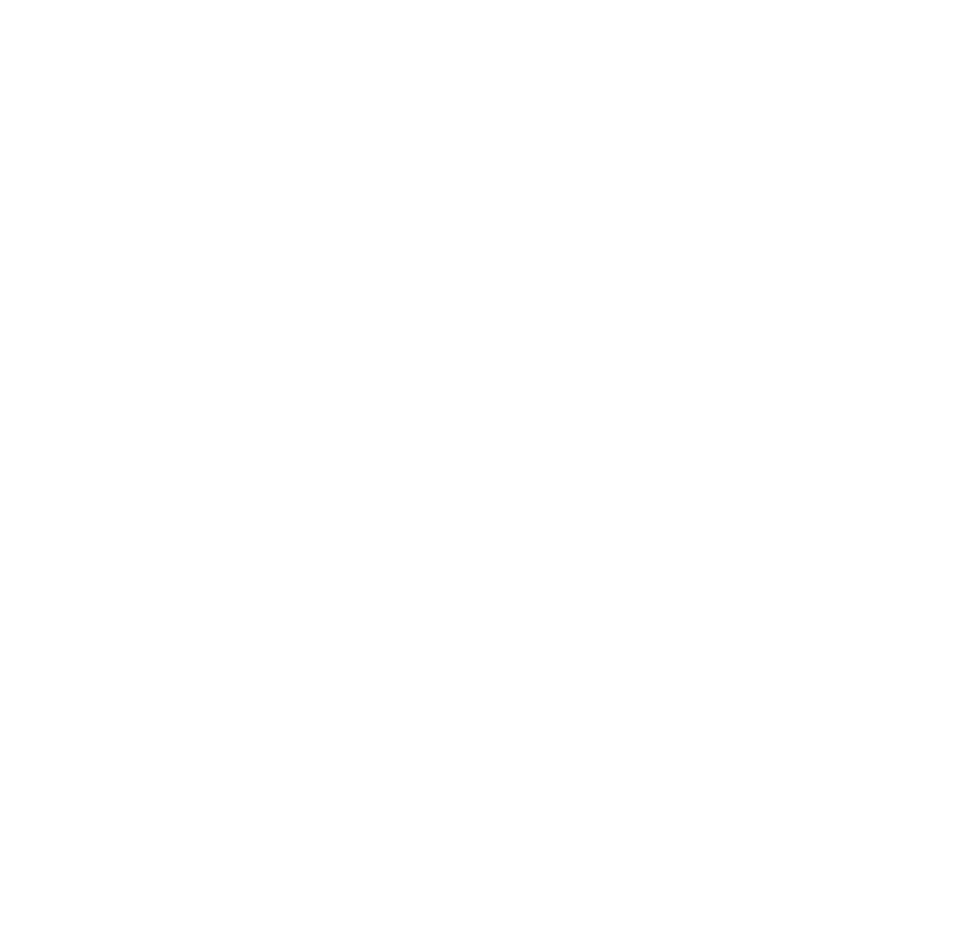scroll, scrollTop: 0, scrollLeft: 0, axis: both 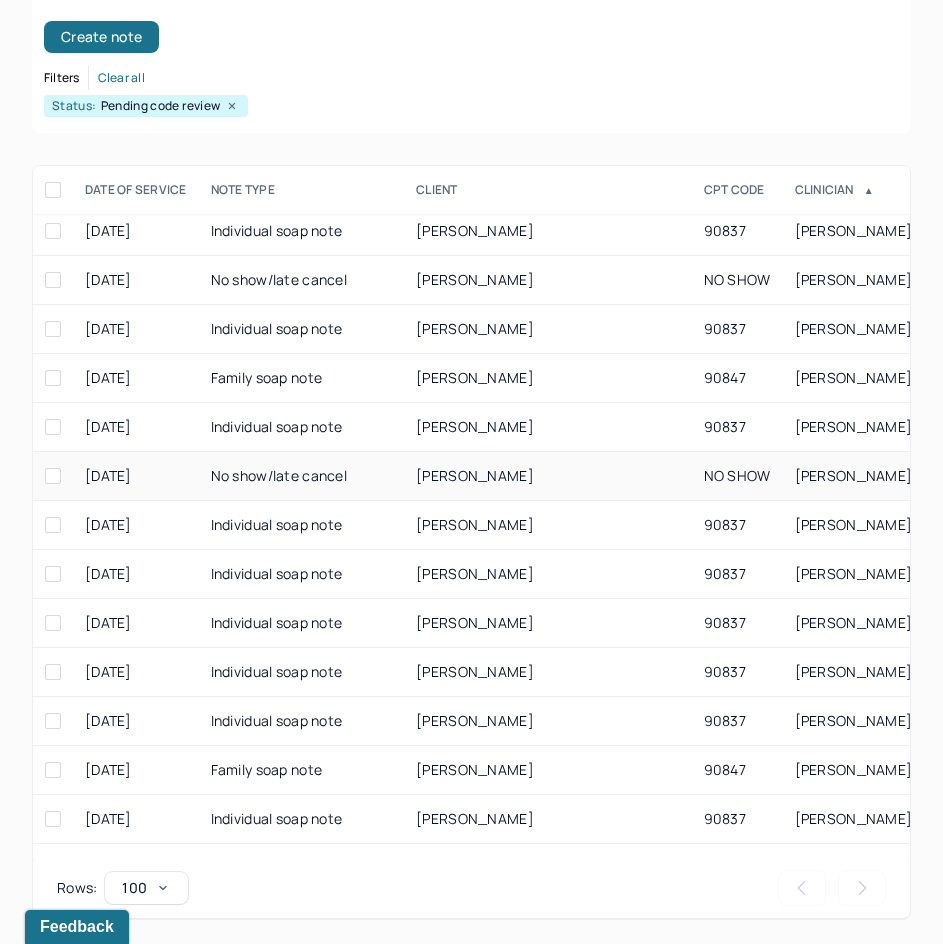 click on "NO SHOW" at bounding box center [737, 476] 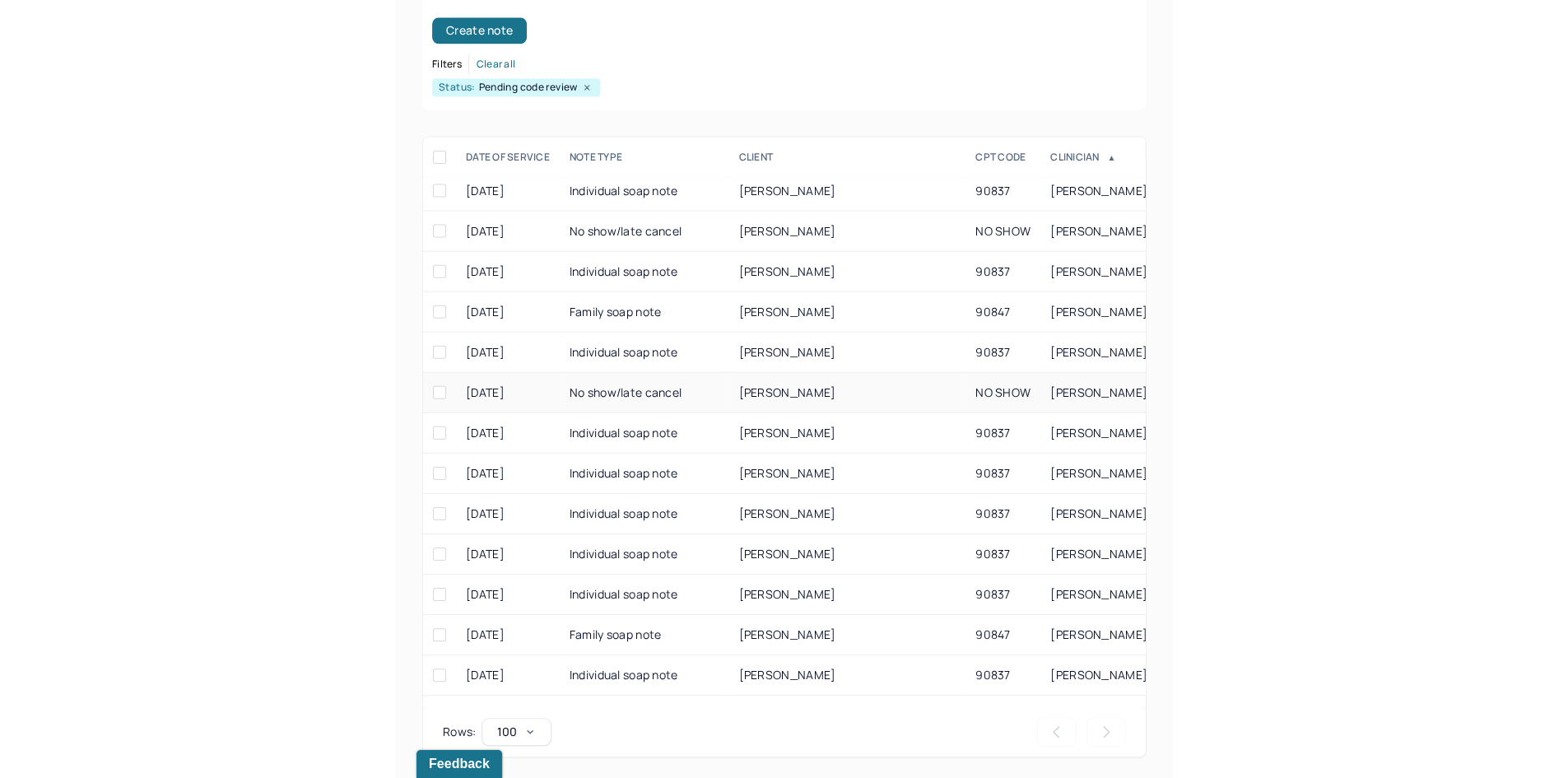 scroll, scrollTop: 0, scrollLeft: 0, axis: both 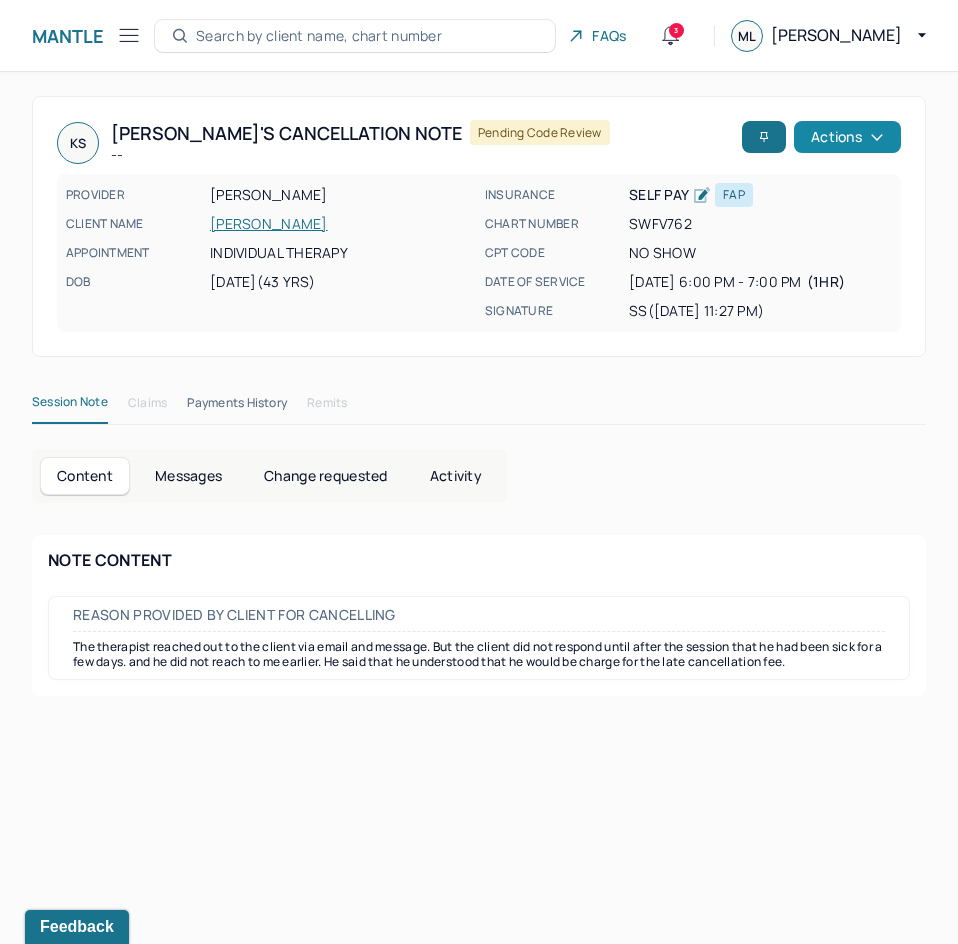 click on "Actions" at bounding box center (847, 137) 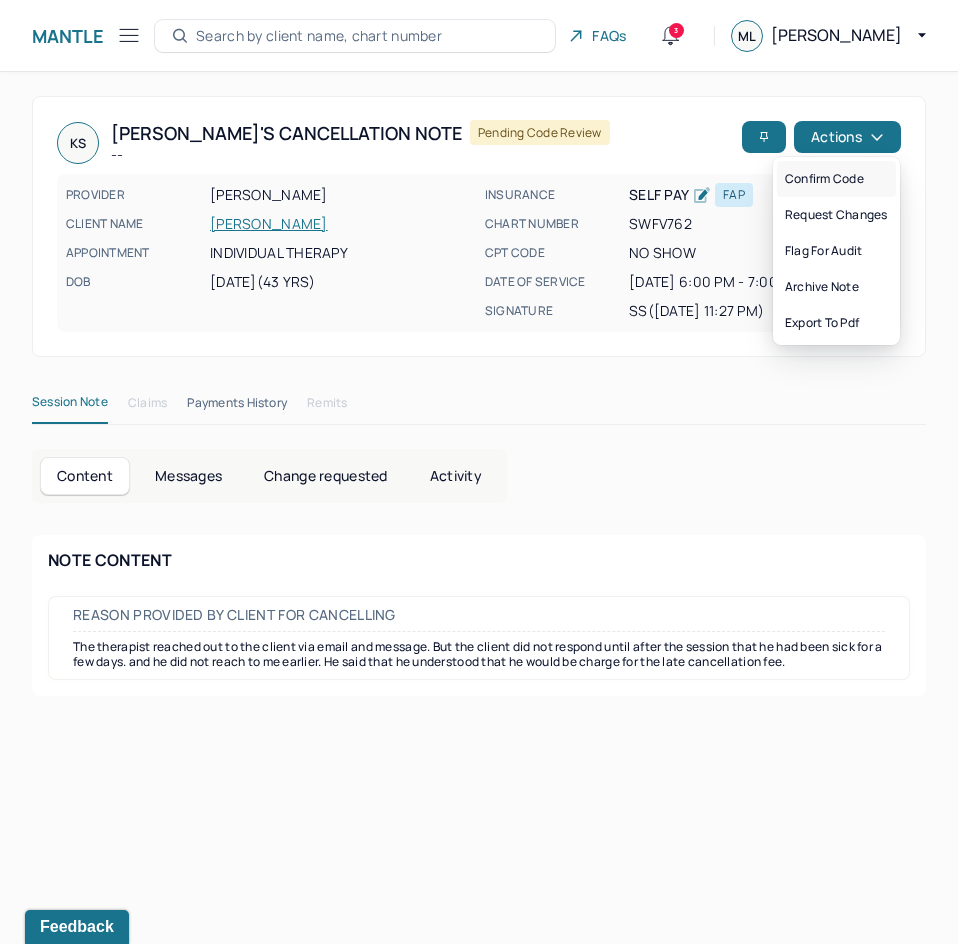 click on "Confirm code" at bounding box center [836, 179] 